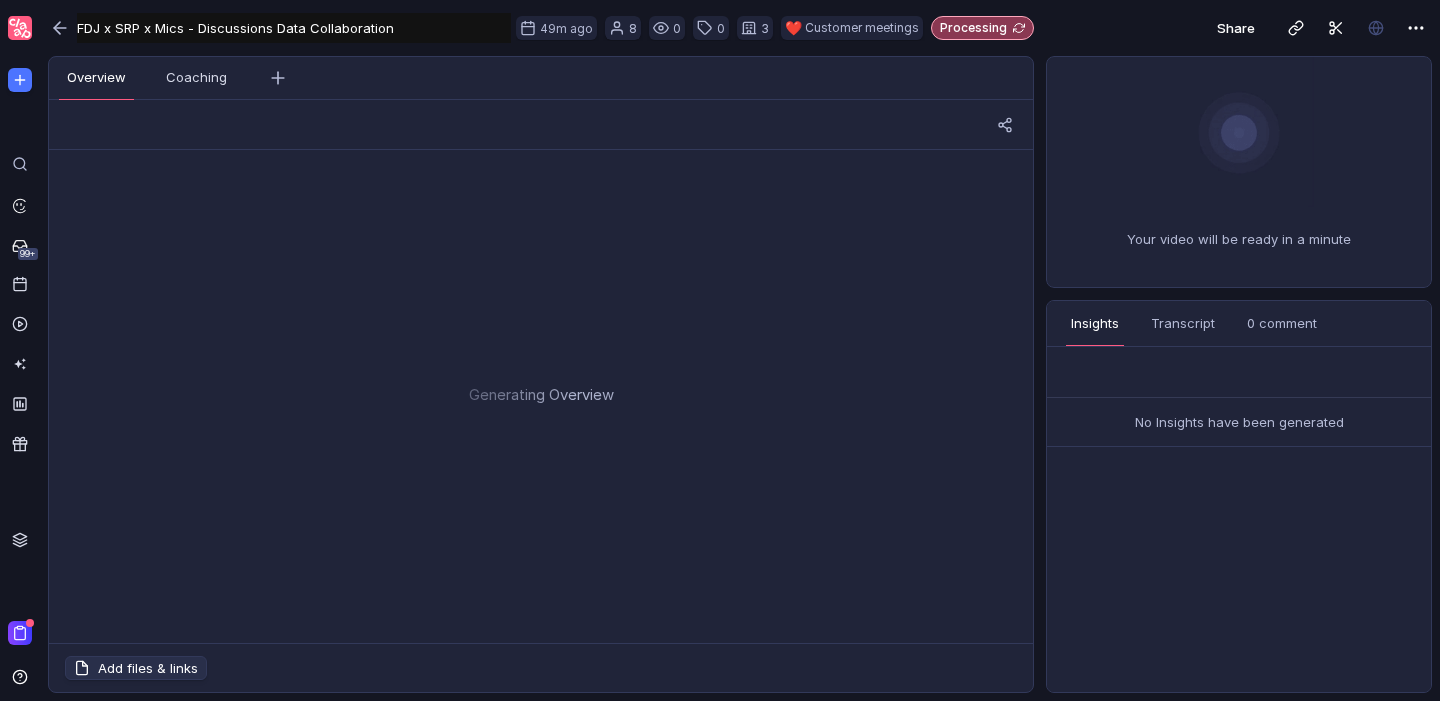 scroll, scrollTop: 0, scrollLeft: 0, axis: both 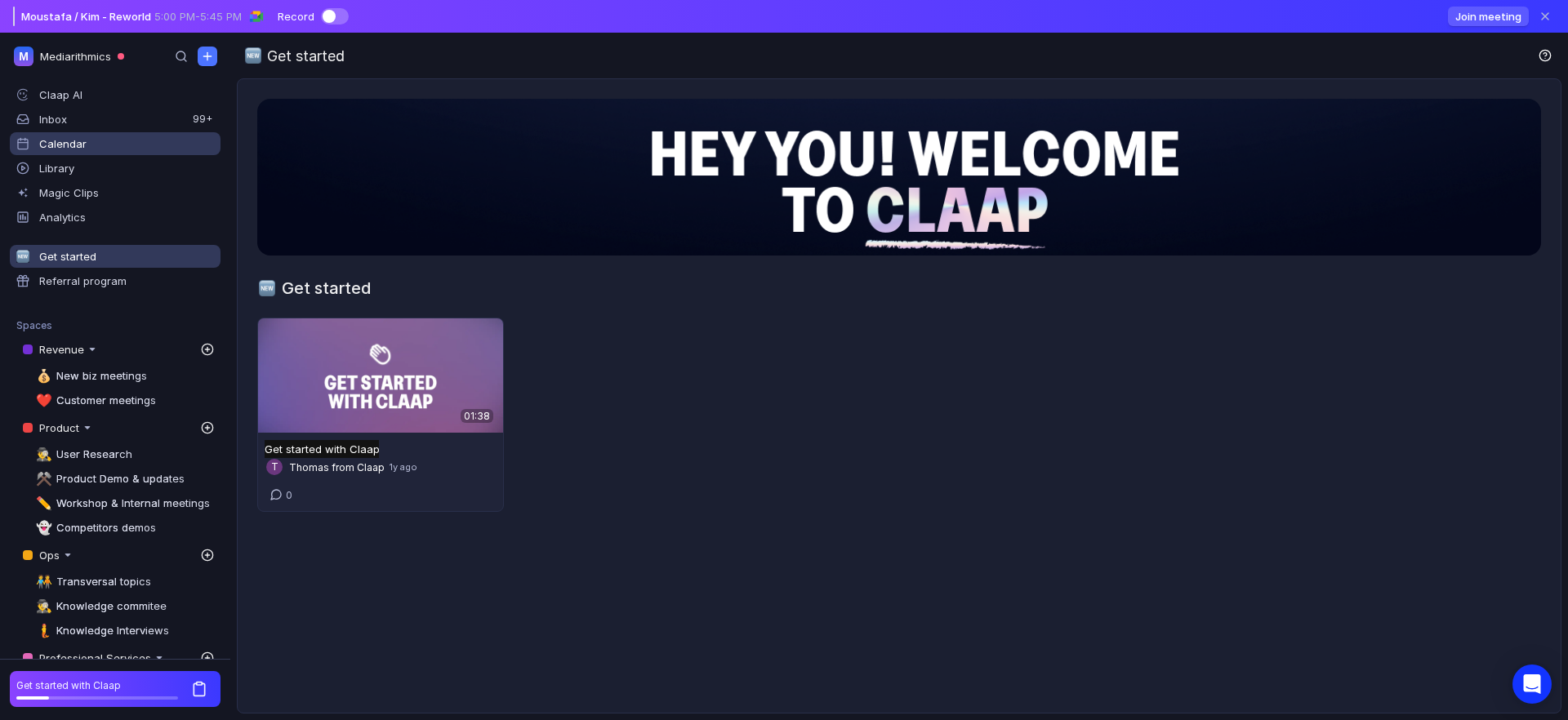 click on "Calendar" at bounding box center (63, 144) 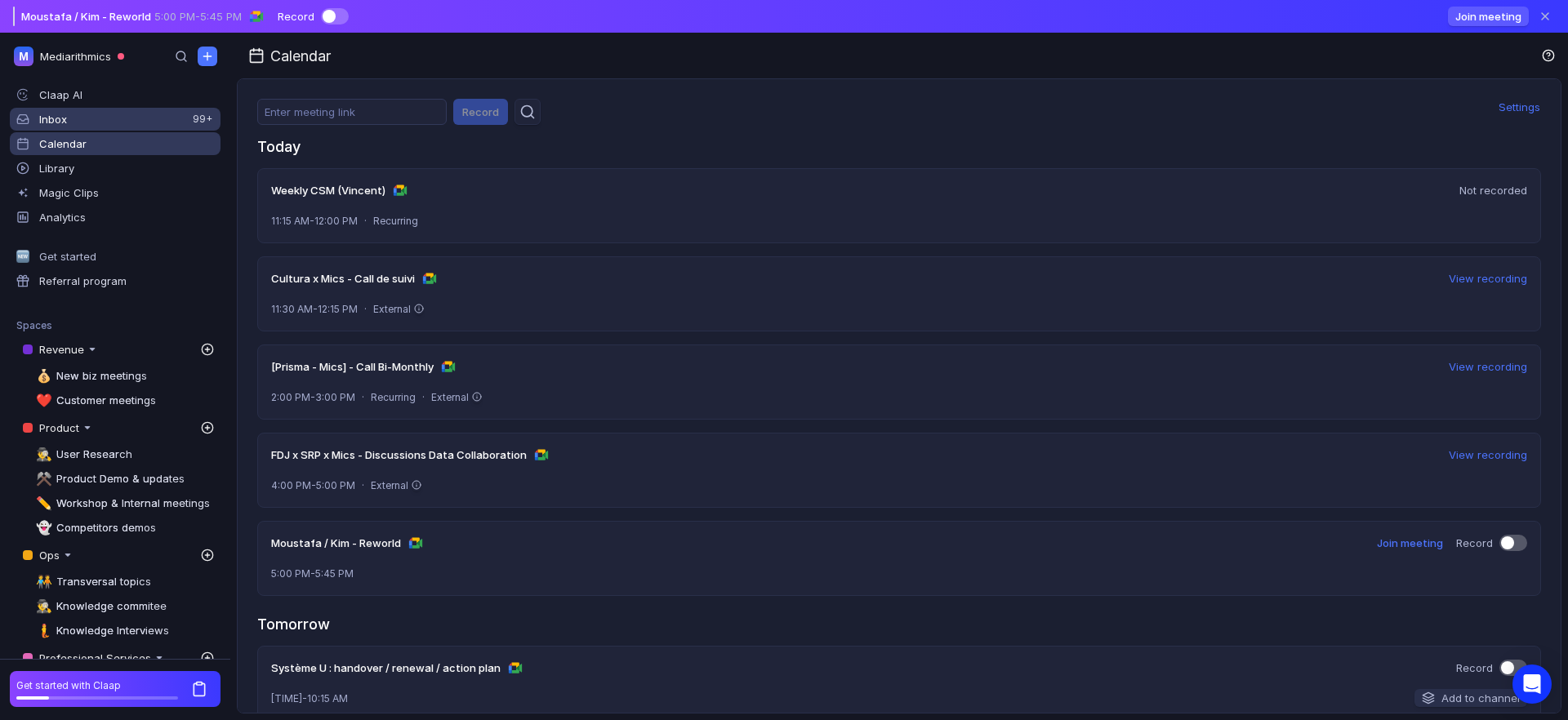 click on "Inbox" at bounding box center [127, 95] 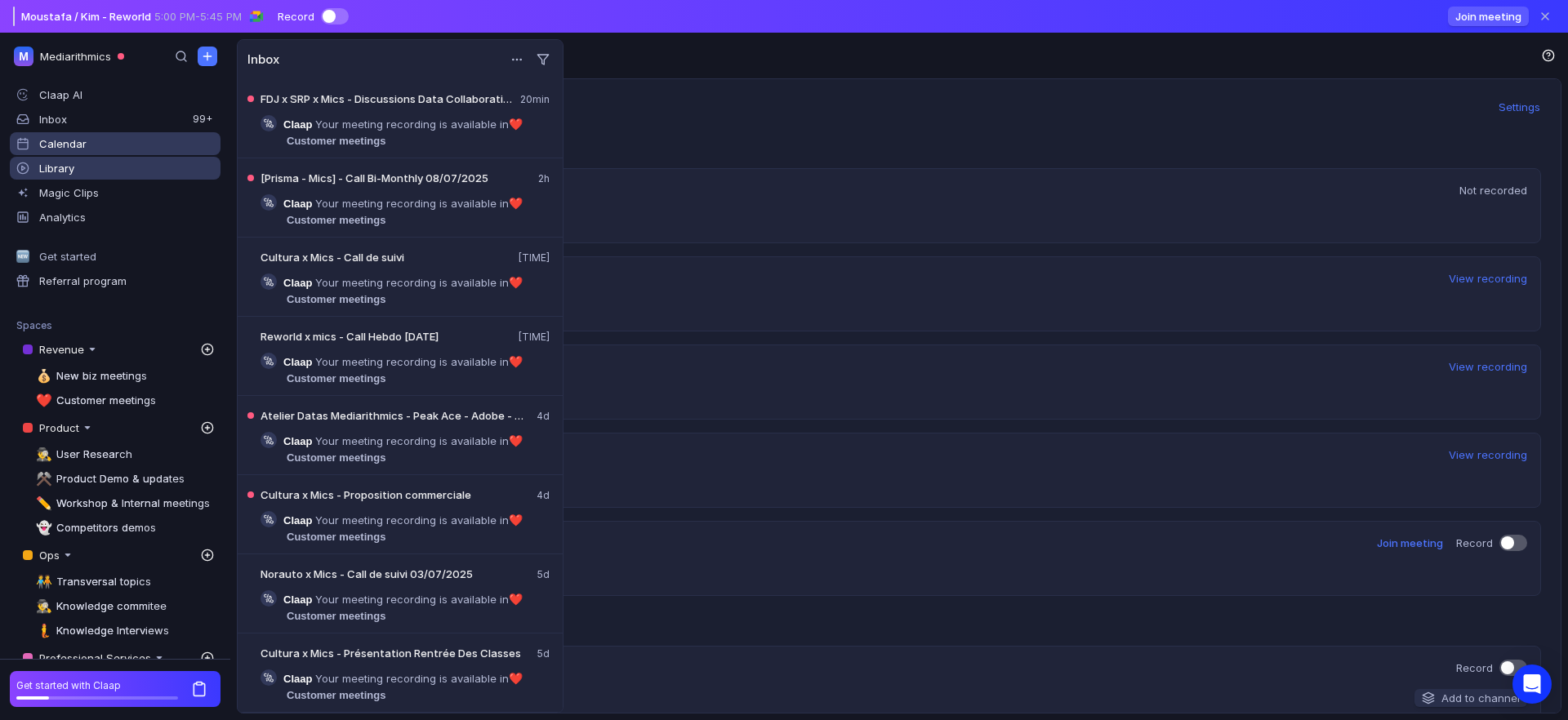 click on "Library" at bounding box center [56, 168] 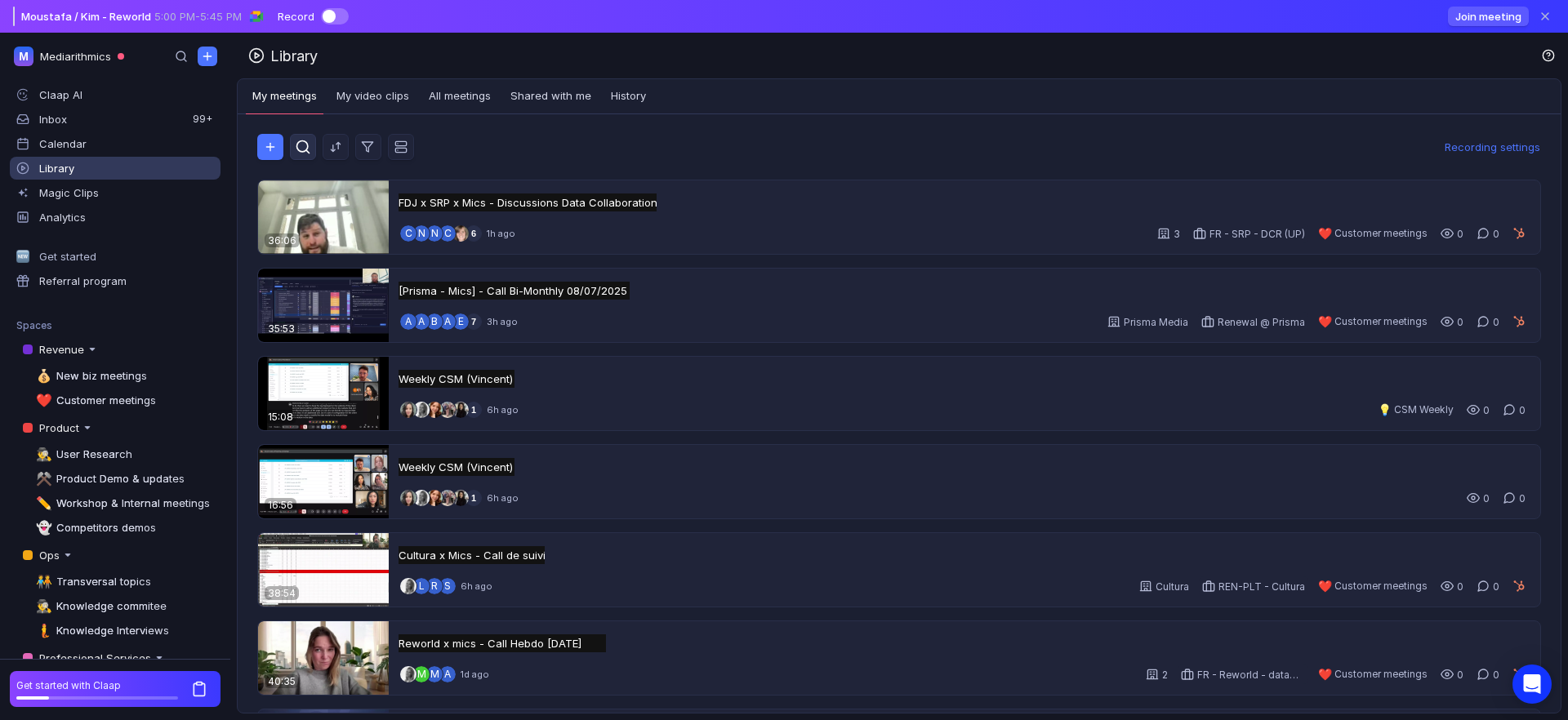 click at bounding box center (303, 147) 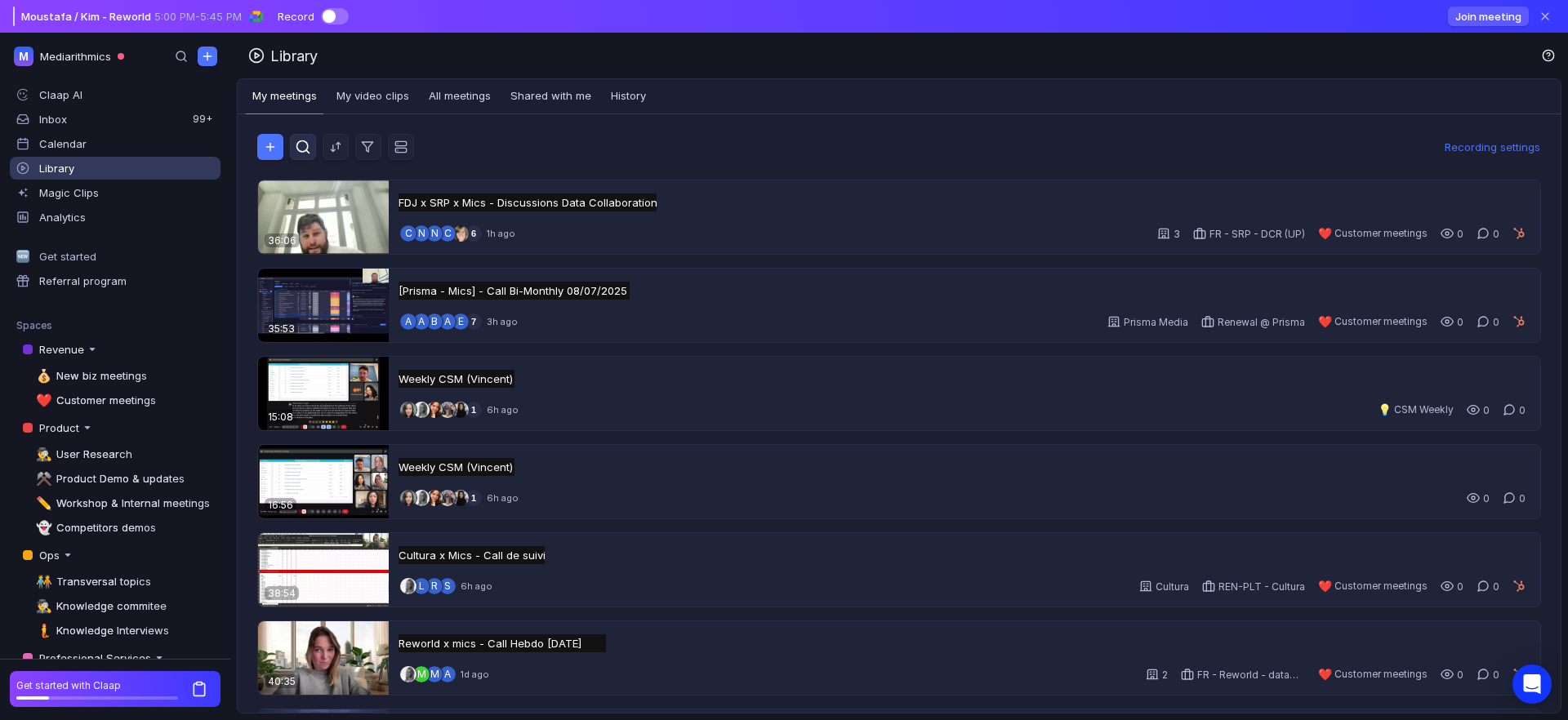 scroll, scrollTop: 0, scrollLeft: 0, axis: both 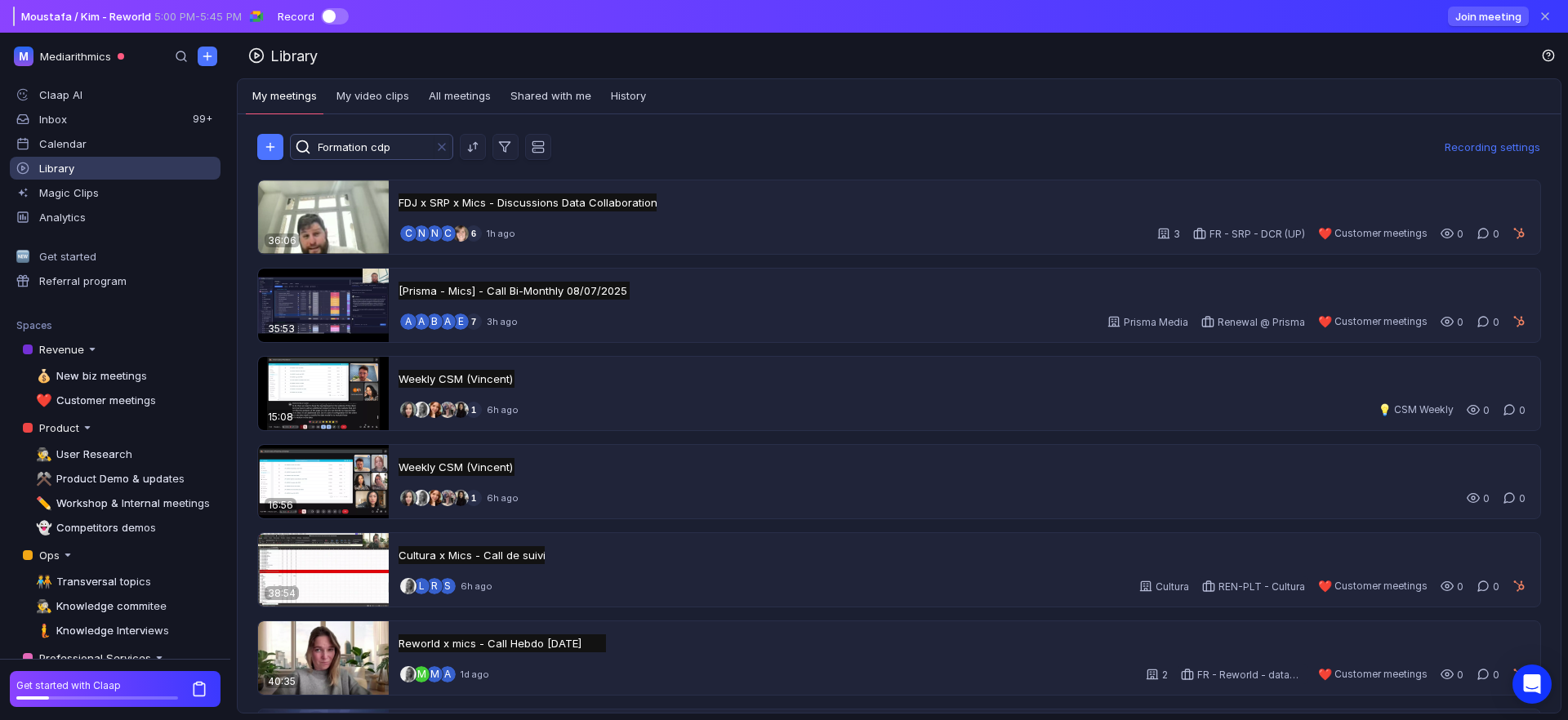 type on "Formation cdp" 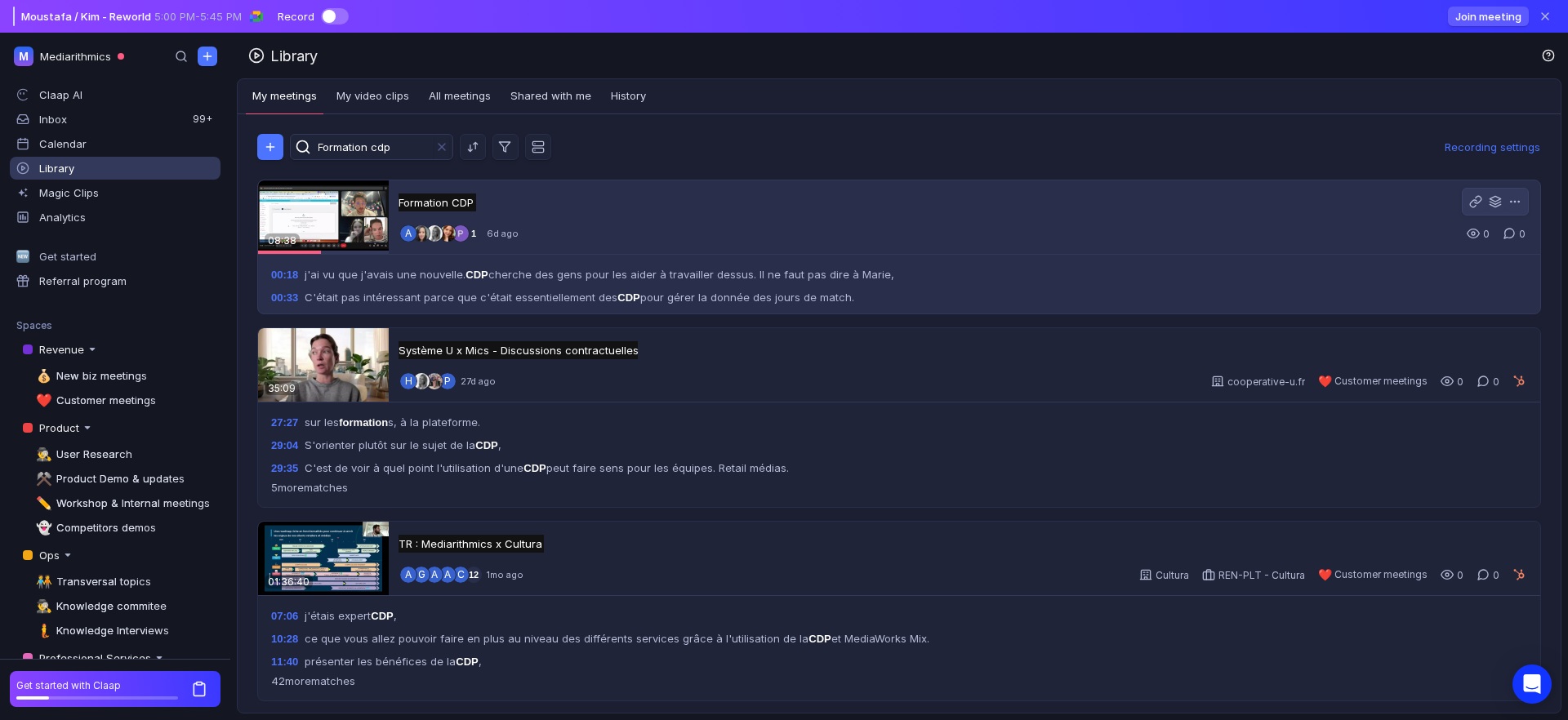 click at bounding box center (323, 217) 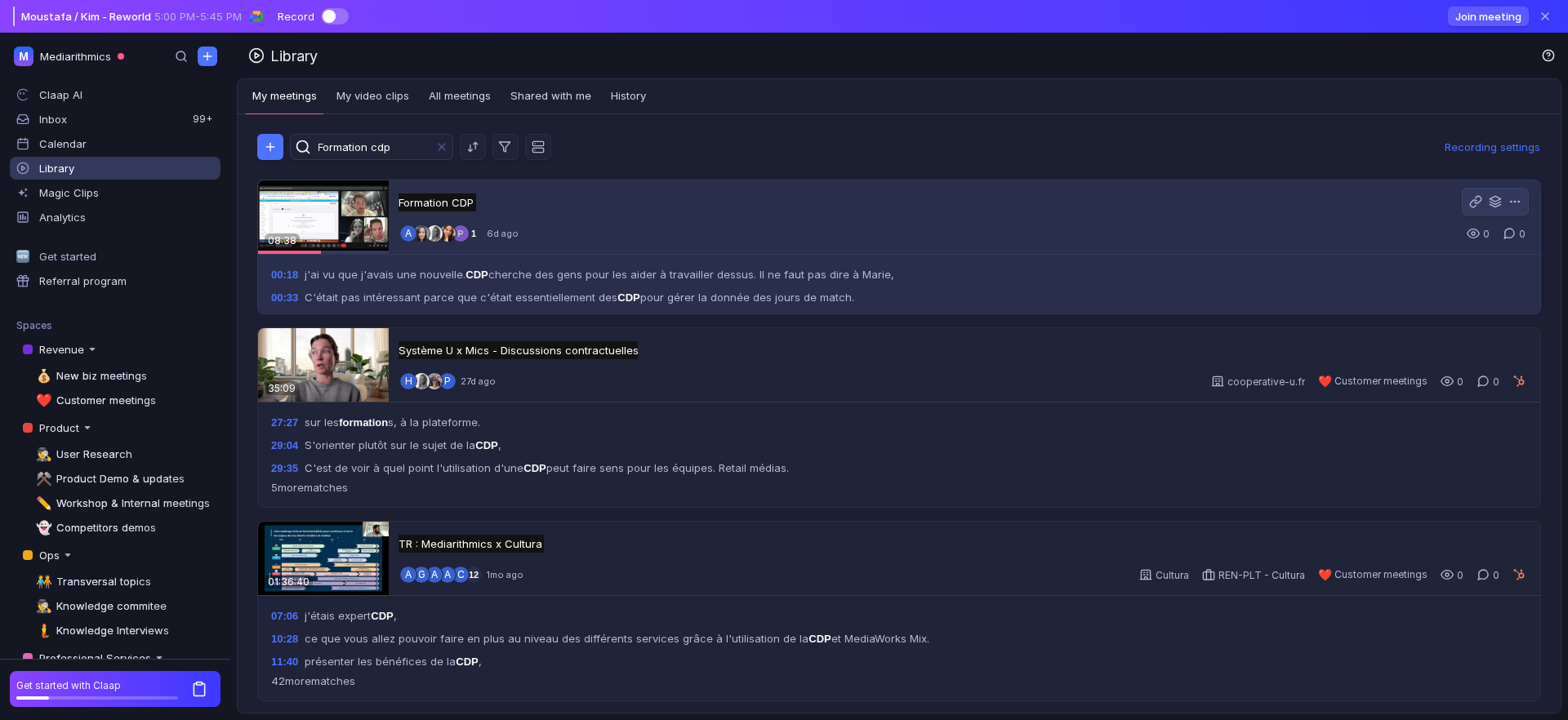 scroll, scrollTop: 0, scrollLeft: 0, axis: both 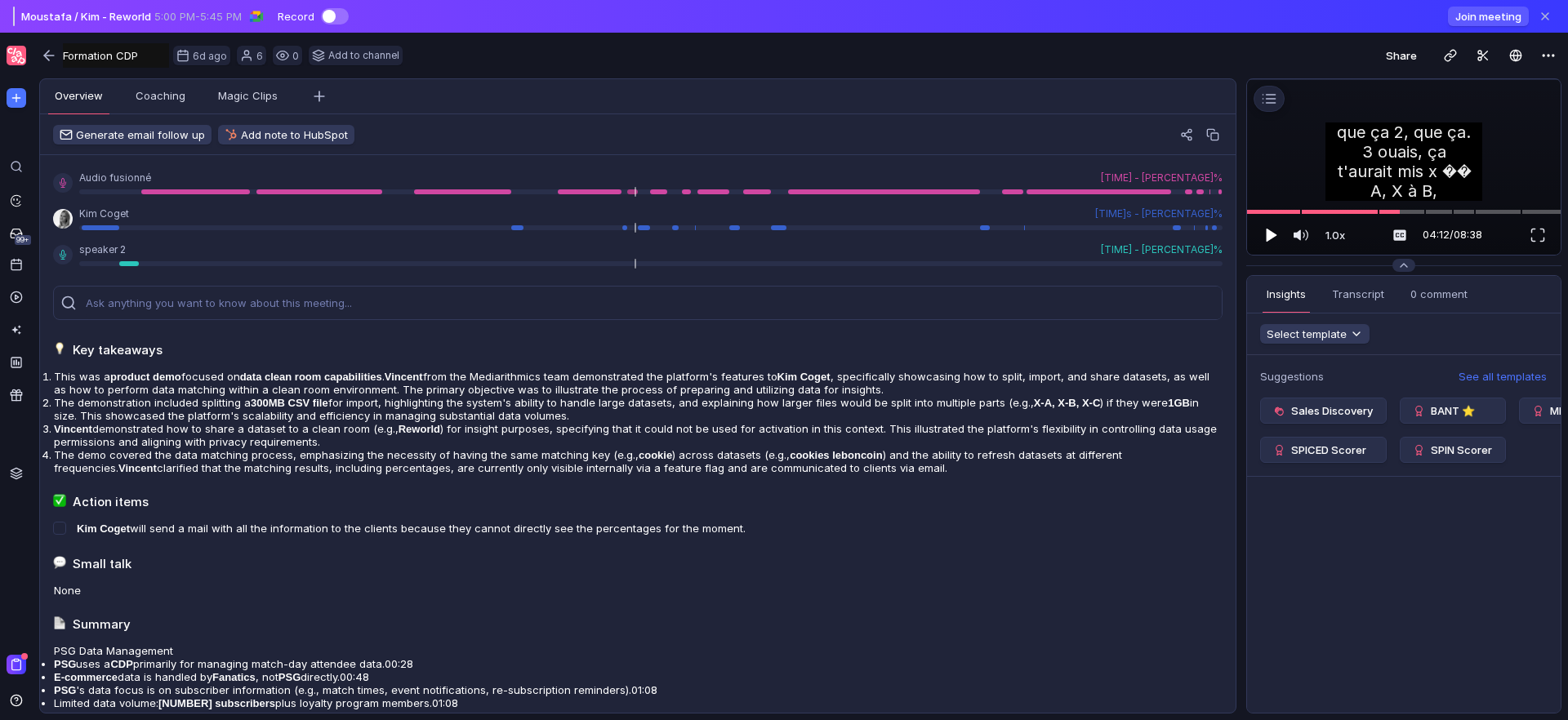 click at bounding box center (1270, 235) 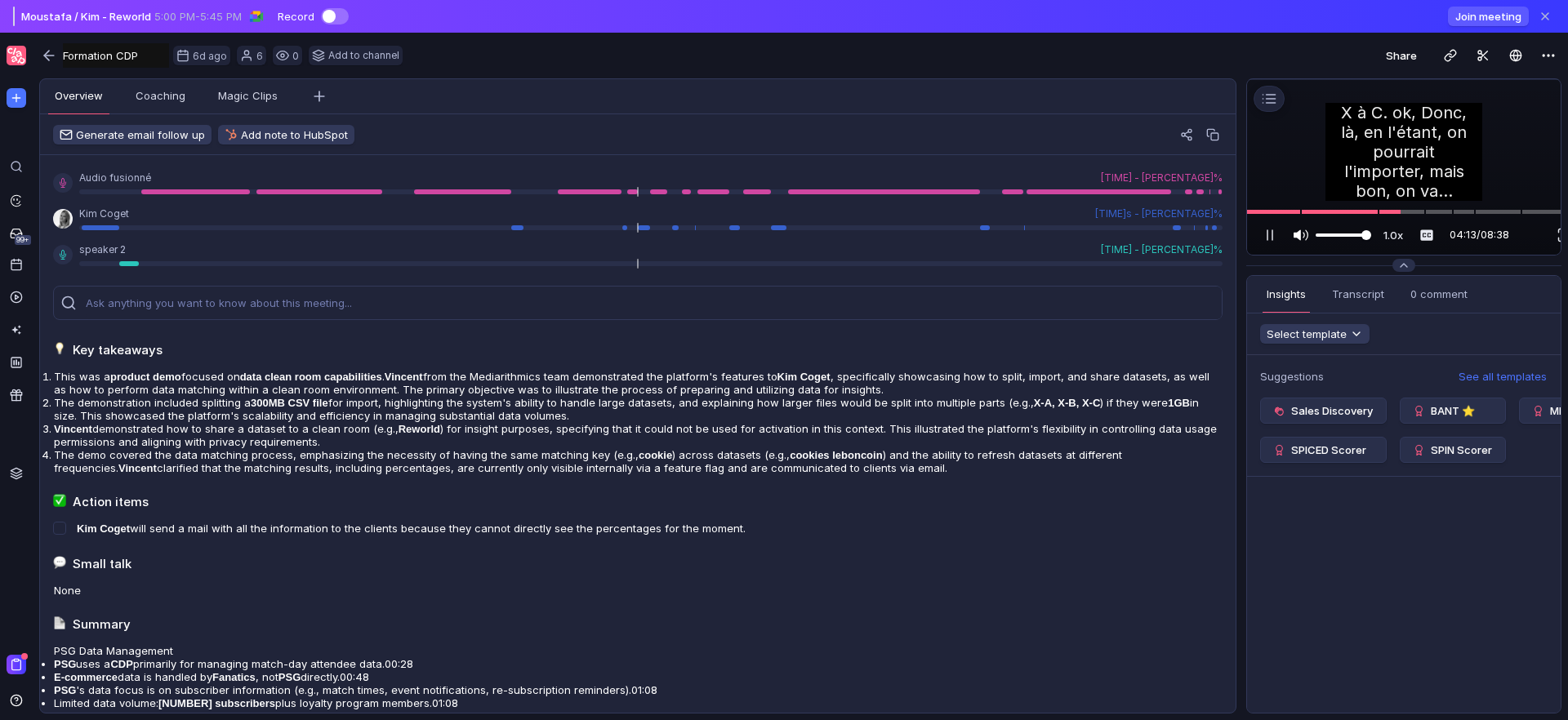 click at bounding box center (1301, 235) 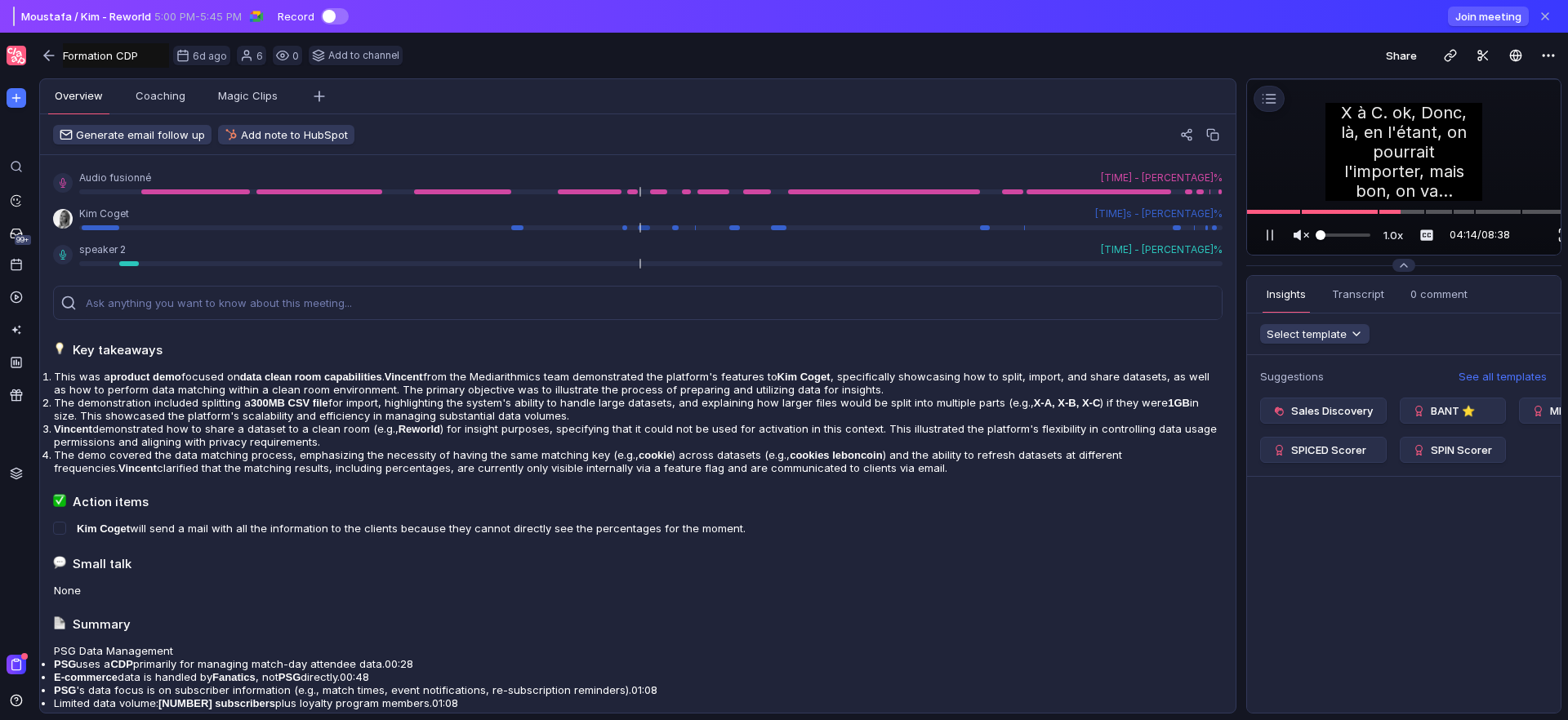 click at bounding box center (1566, 235) 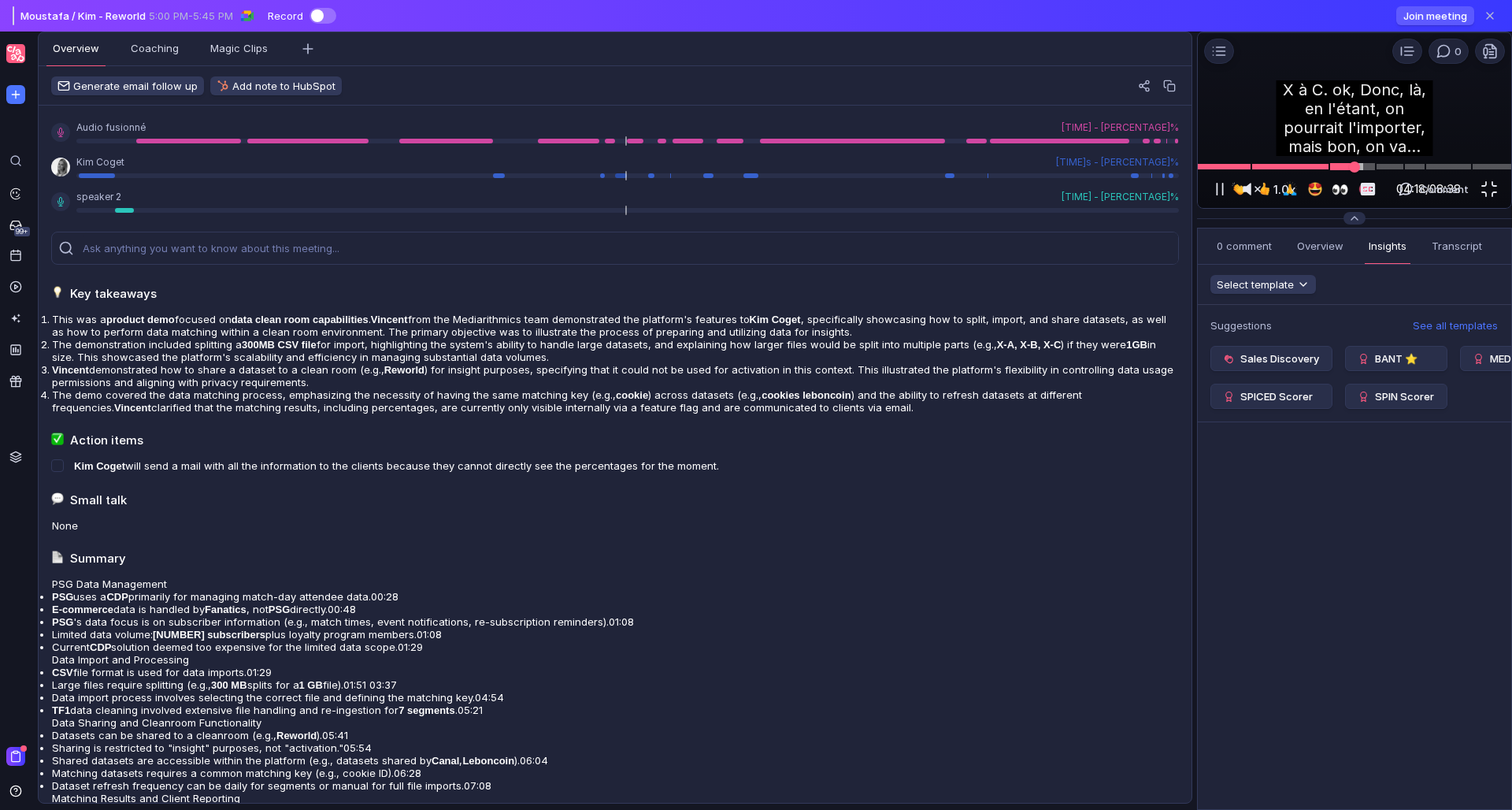 click at bounding box center [1354, 166] 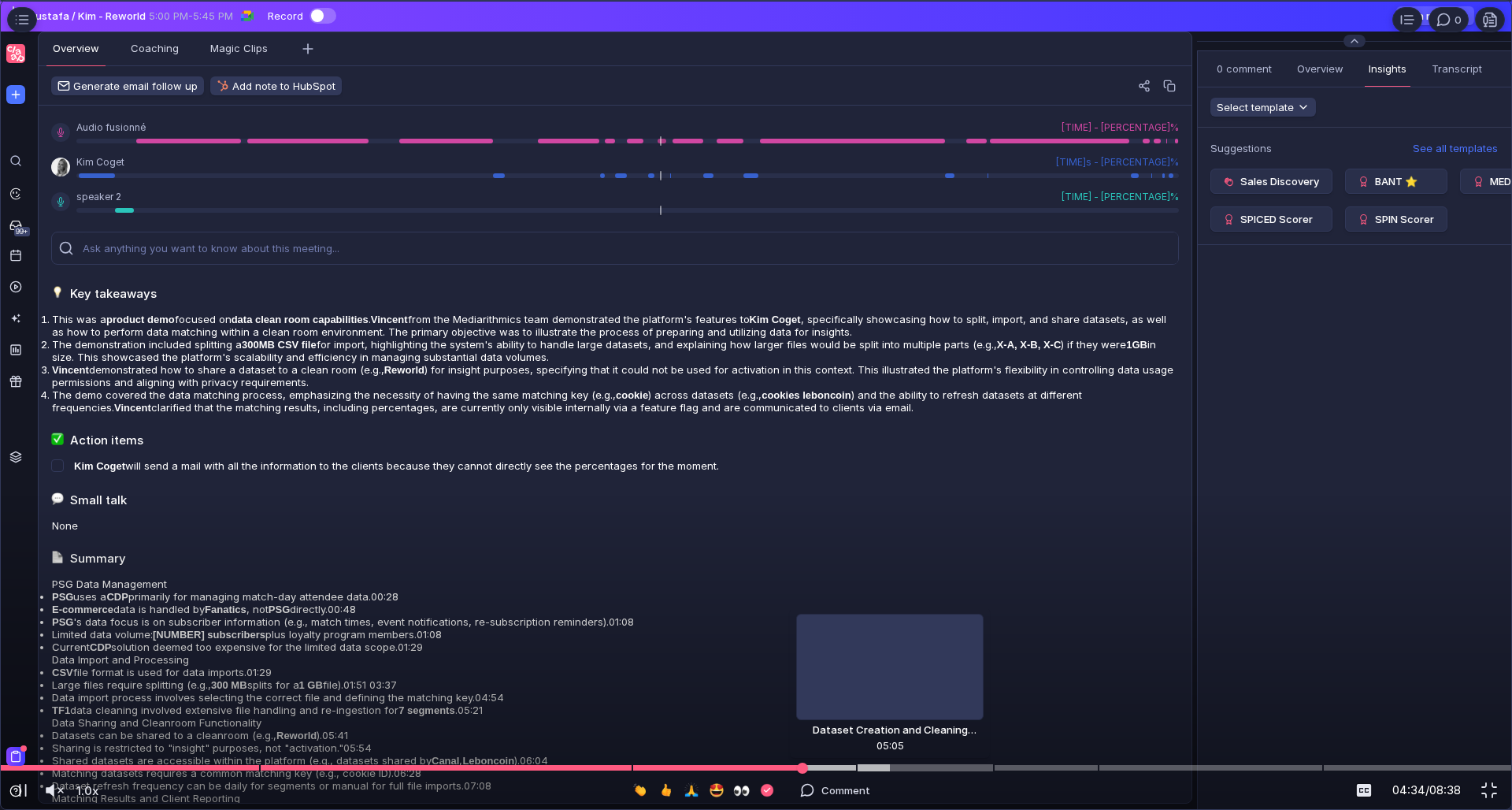 click at bounding box center (756, 767) 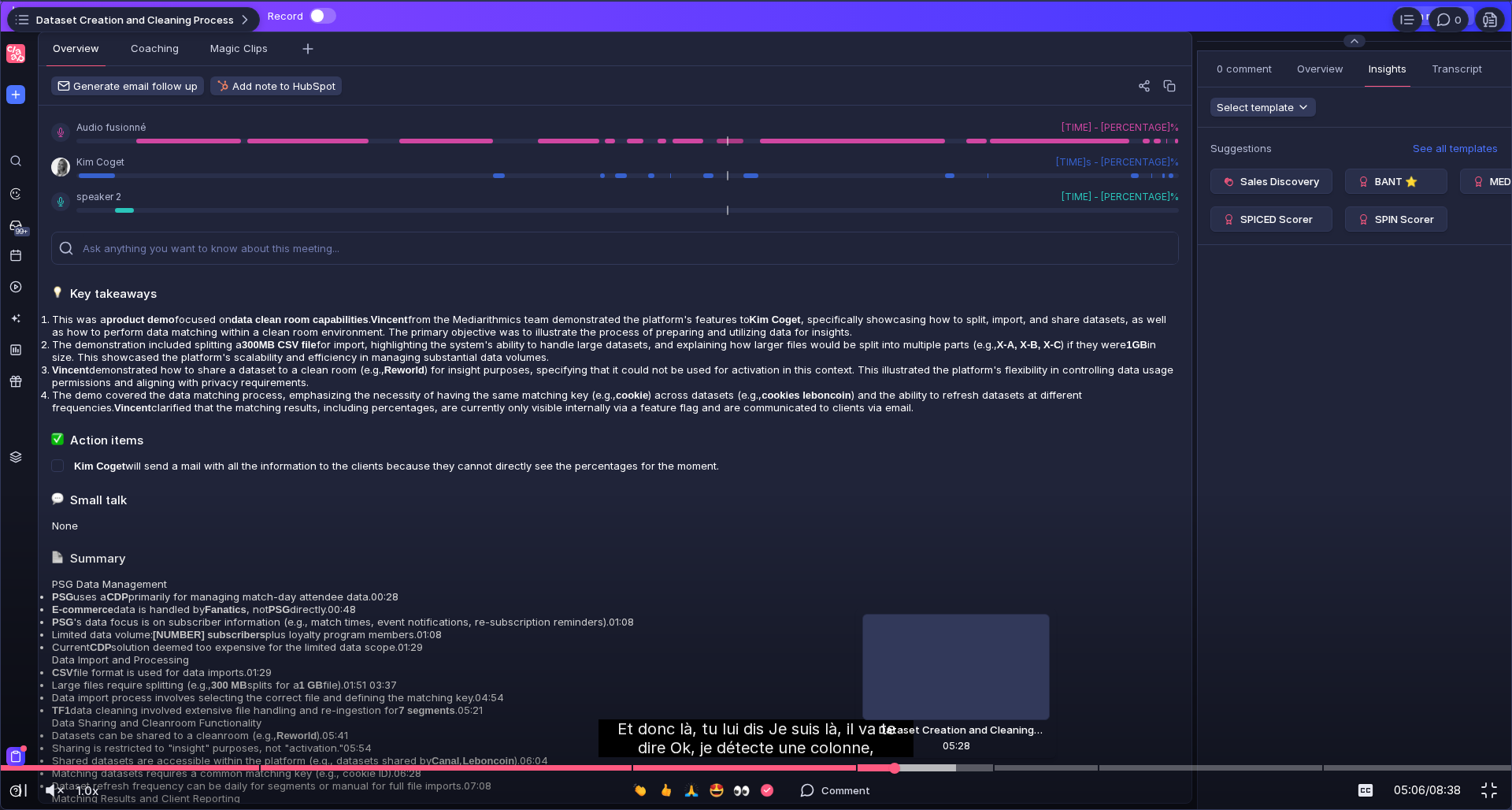 click at bounding box center (756, 767) 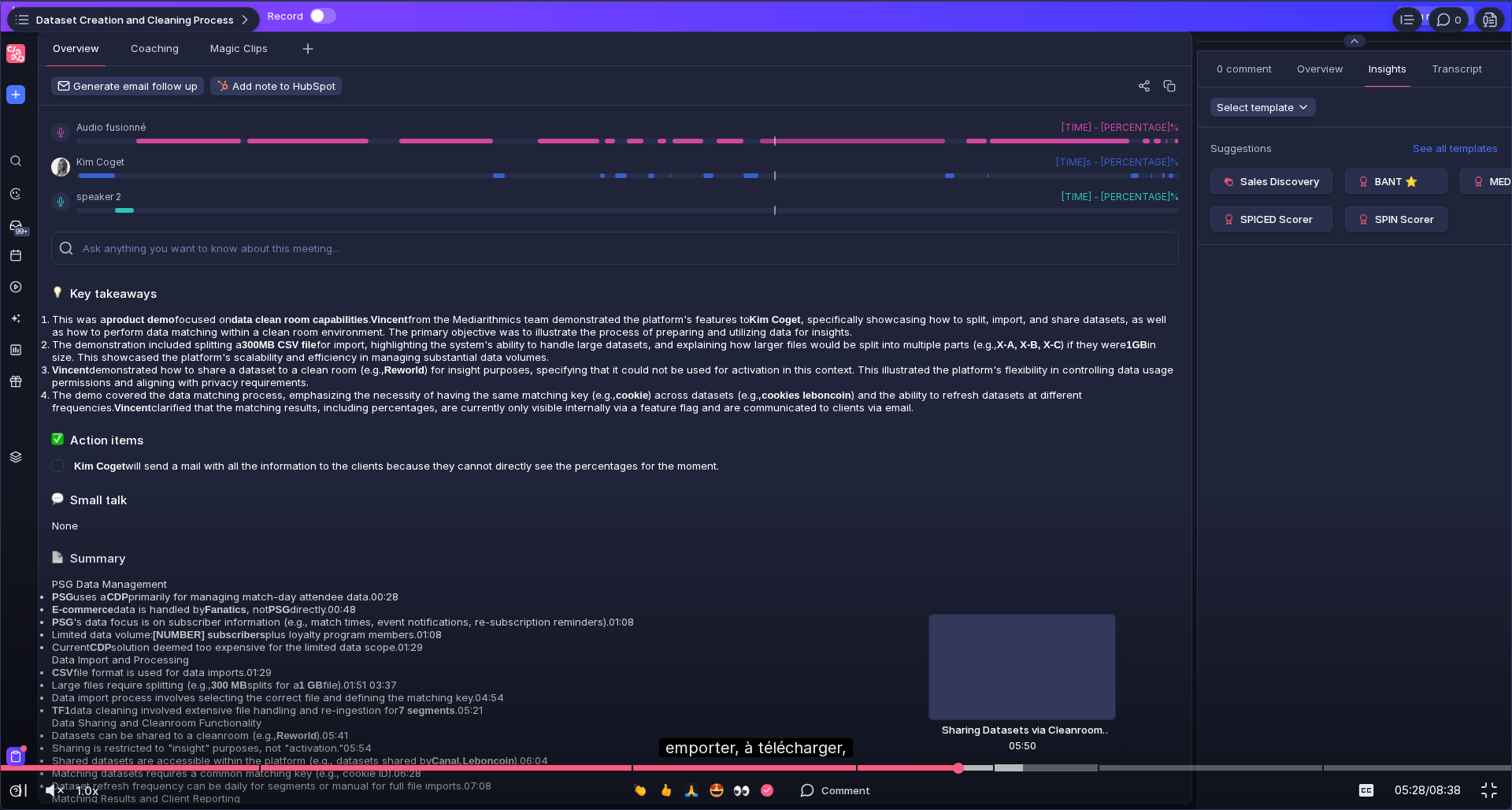 click at bounding box center [756, 767] 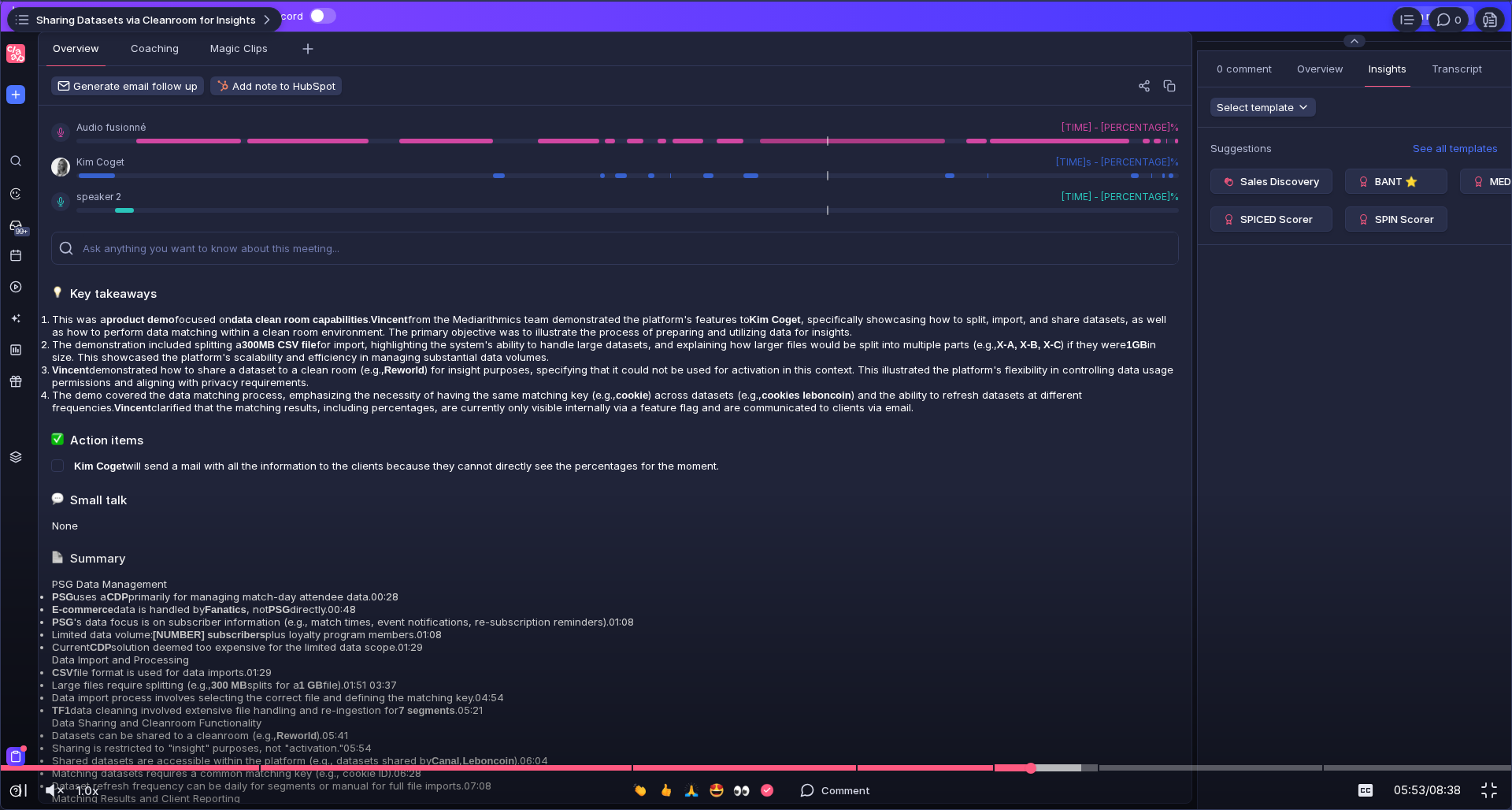 click at bounding box center [756, 767] 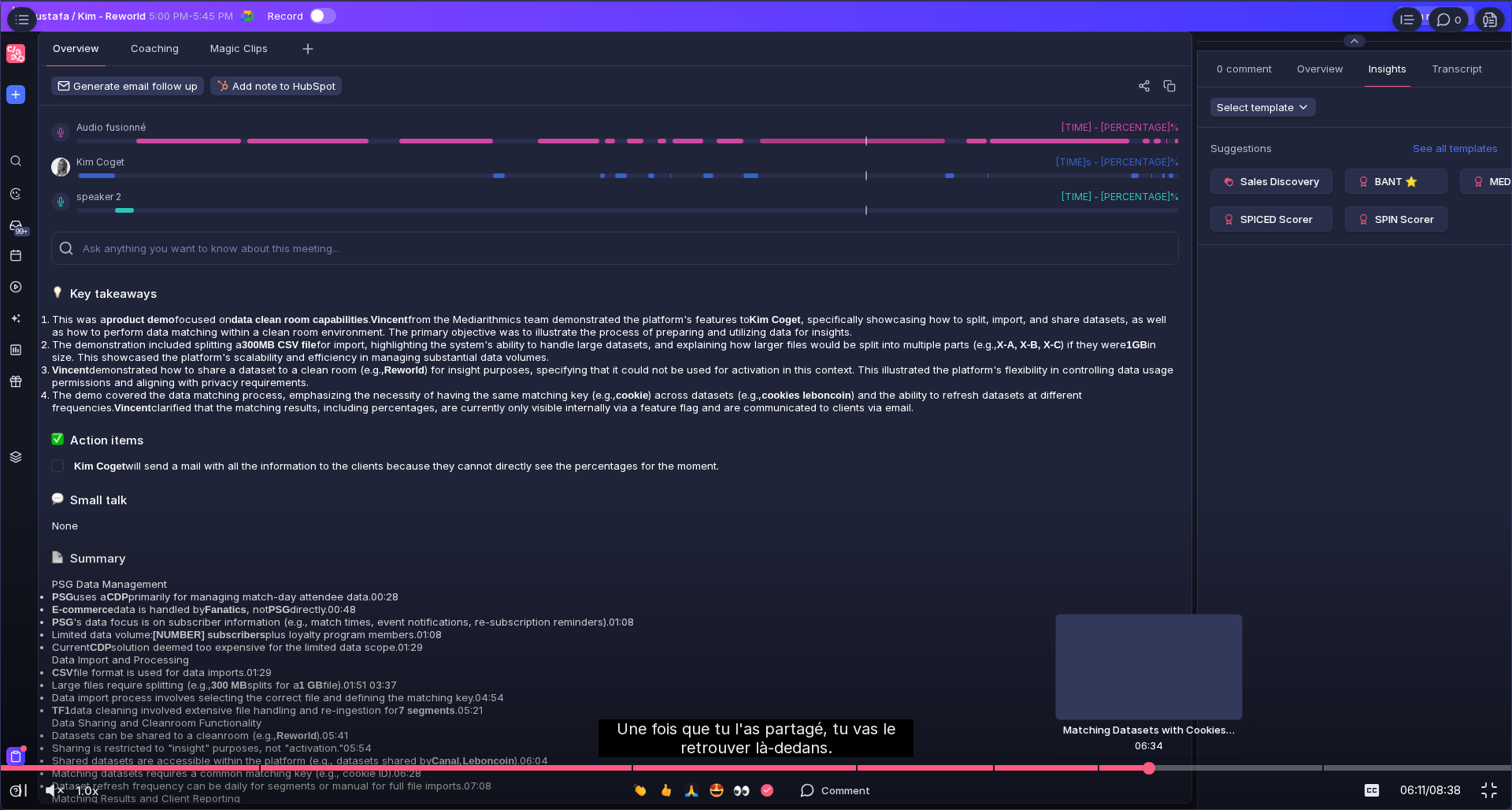 click at bounding box center (756, 767) 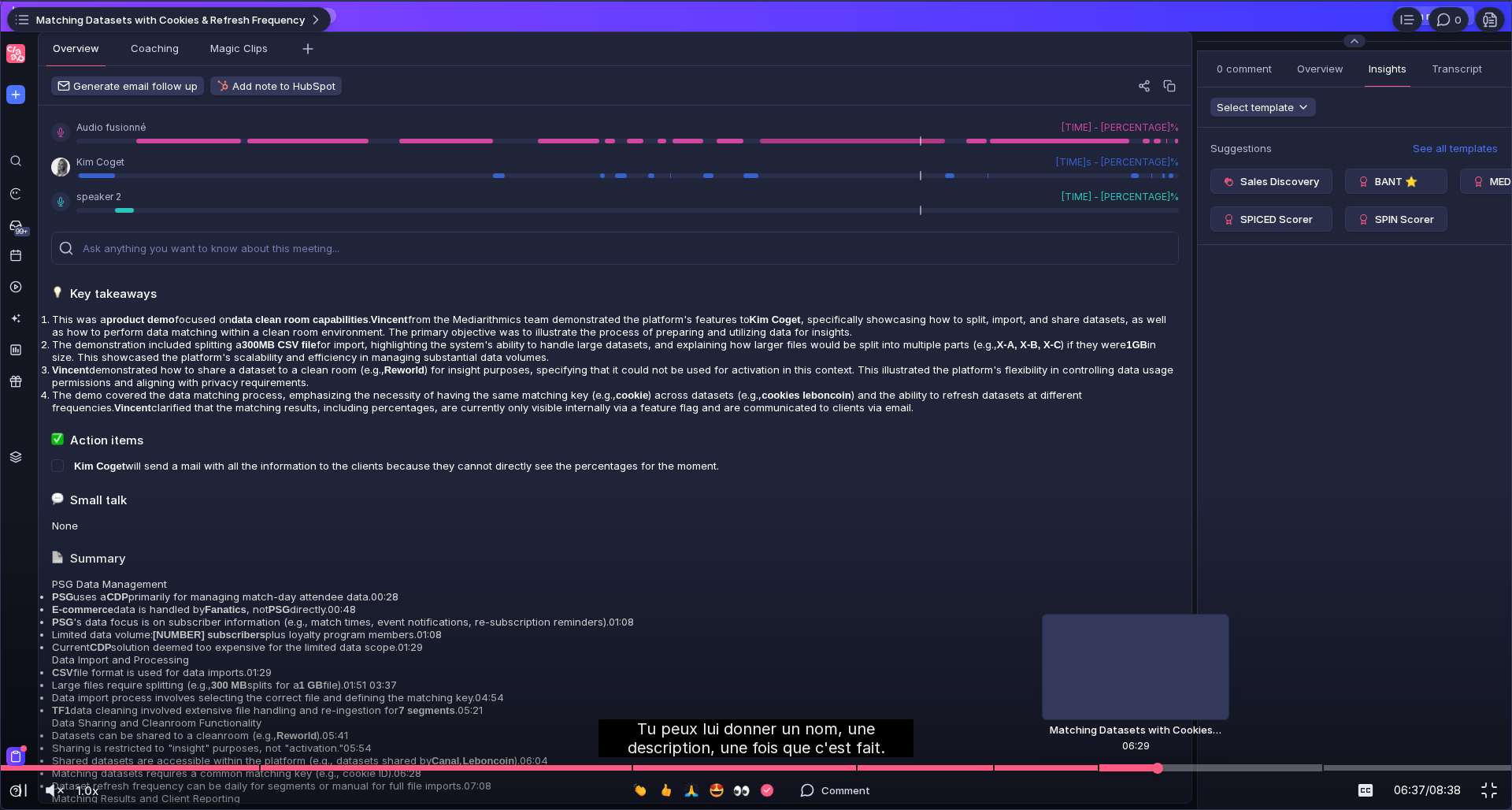 click at bounding box center (756, 767) 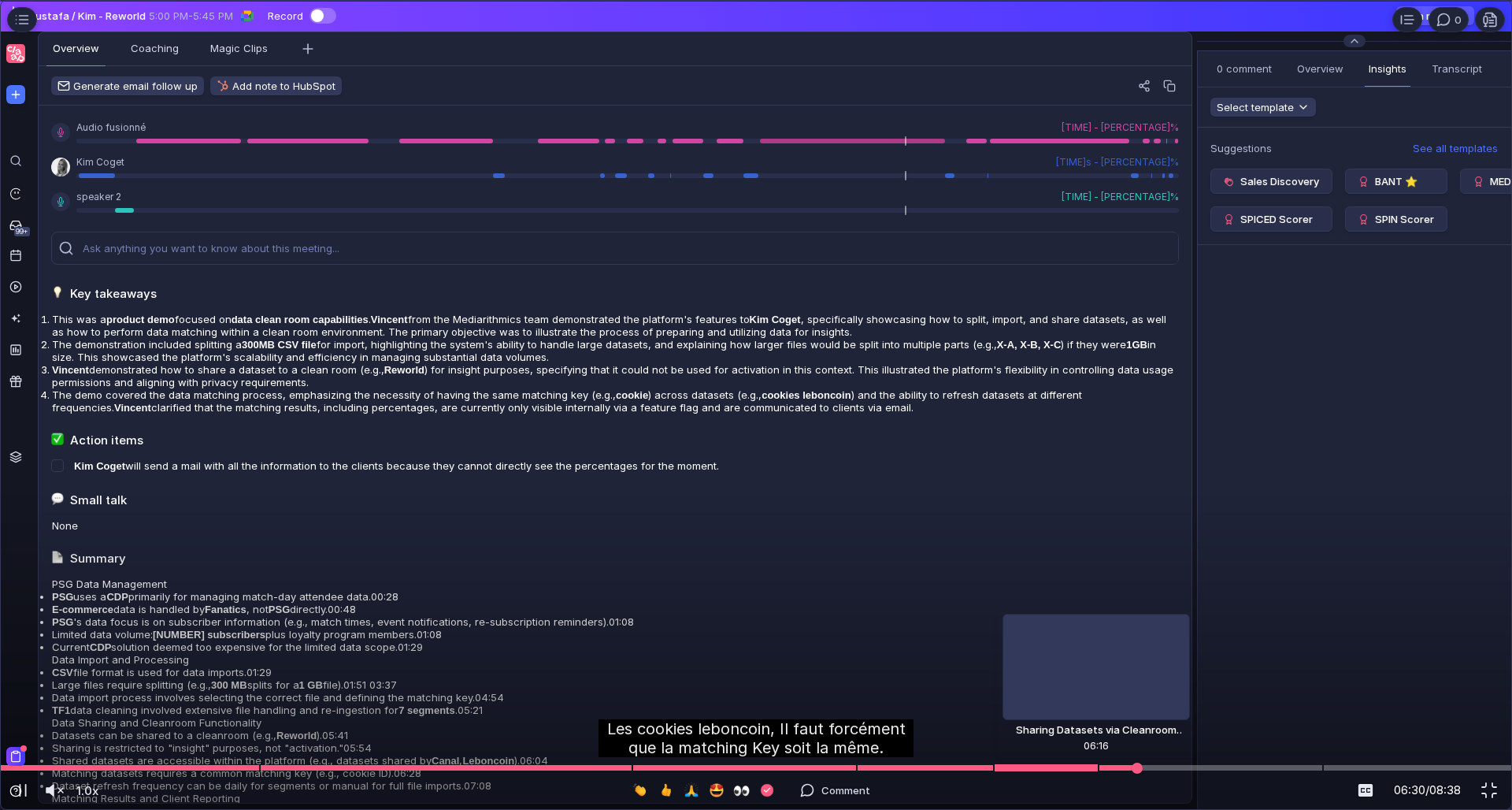 click at bounding box center [756, 767] 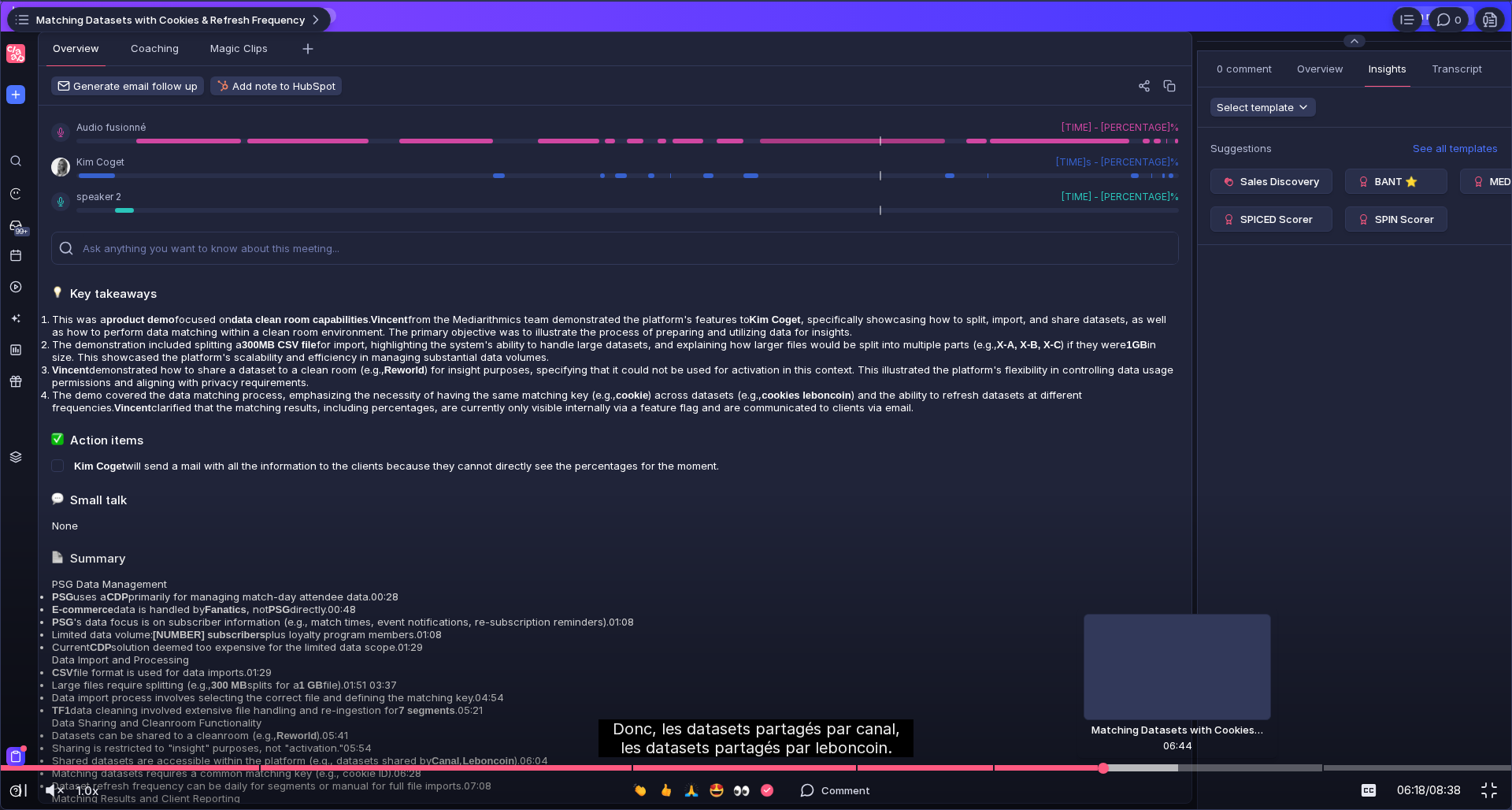click at bounding box center (756, 767) 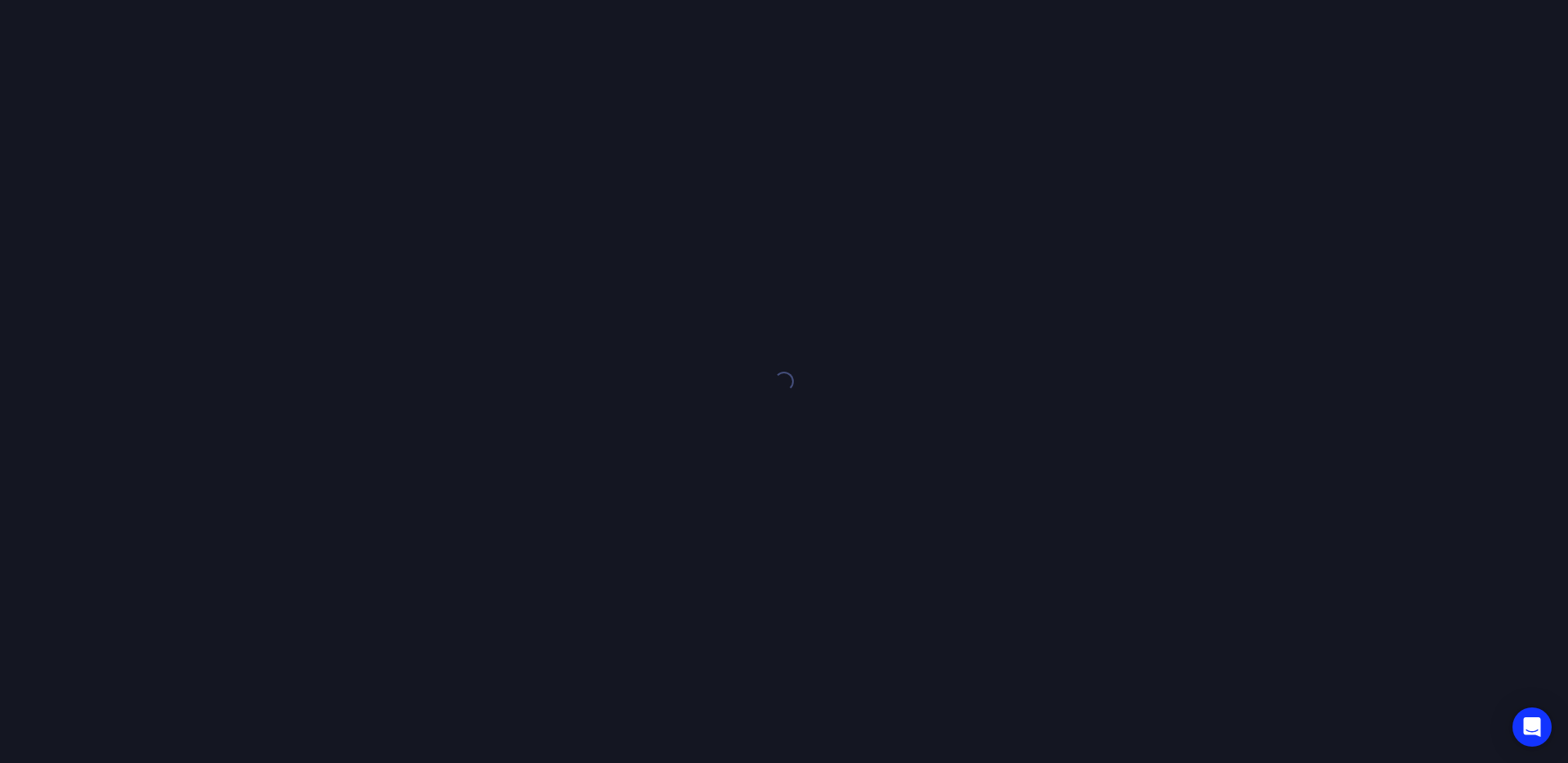 scroll, scrollTop: 0, scrollLeft: 0, axis: both 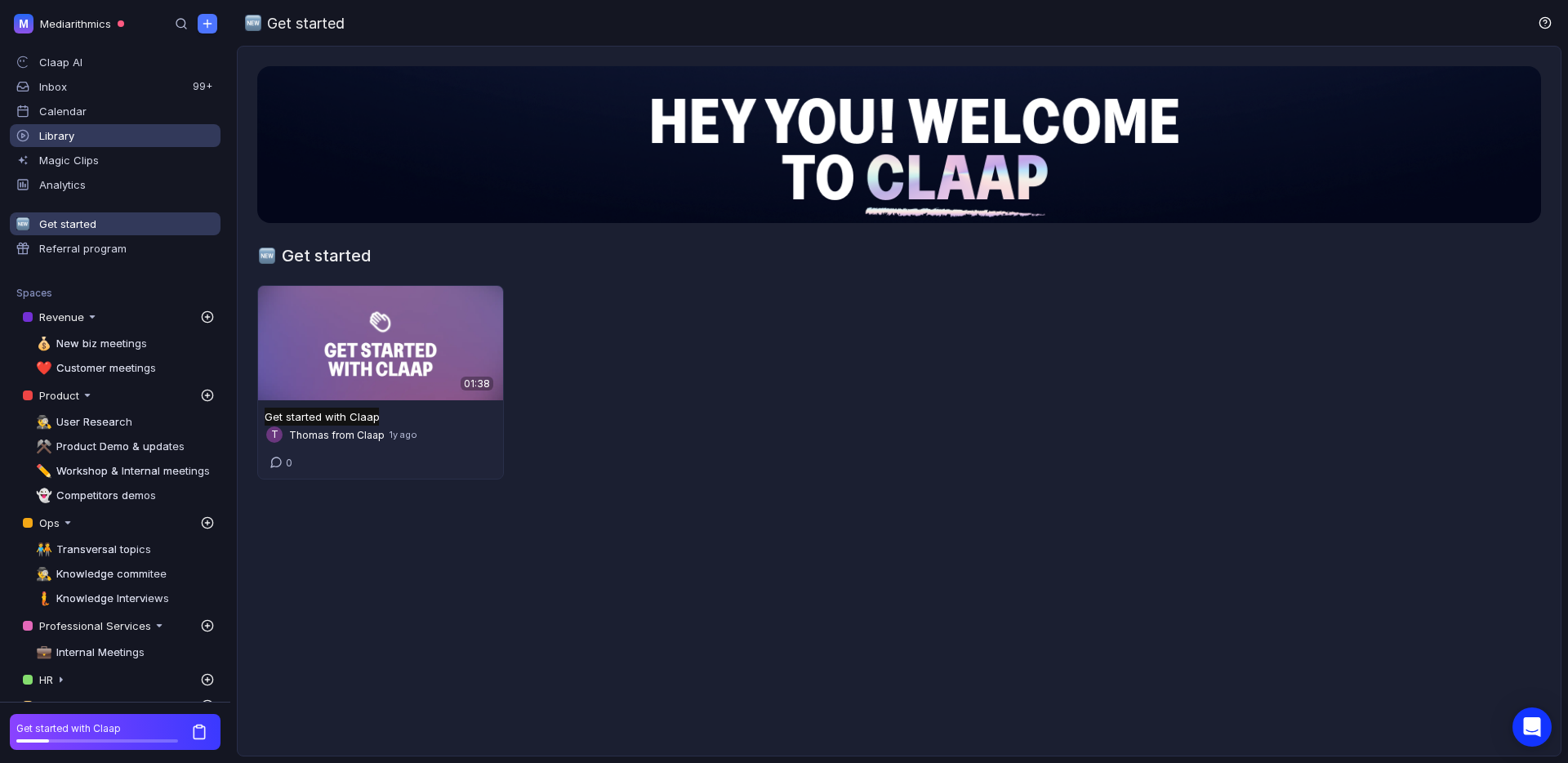 click on "Library" at bounding box center [115, 136] 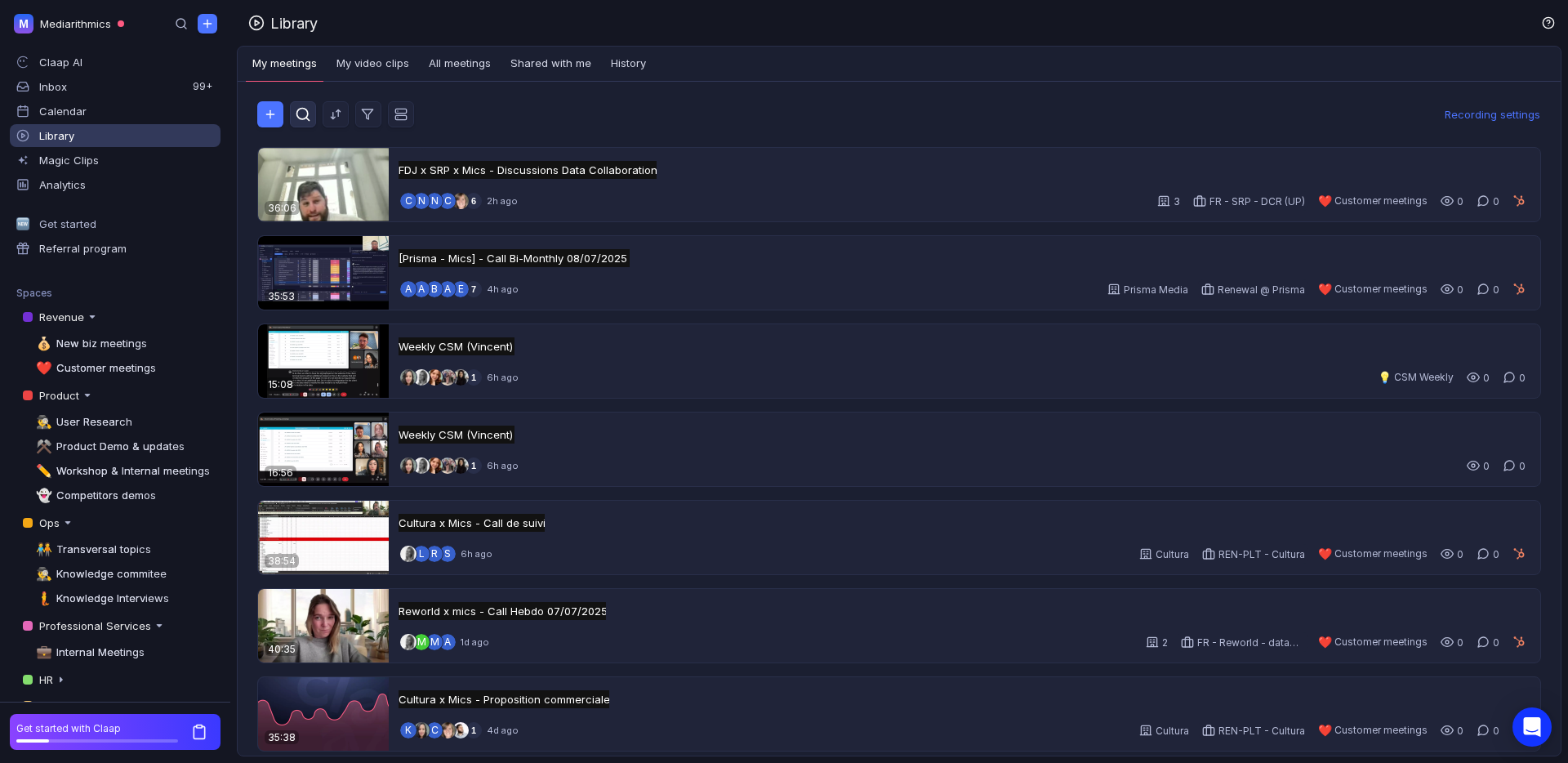 click at bounding box center [303, 114] 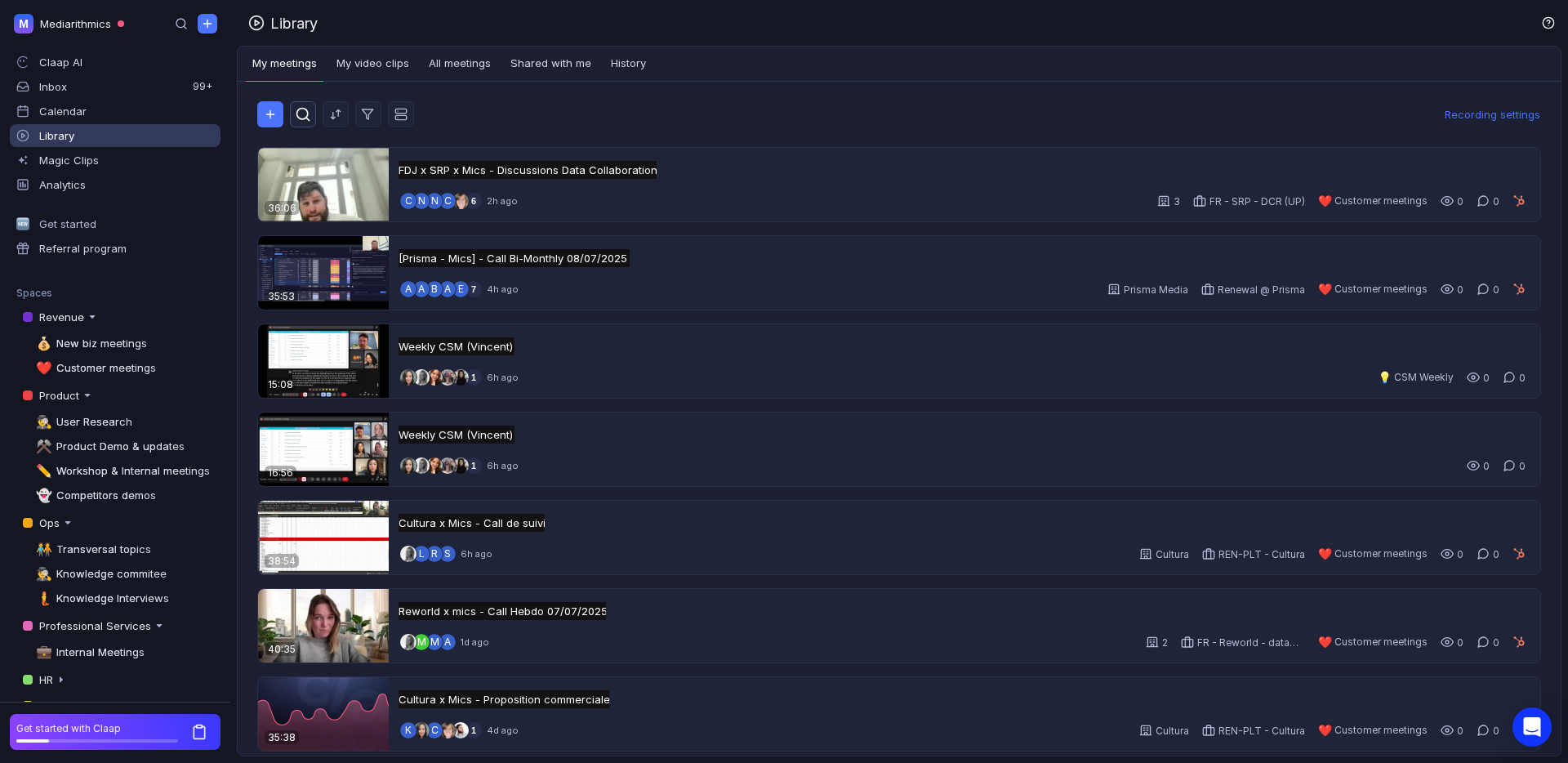 scroll, scrollTop: 0, scrollLeft: 0, axis: both 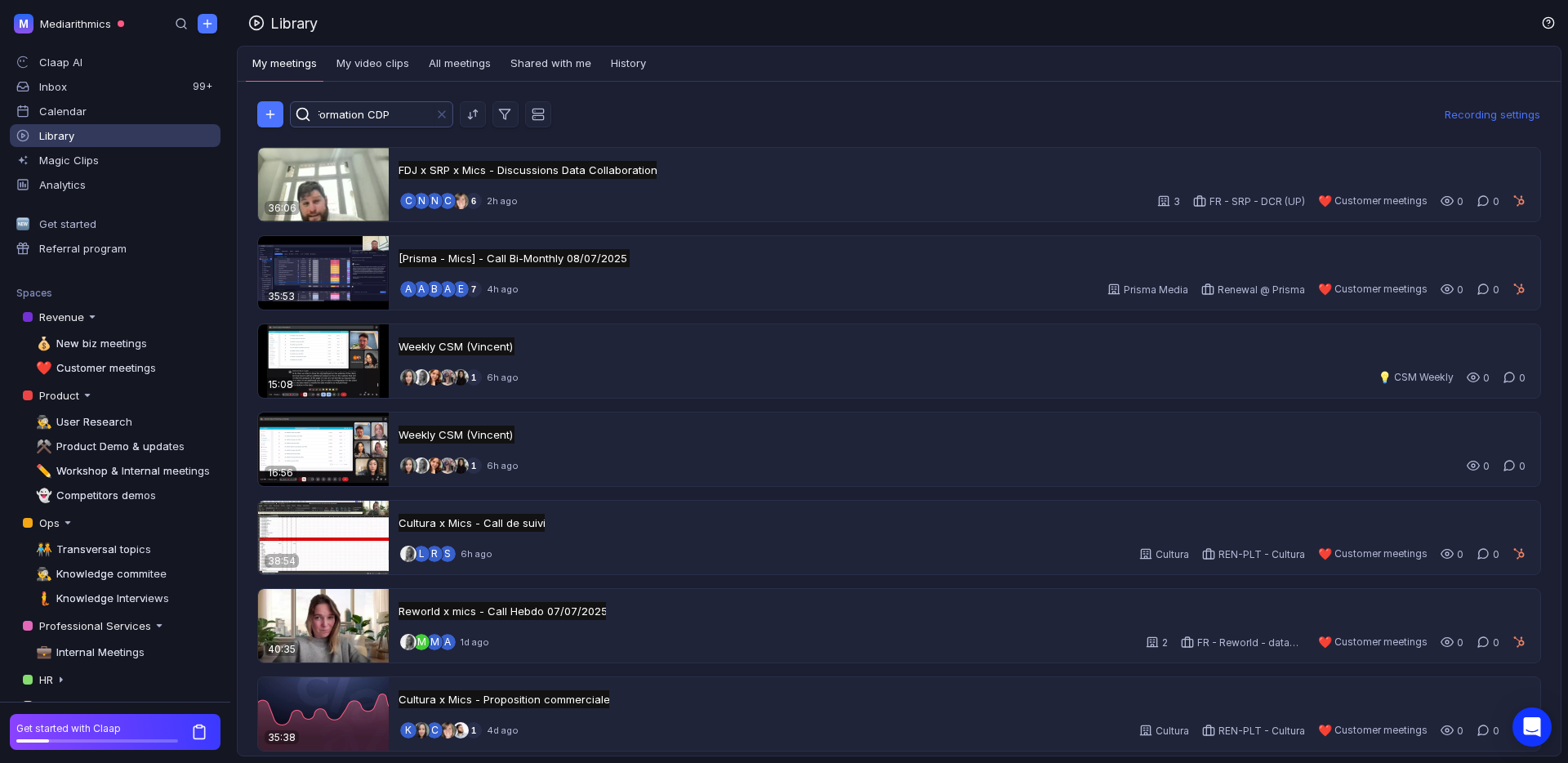 type on "Formation CDP" 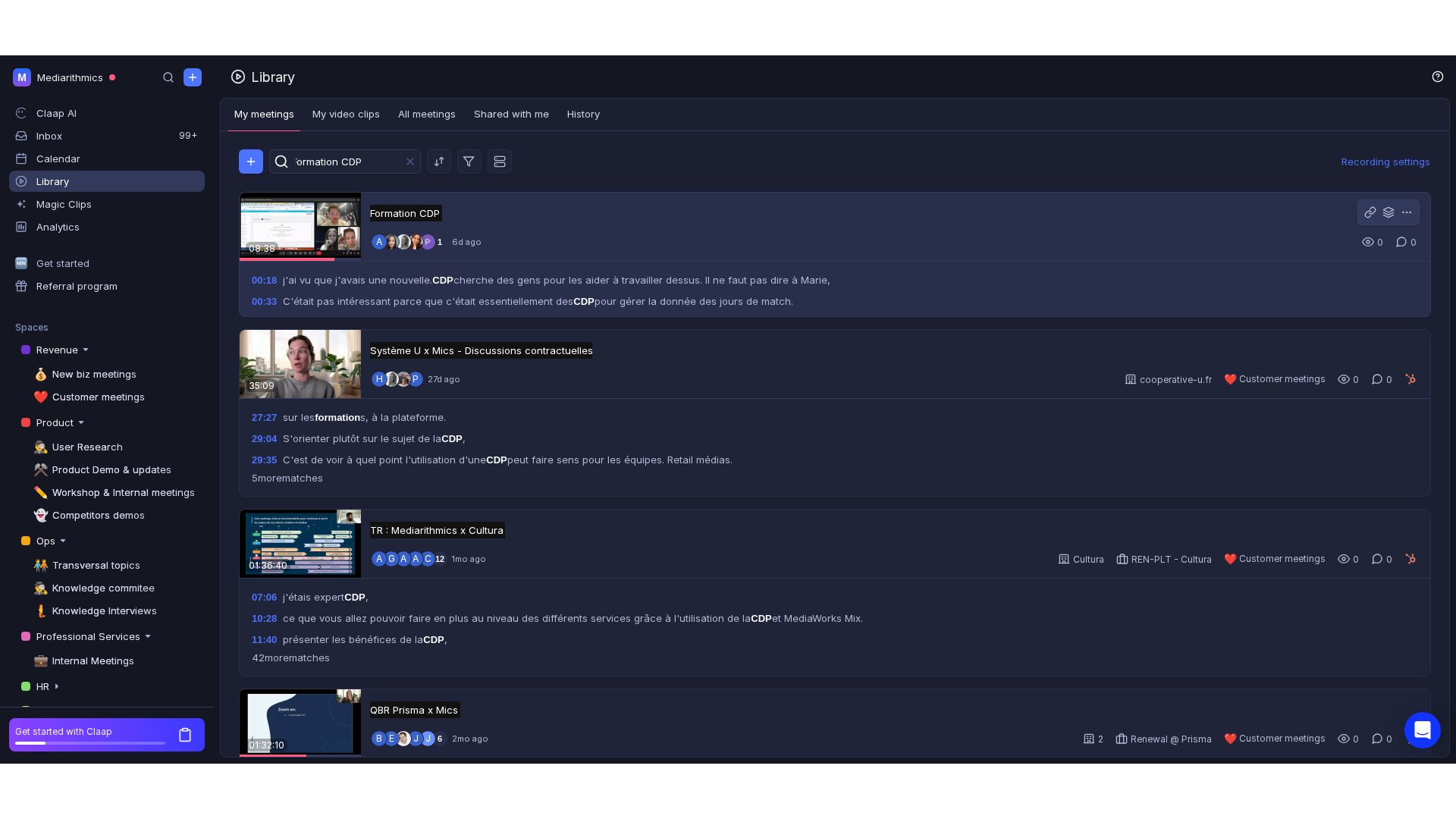 scroll, scrollTop: 0, scrollLeft: 0, axis: both 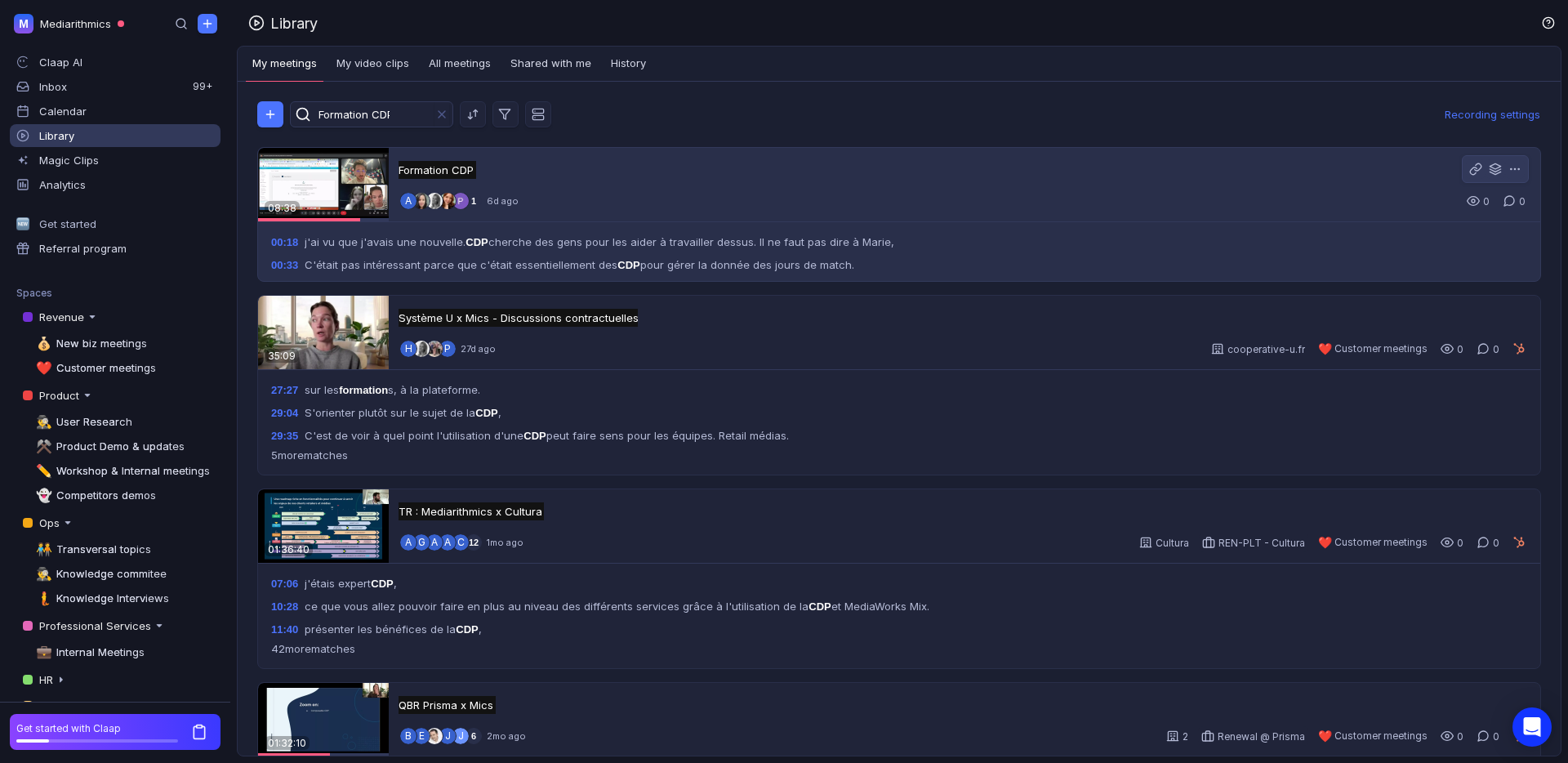 click at bounding box center [323, 185] 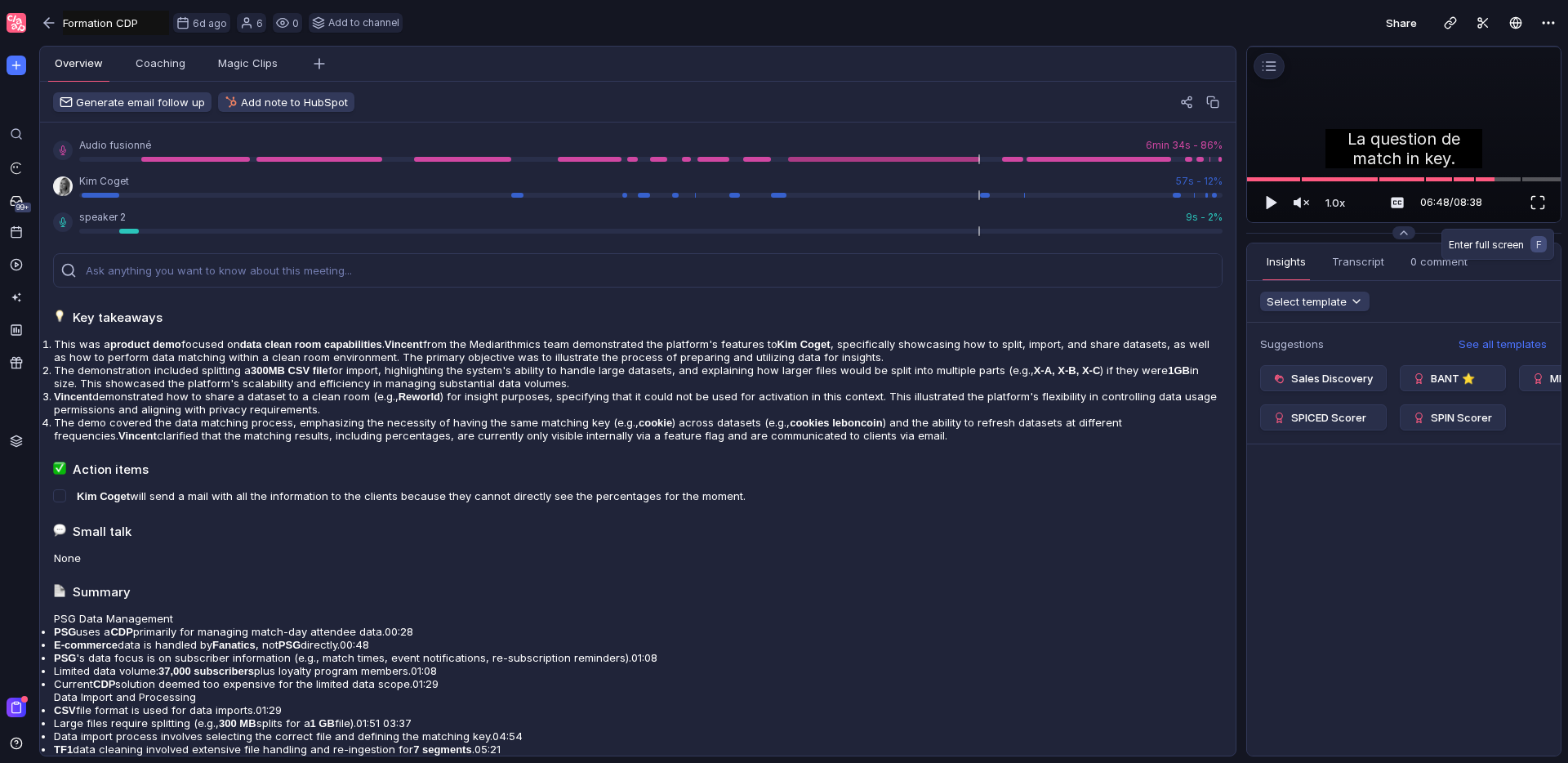 click at bounding box center [1538, 203] 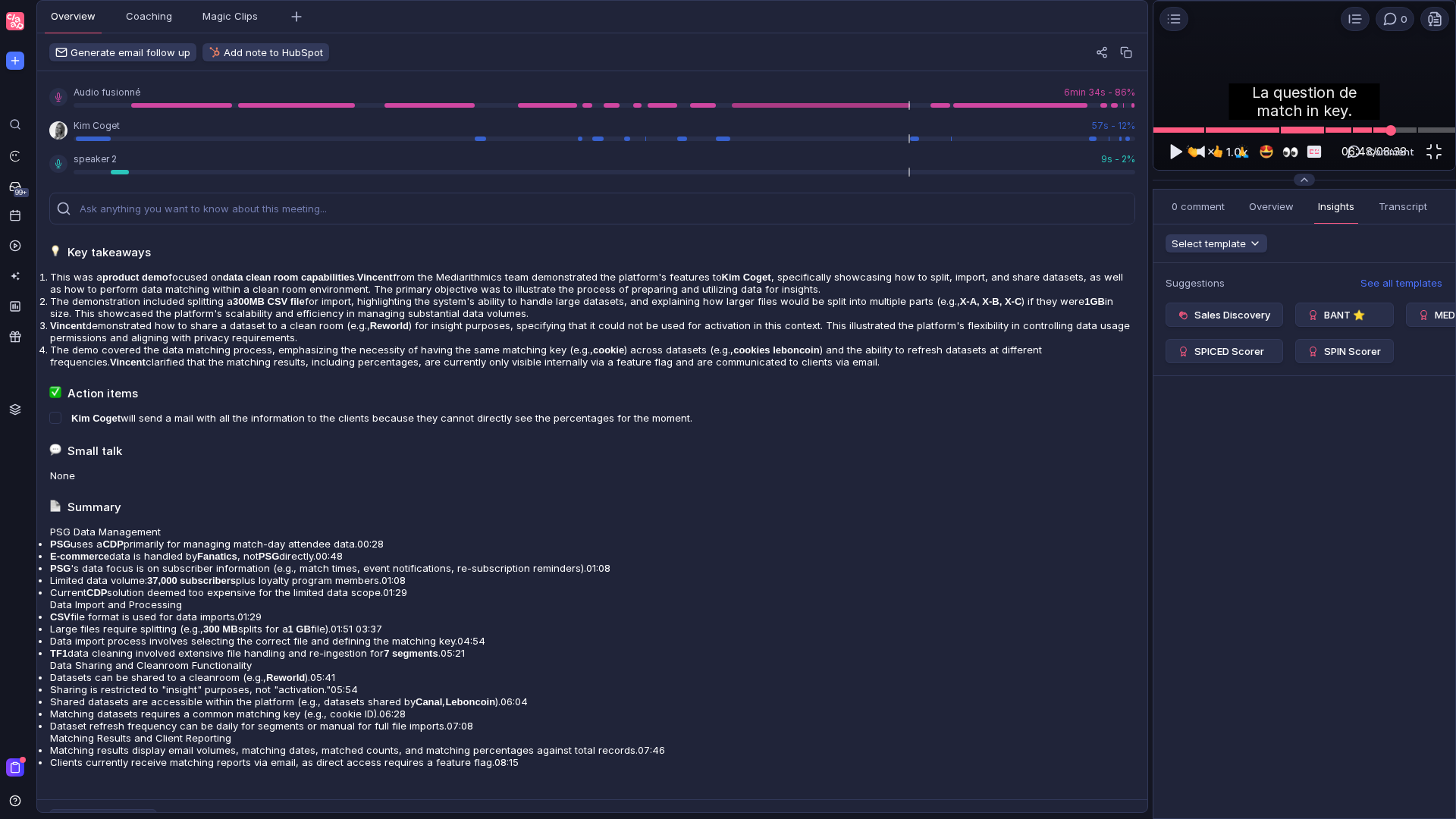 click at bounding box center [1304, 130] 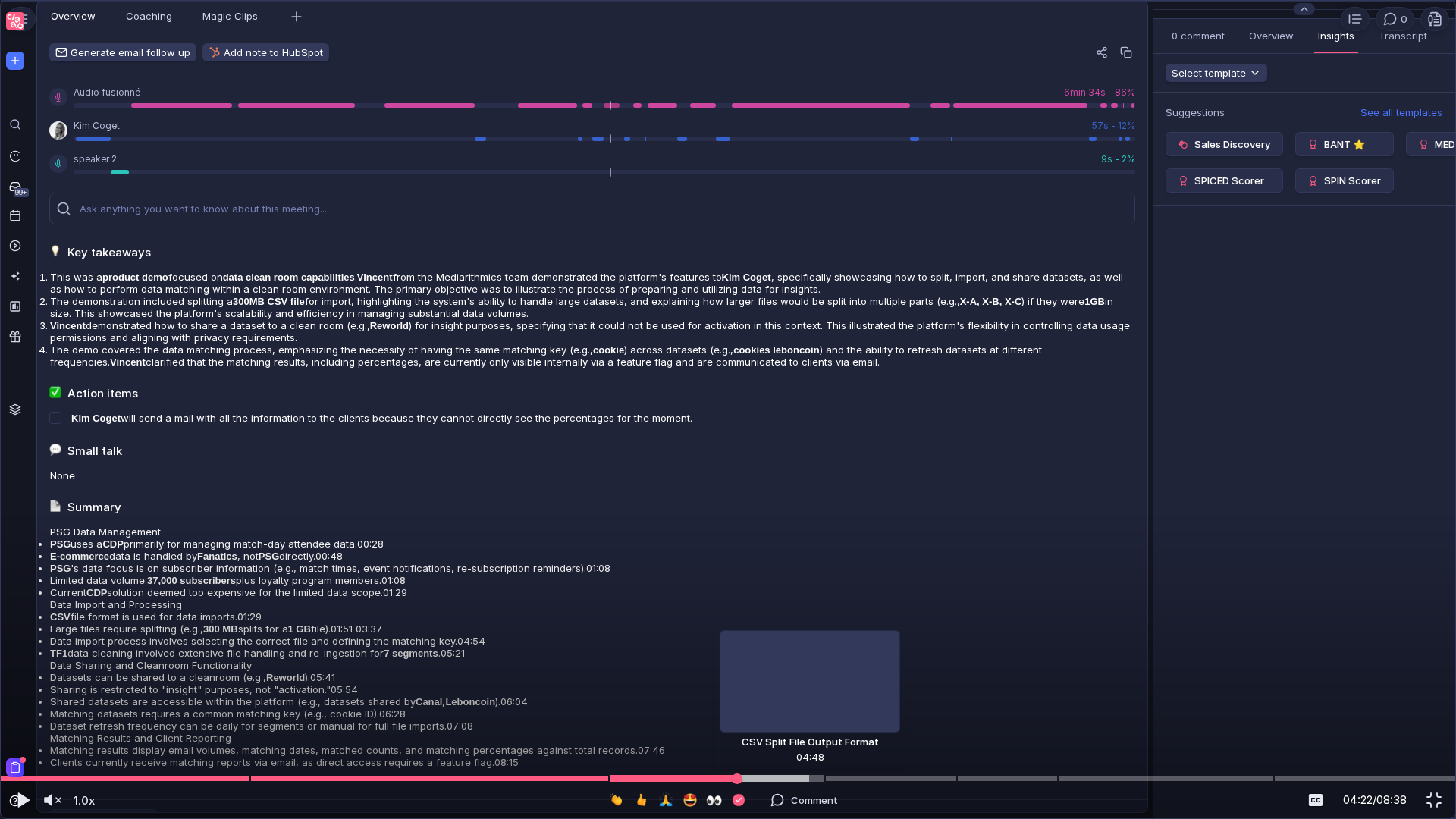 click at bounding box center (728, 778) 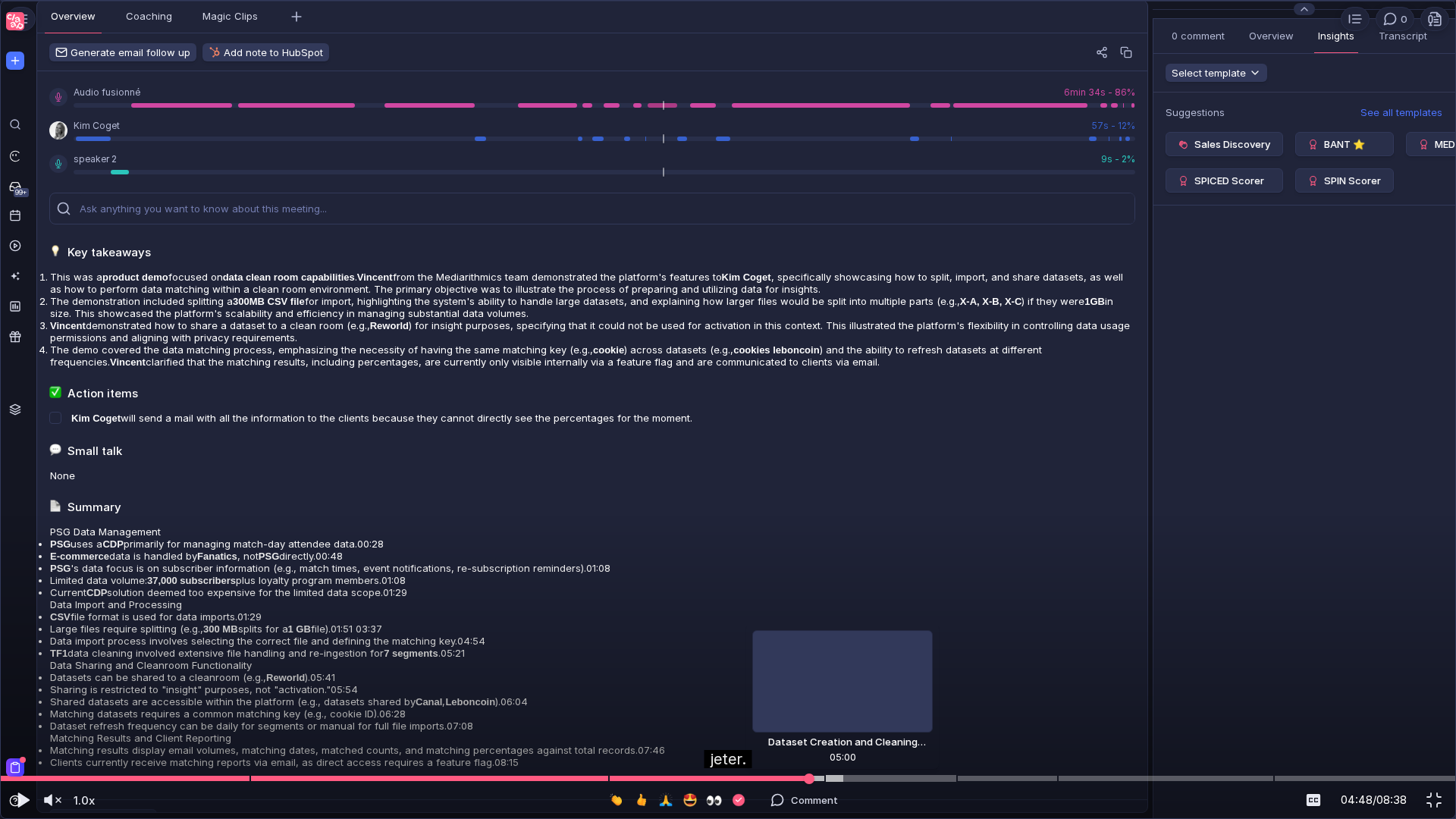 click at bounding box center [728, 778] 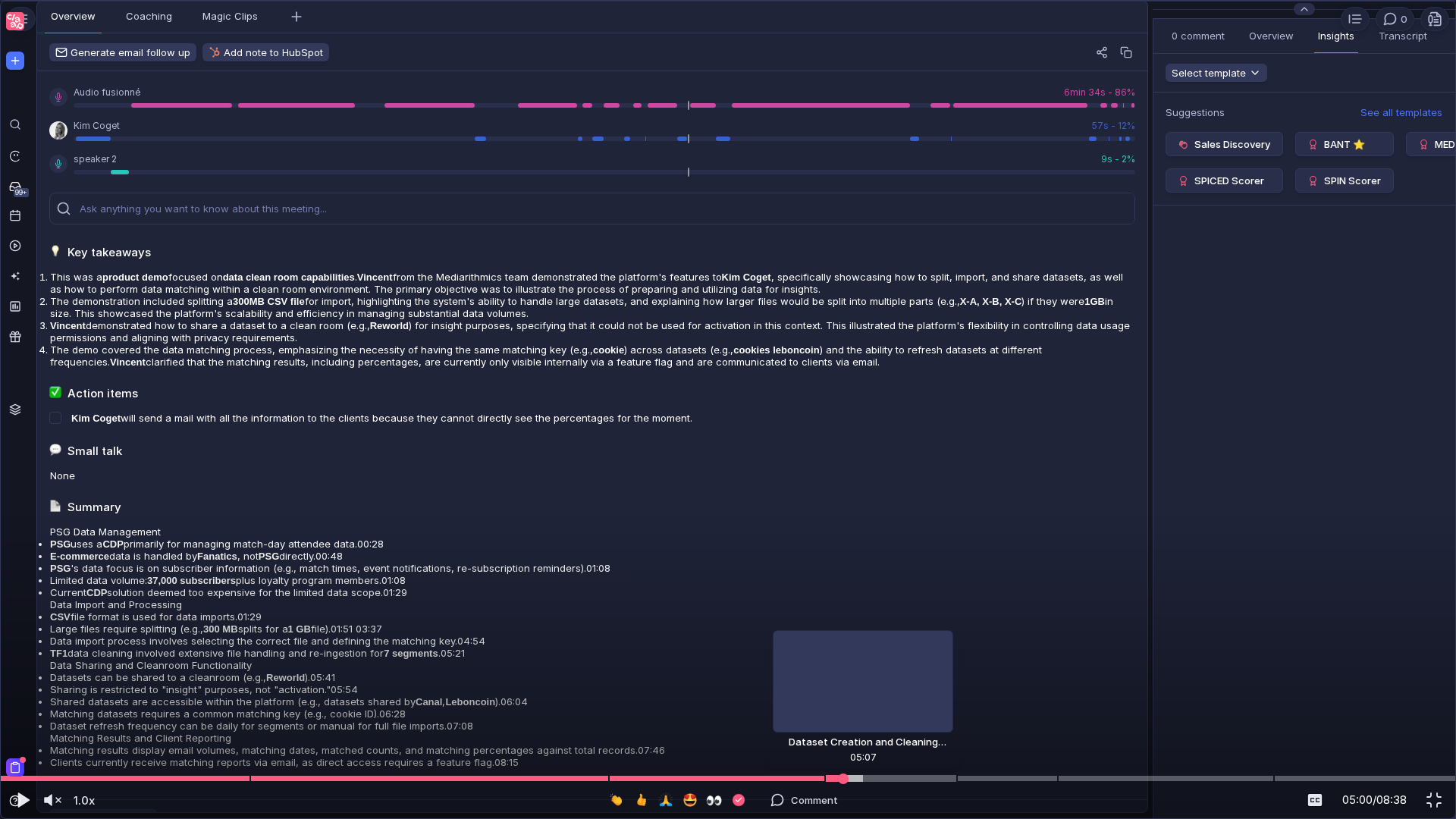 click at bounding box center (728, 778) 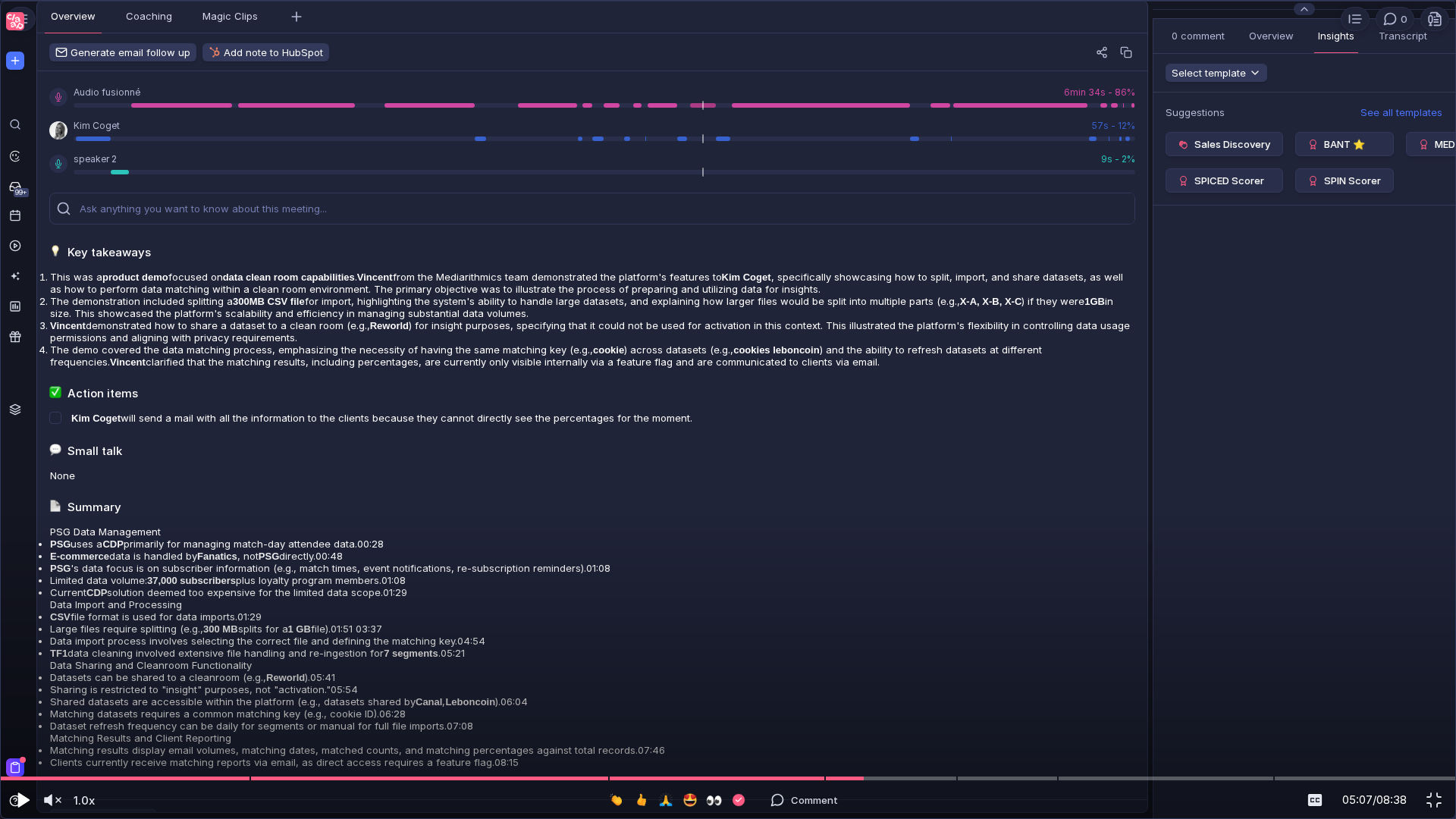 click at bounding box center [24, 800] 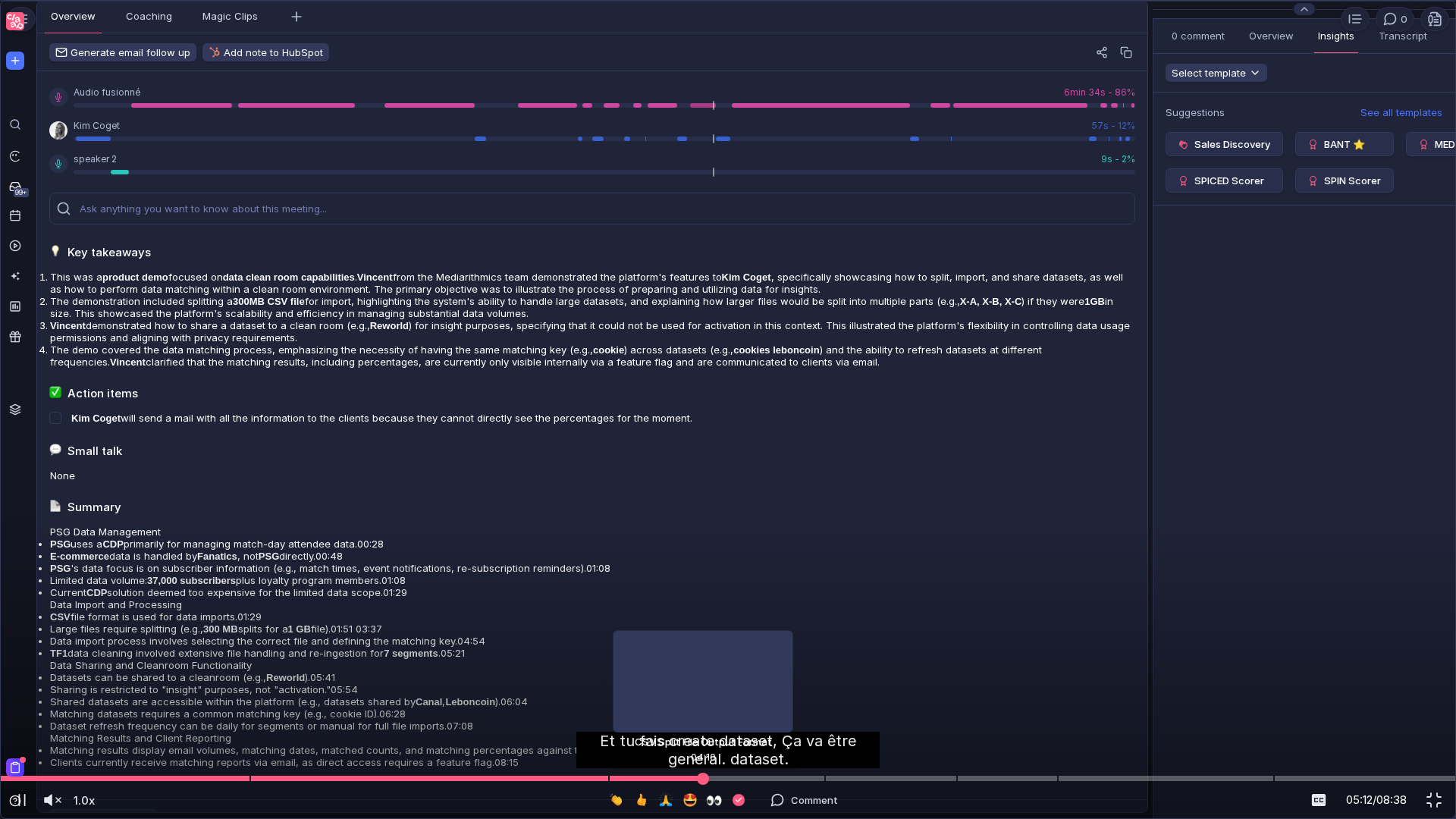 click at bounding box center (728, 778) 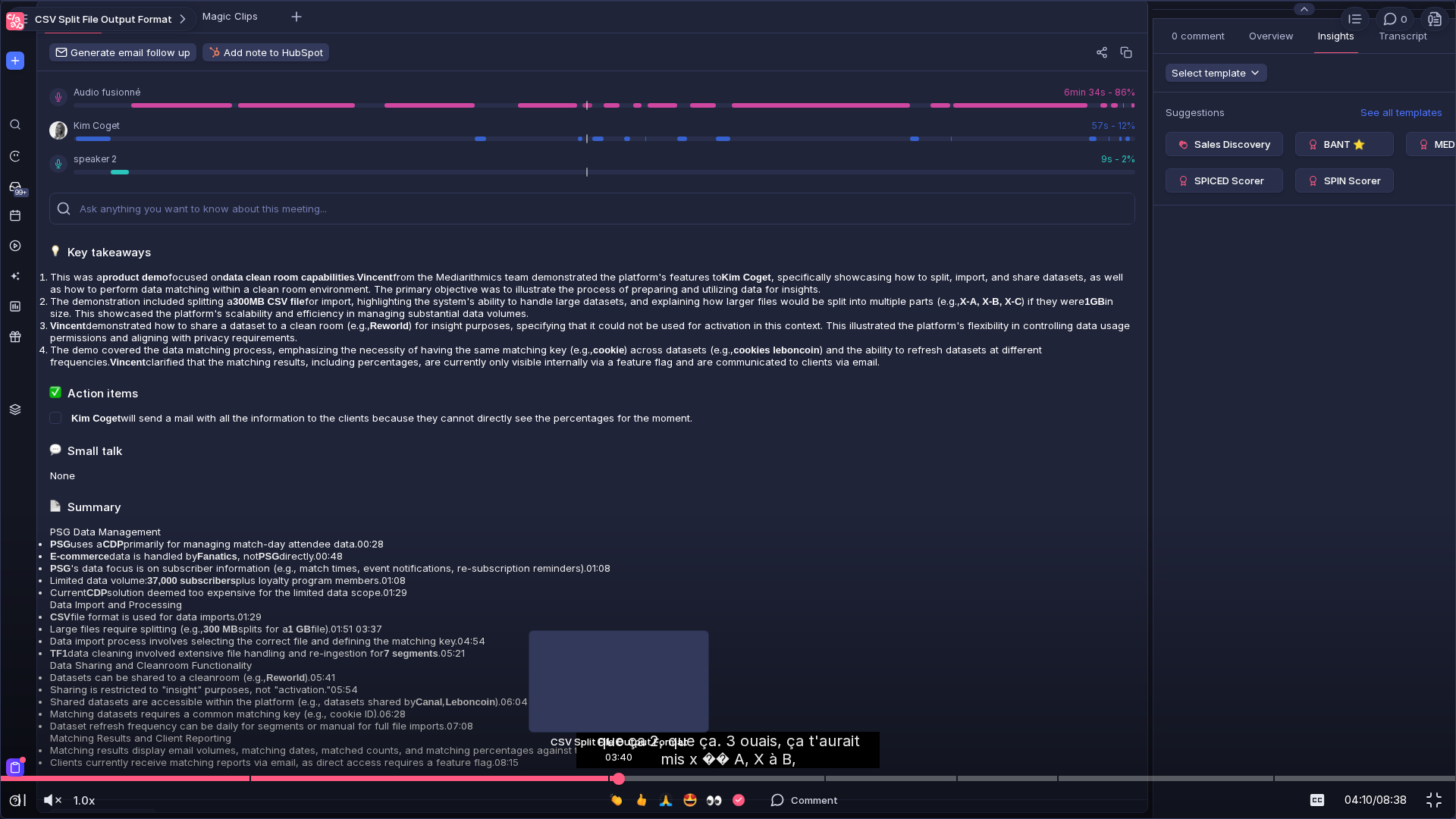 click at bounding box center (728, 778) 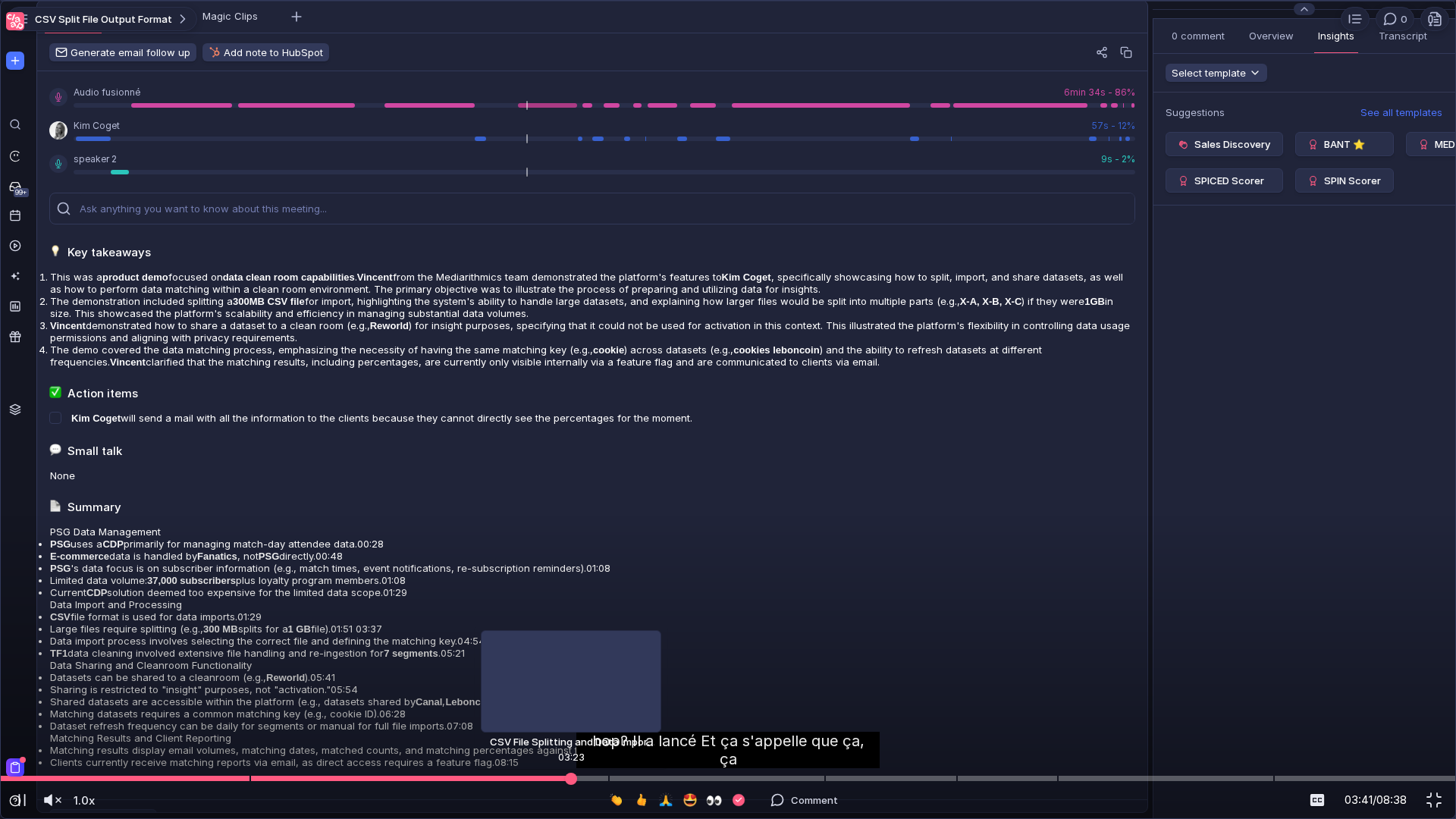 click at bounding box center (728, 778) 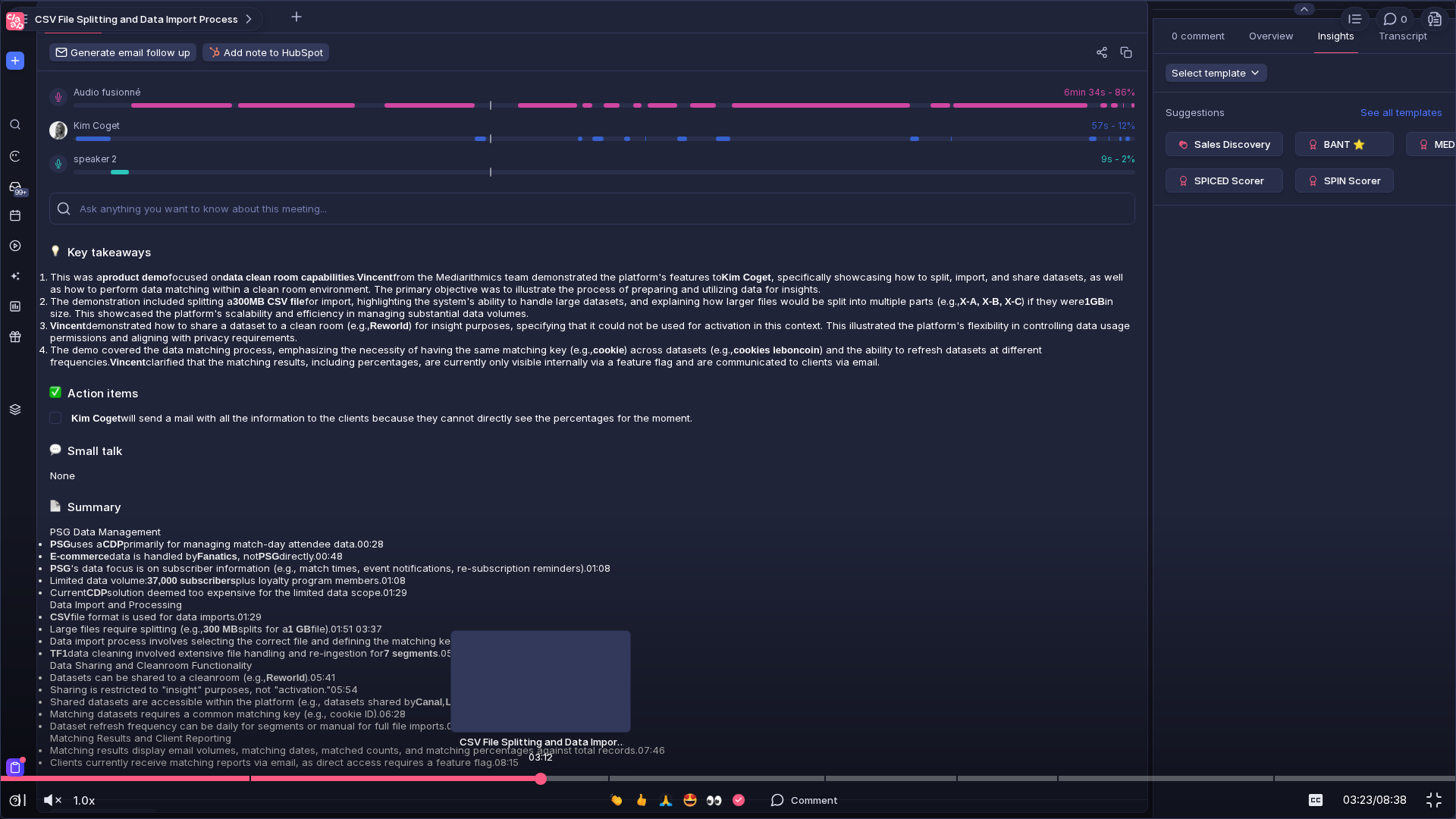 click at bounding box center (728, 778) 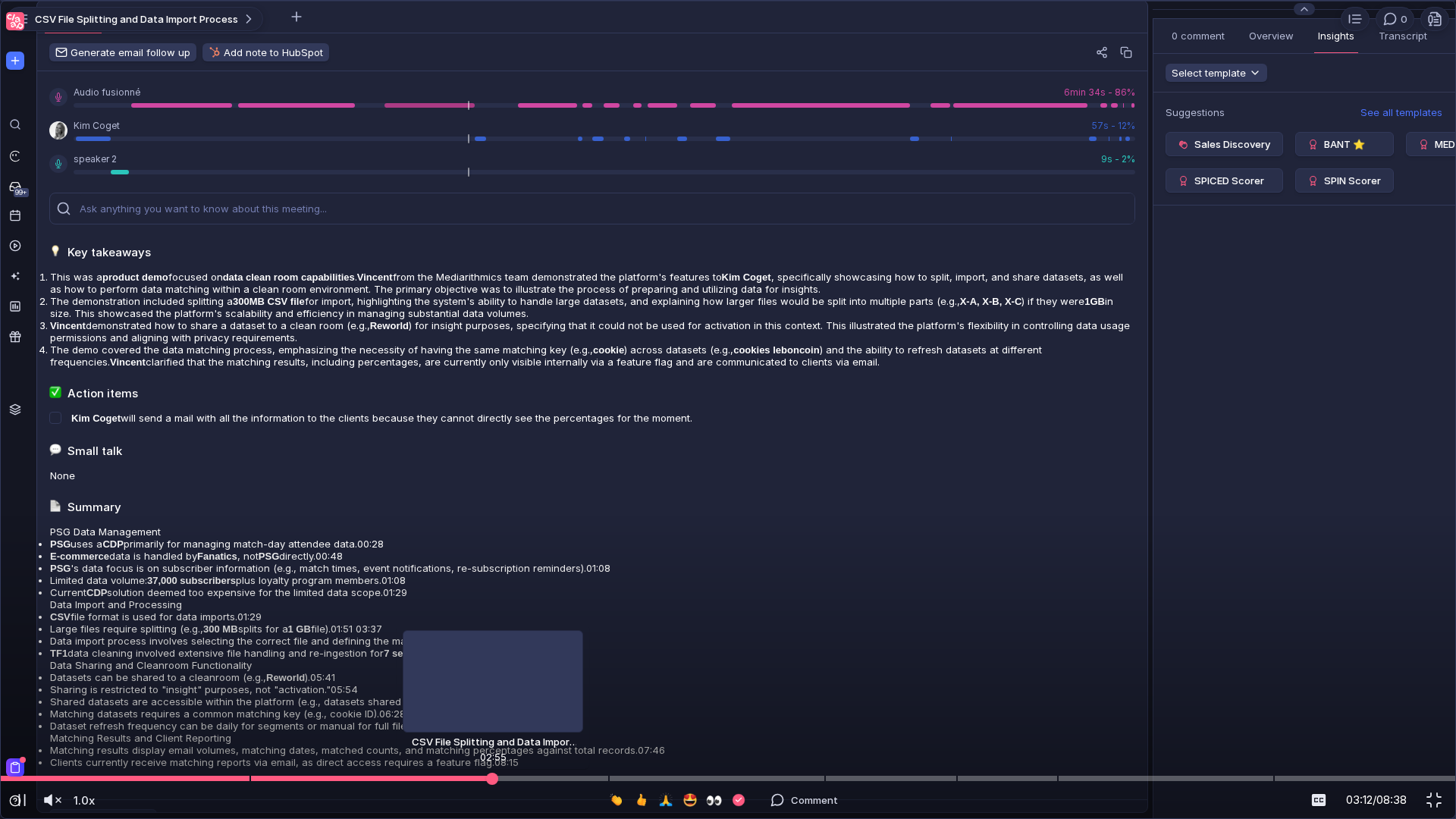 click at bounding box center (728, 778) 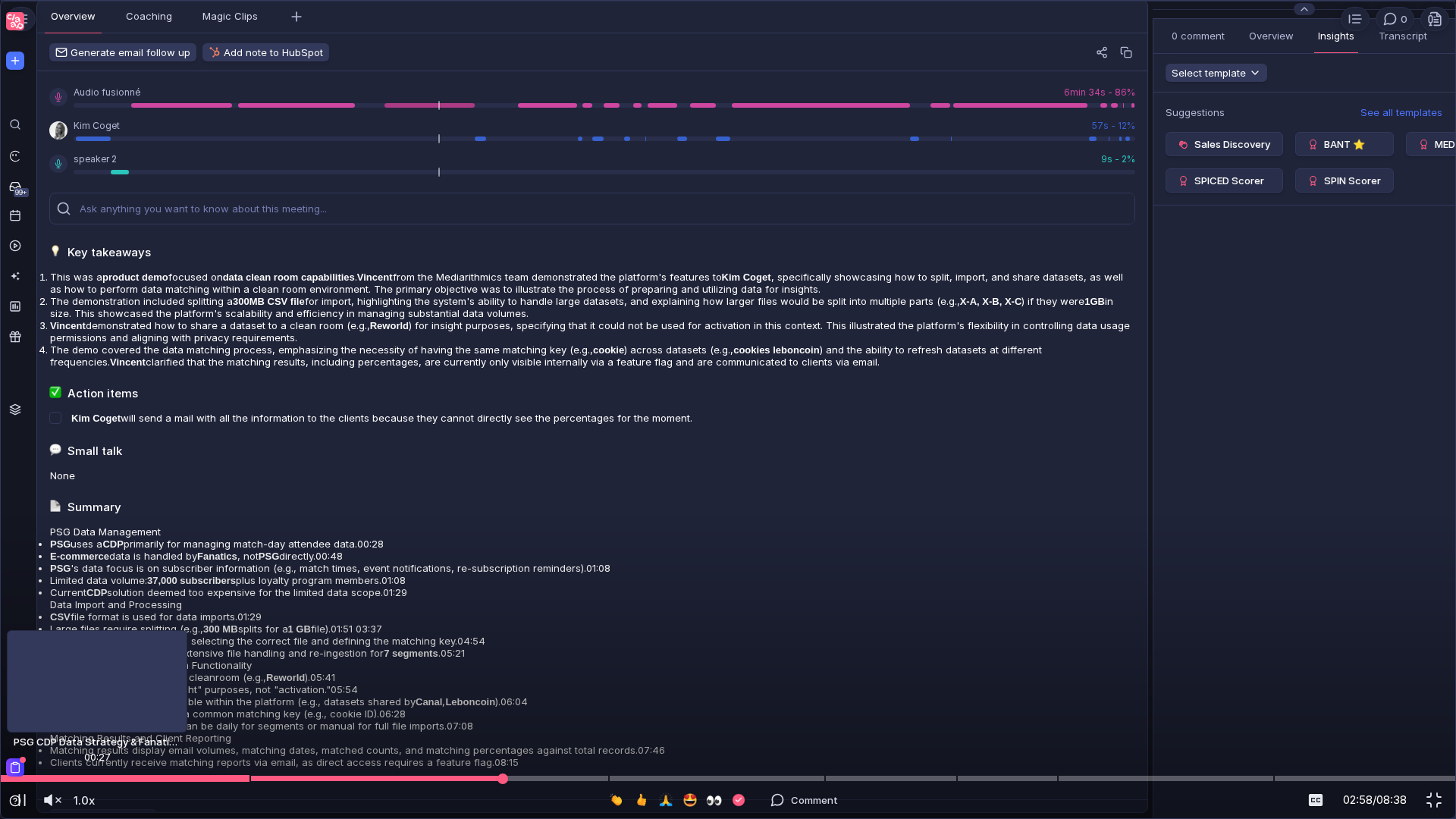 click at bounding box center (728, 778) 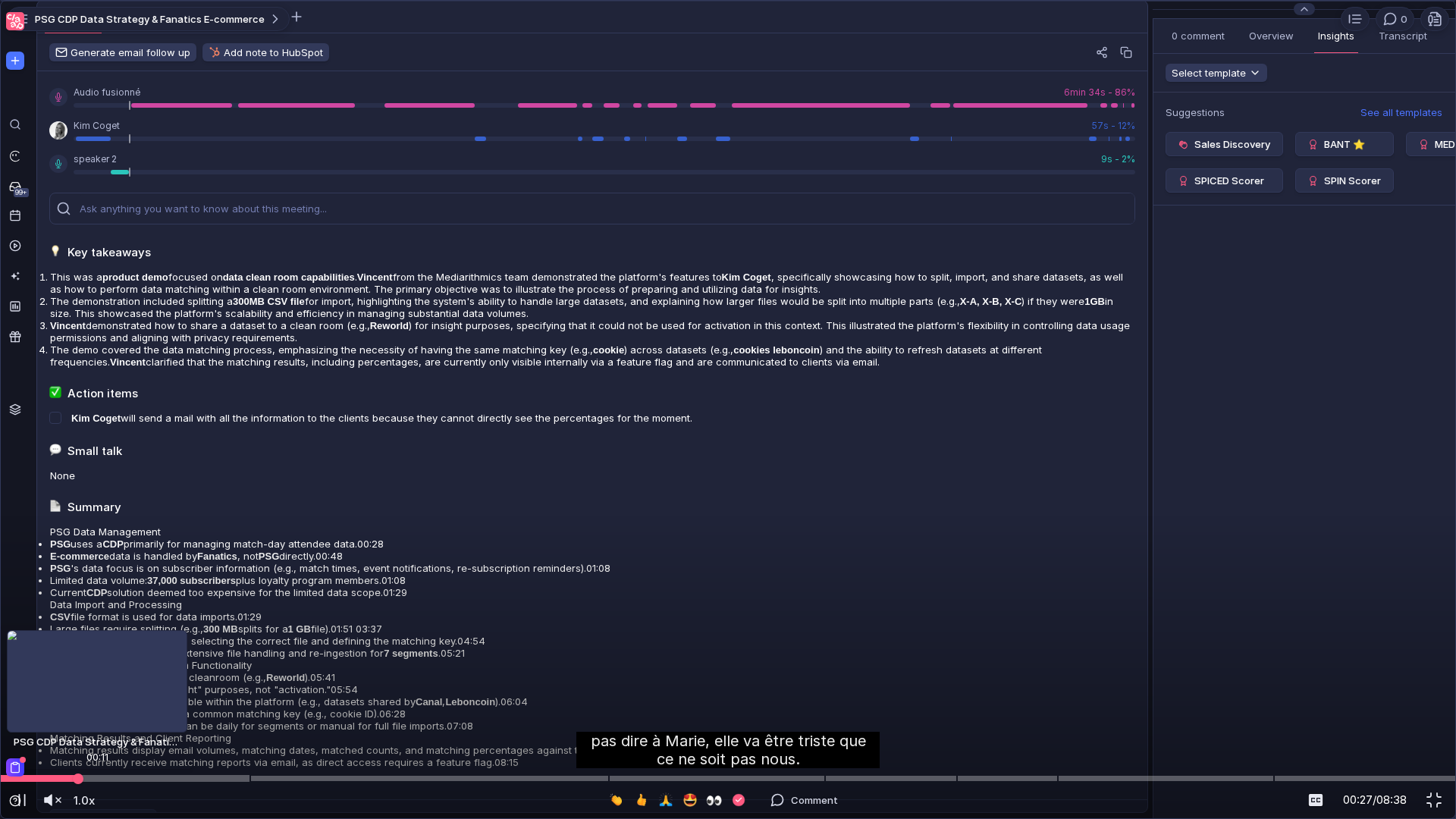 click at bounding box center [728, 778] 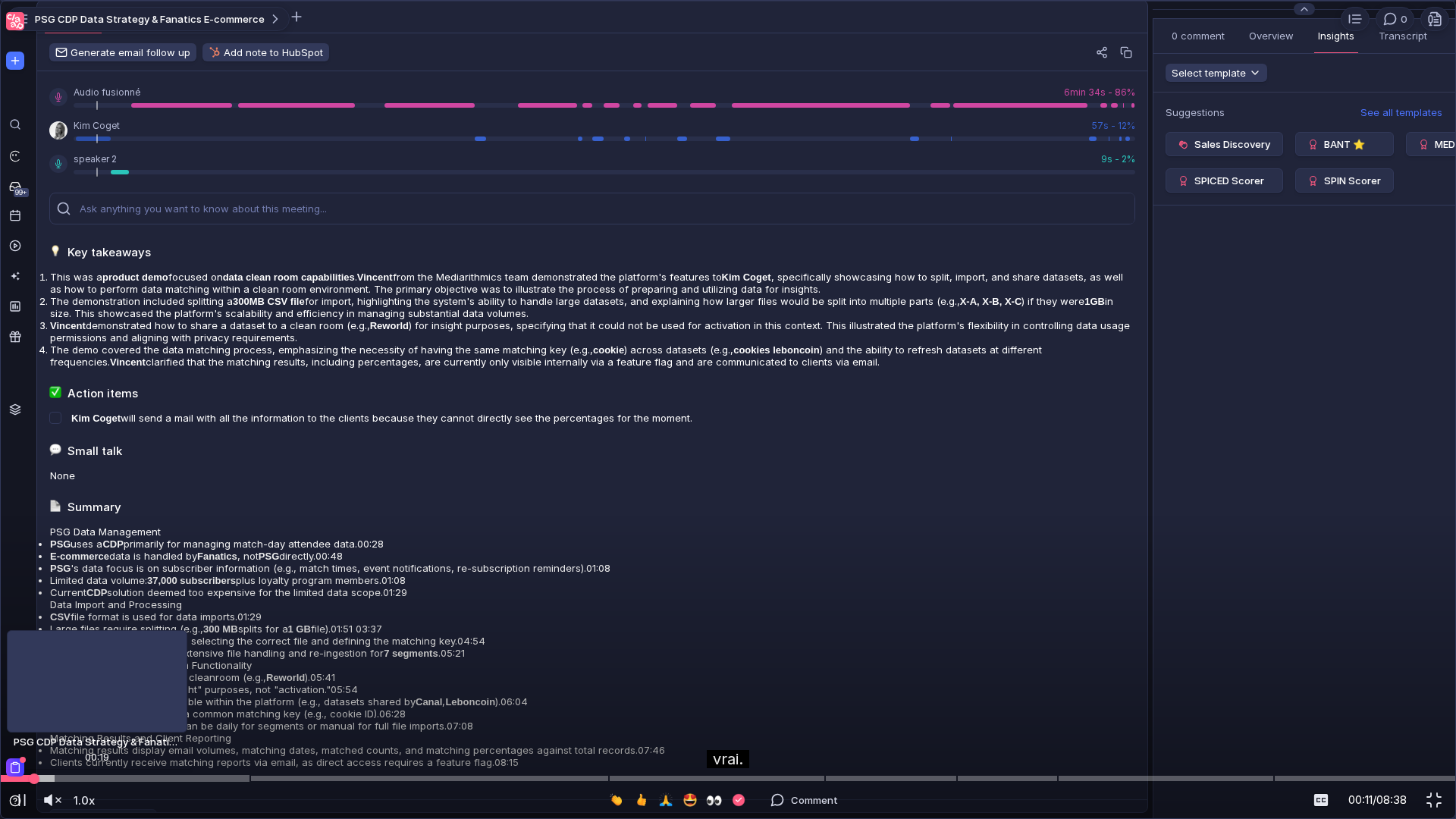 click at bounding box center [728, 778] 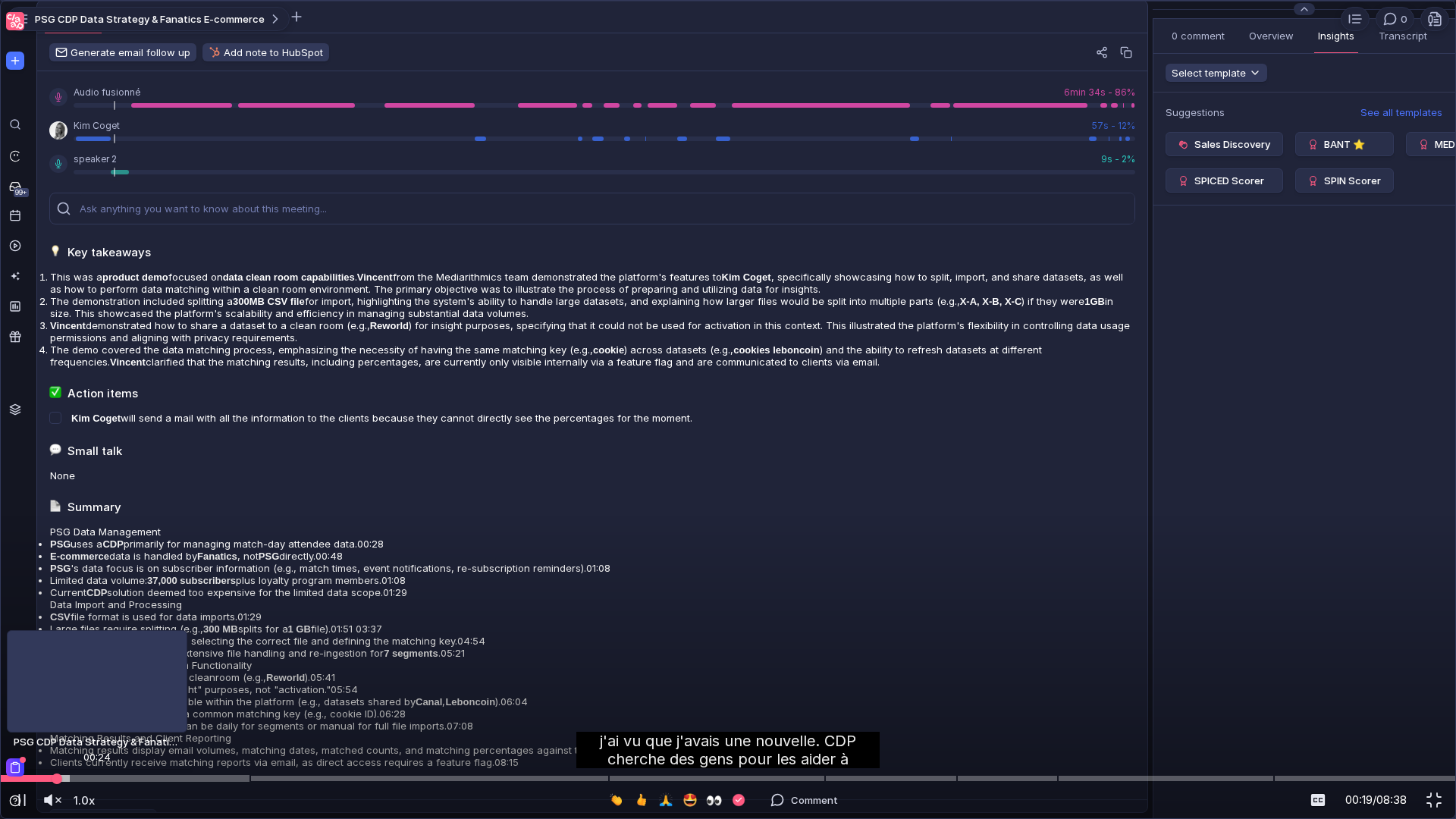 click at bounding box center (728, 778) 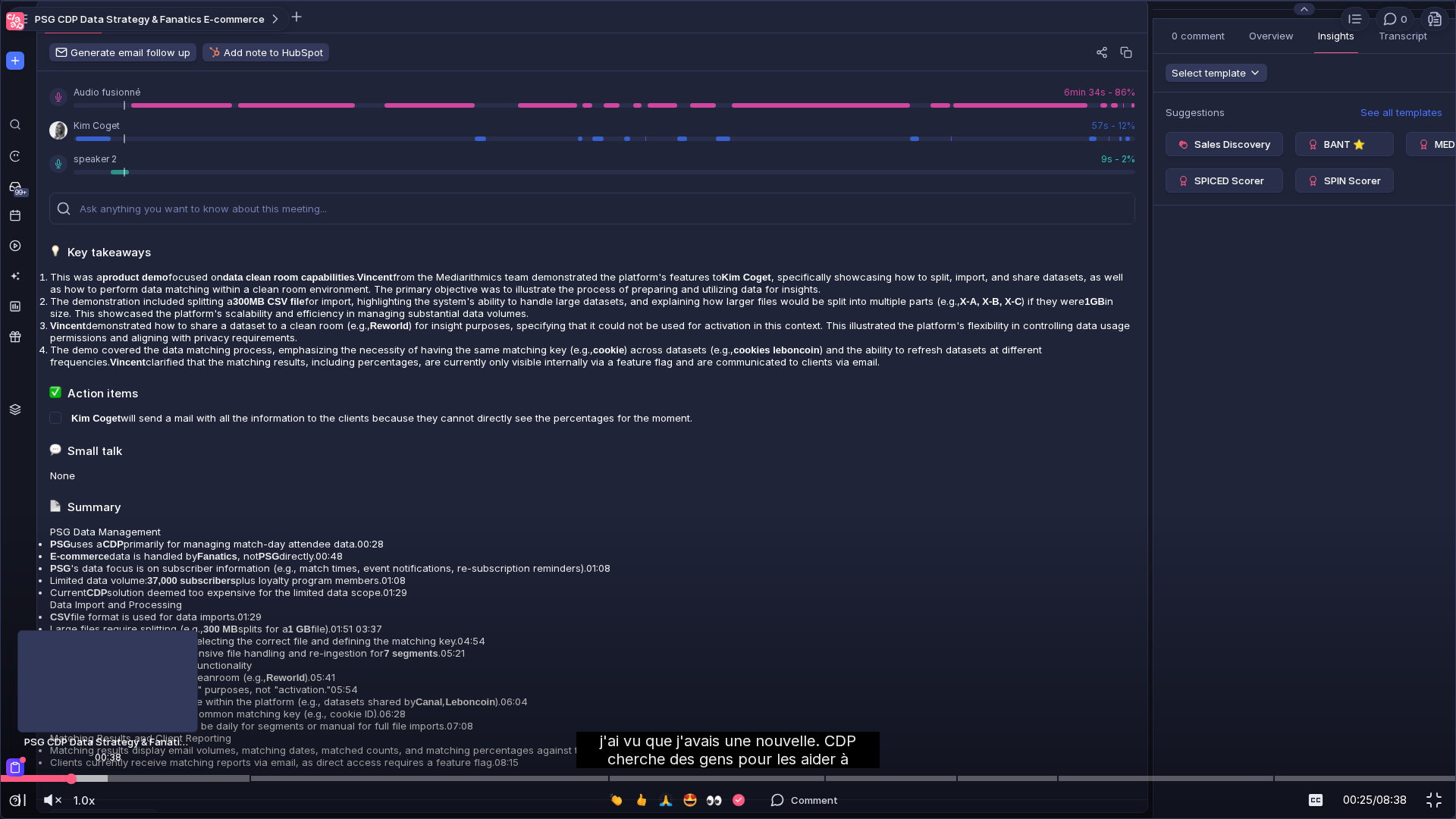 click at bounding box center (728, 778) 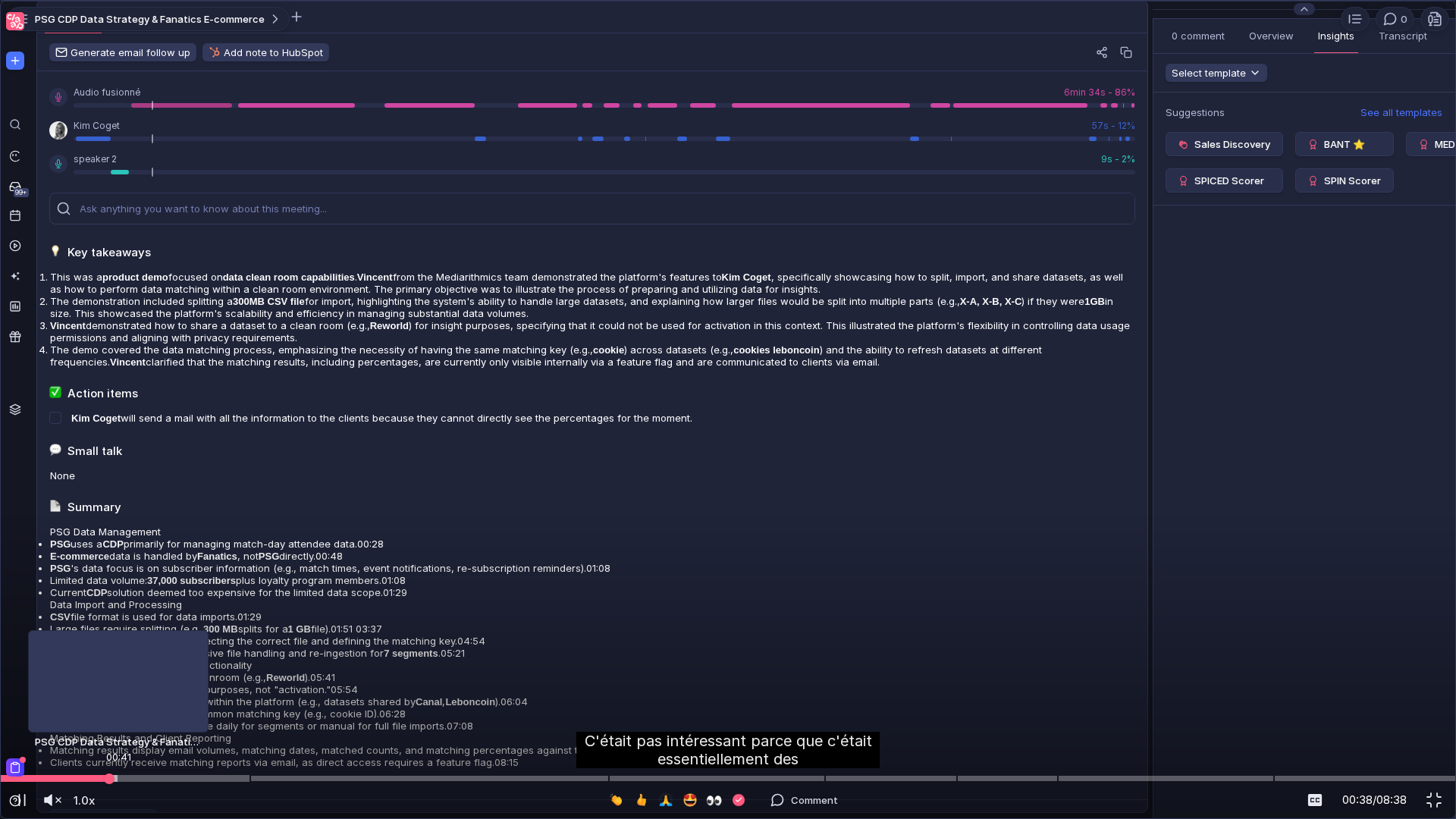 click at bounding box center (728, 778) 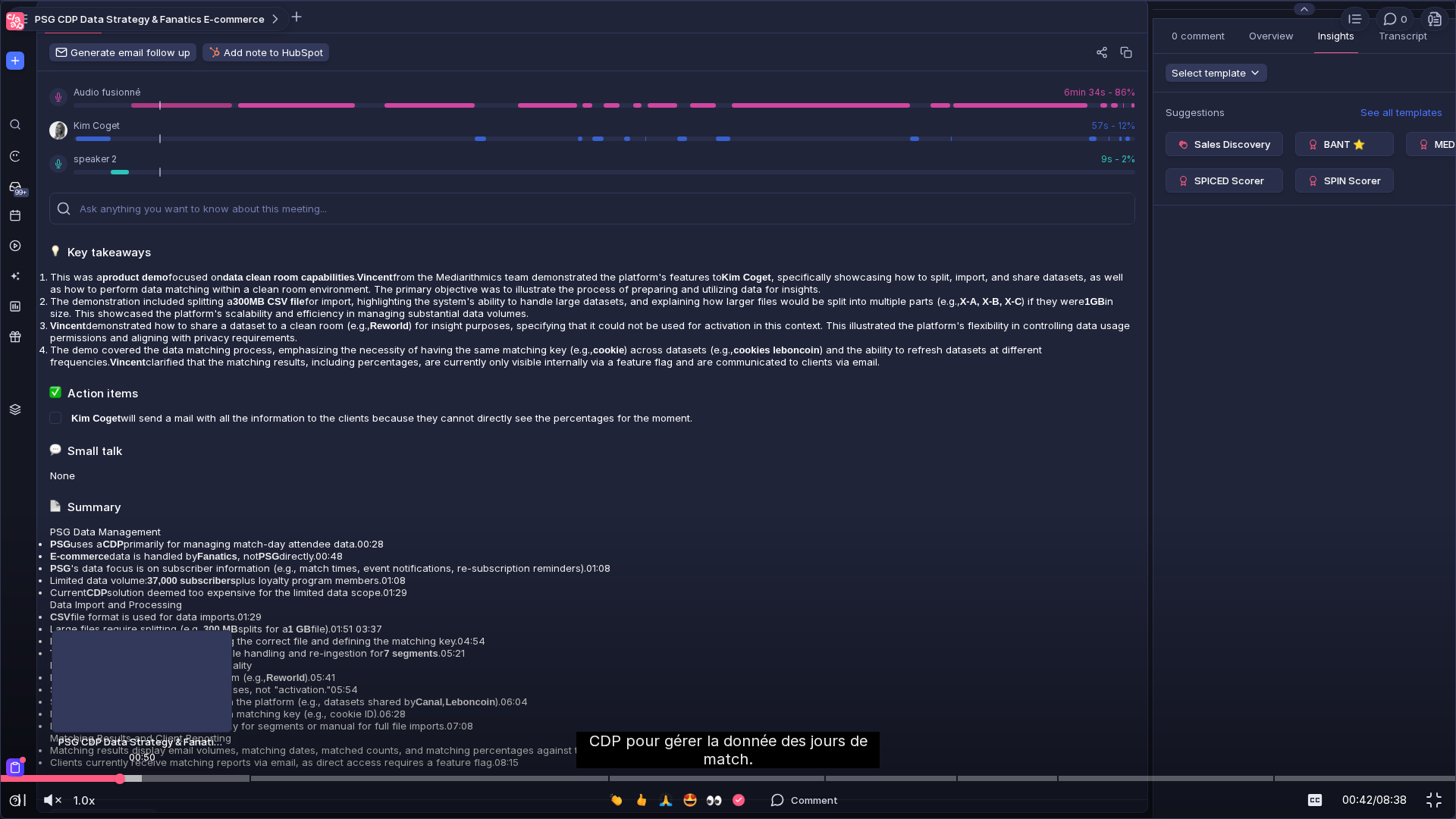 click at bounding box center [728, 778] 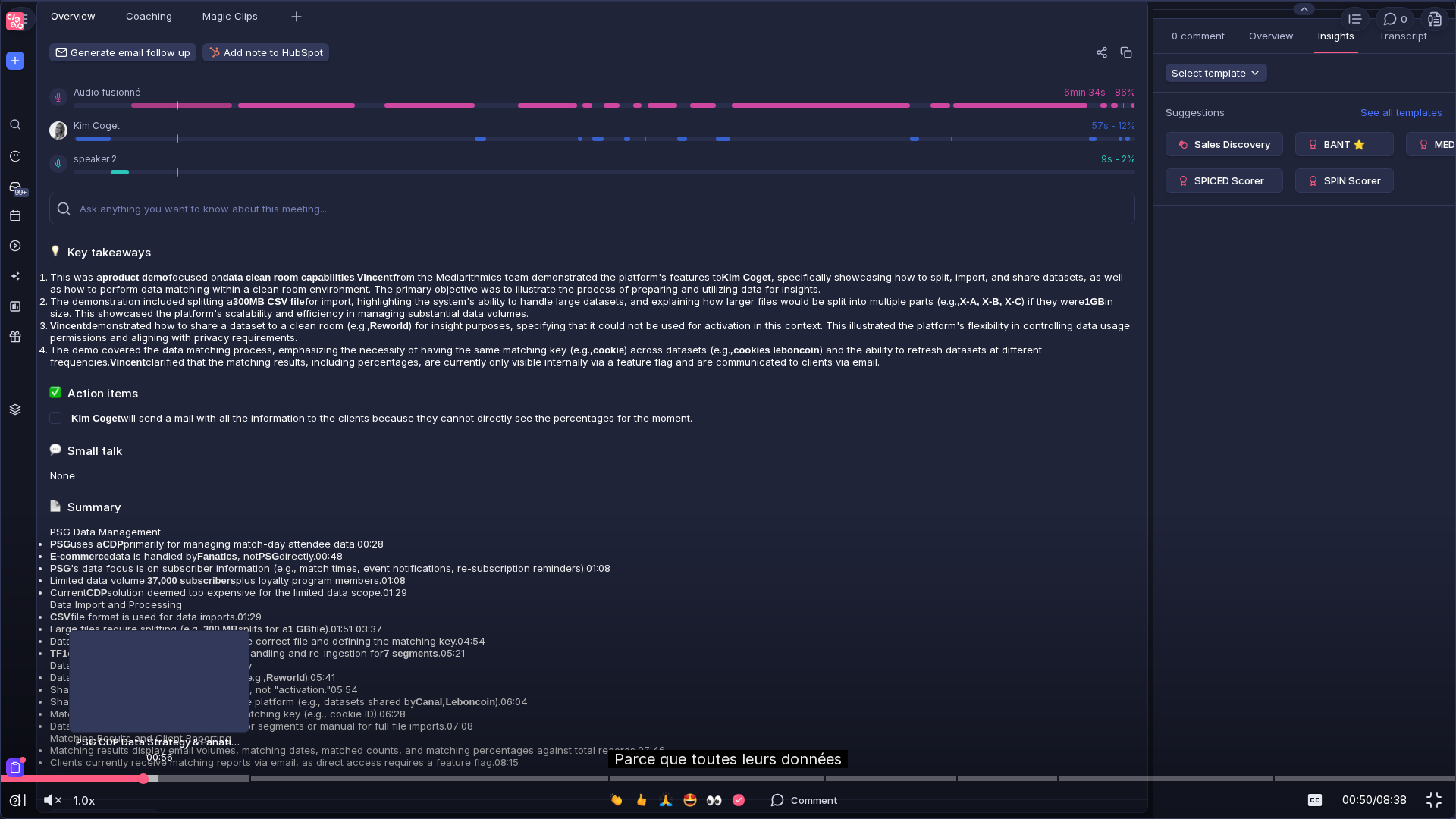 click at bounding box center [728, 778] 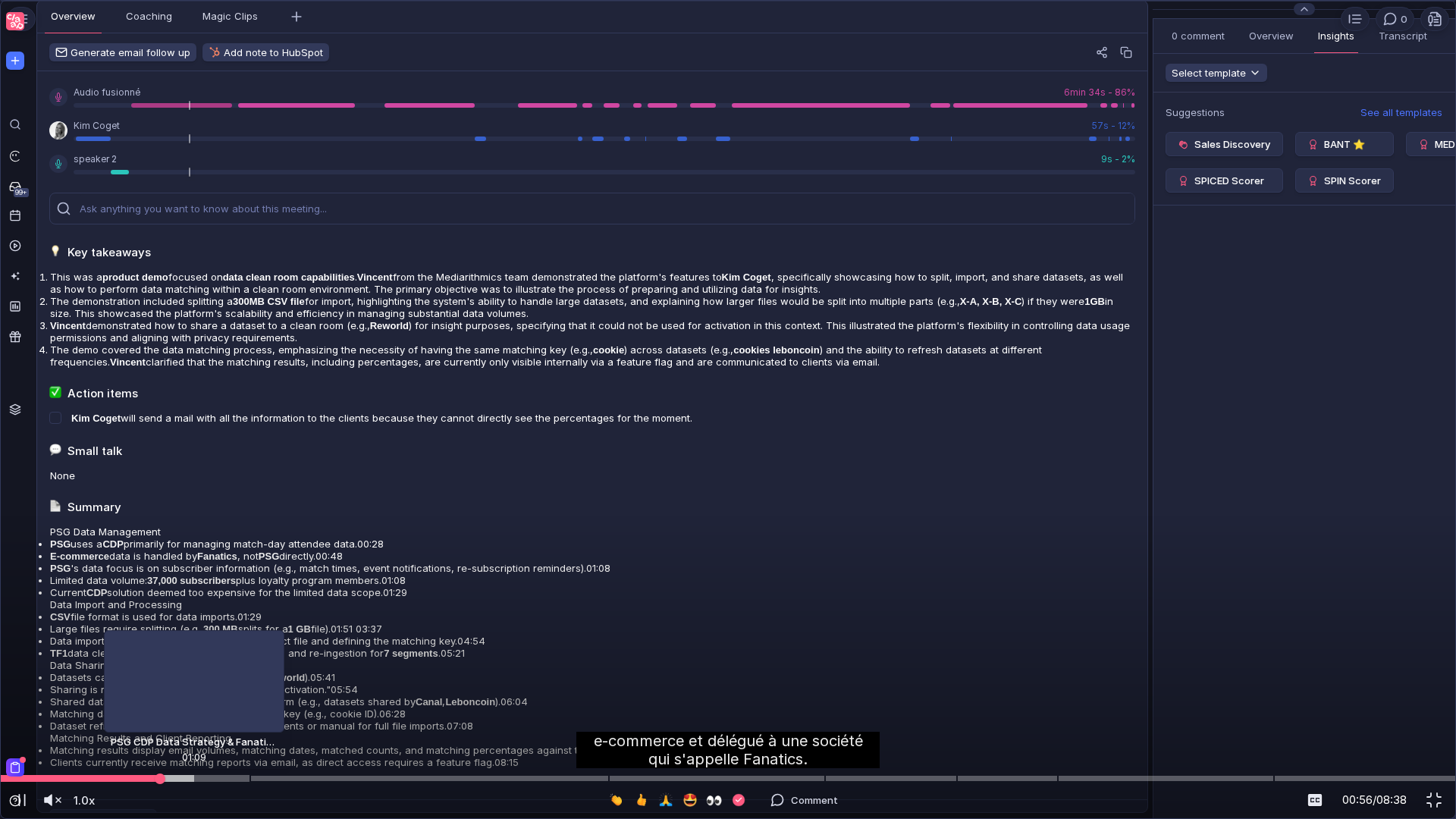 click at bounding box center (728, 778) 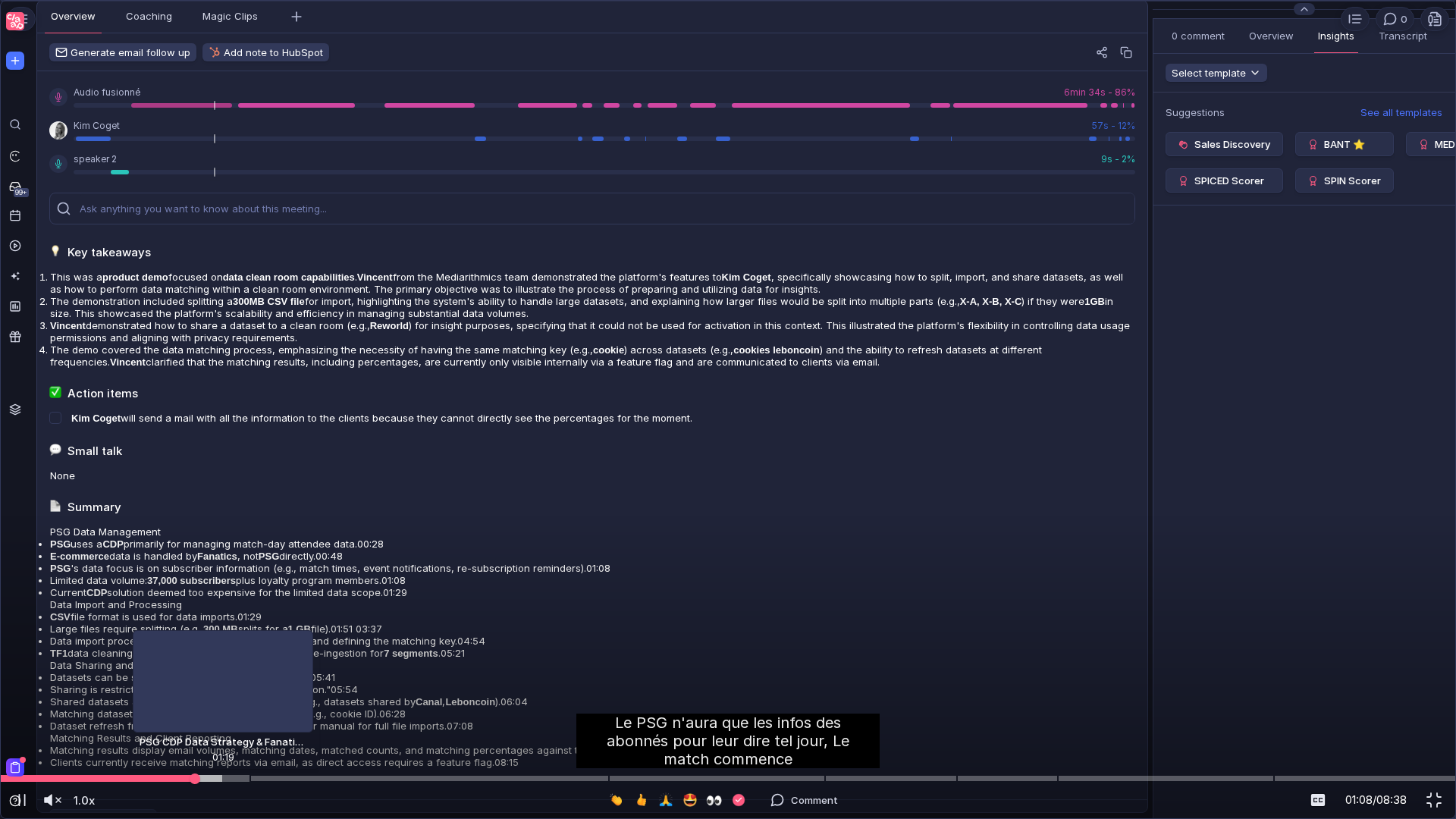 click at bounding box center [728, 778] 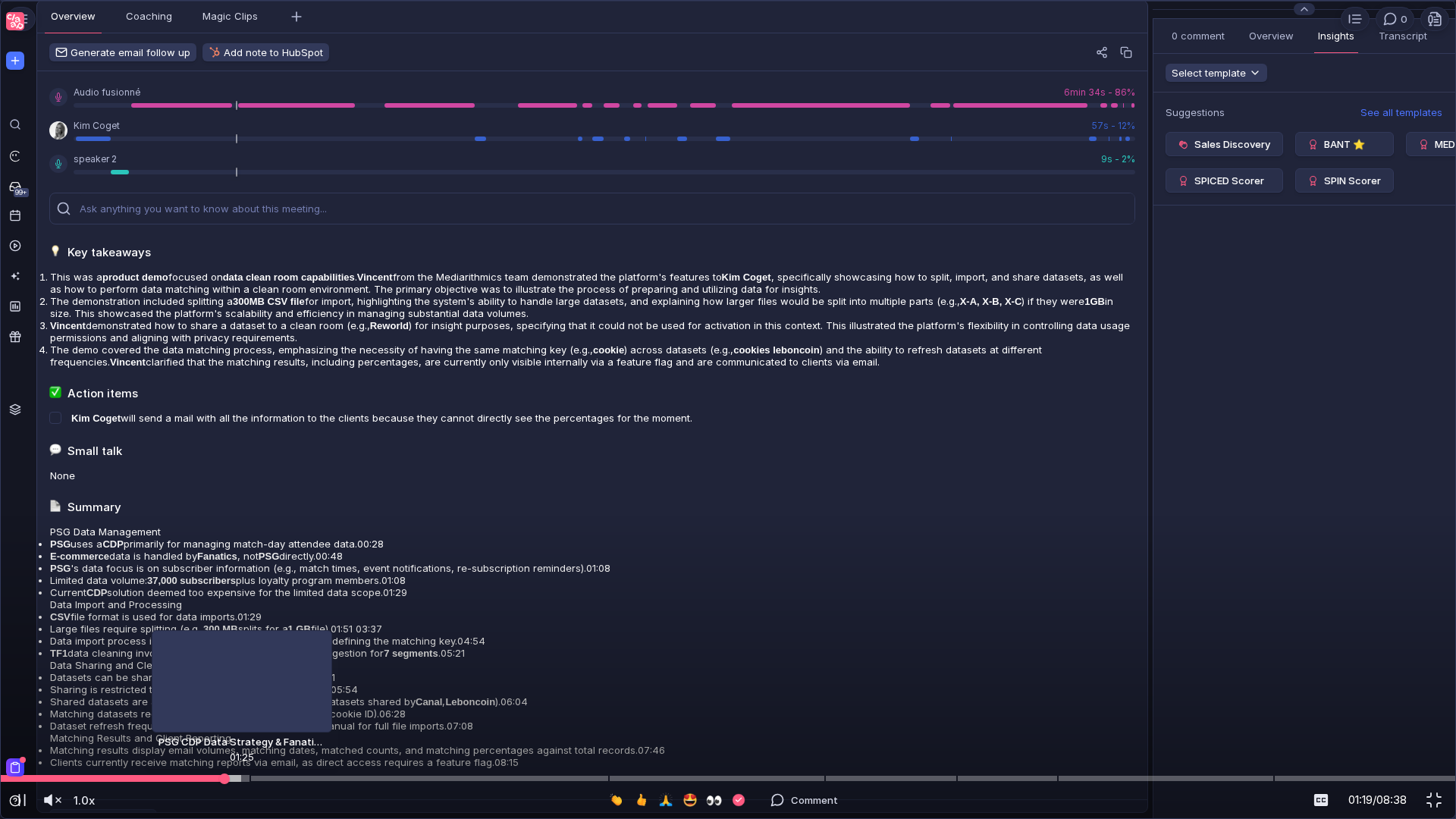 click at bounding box center (728, 778) 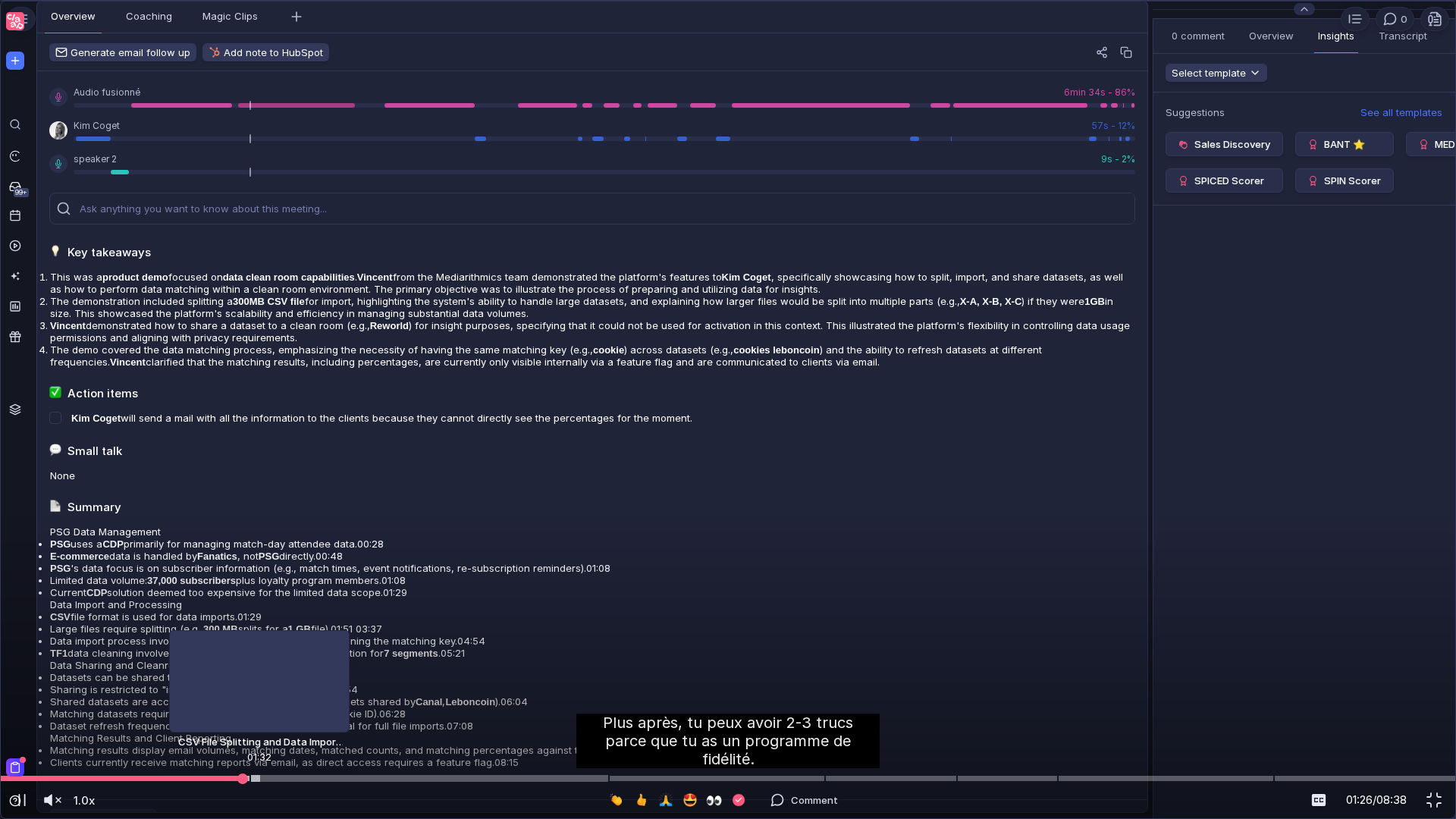 click at bounding box center (728, 778) 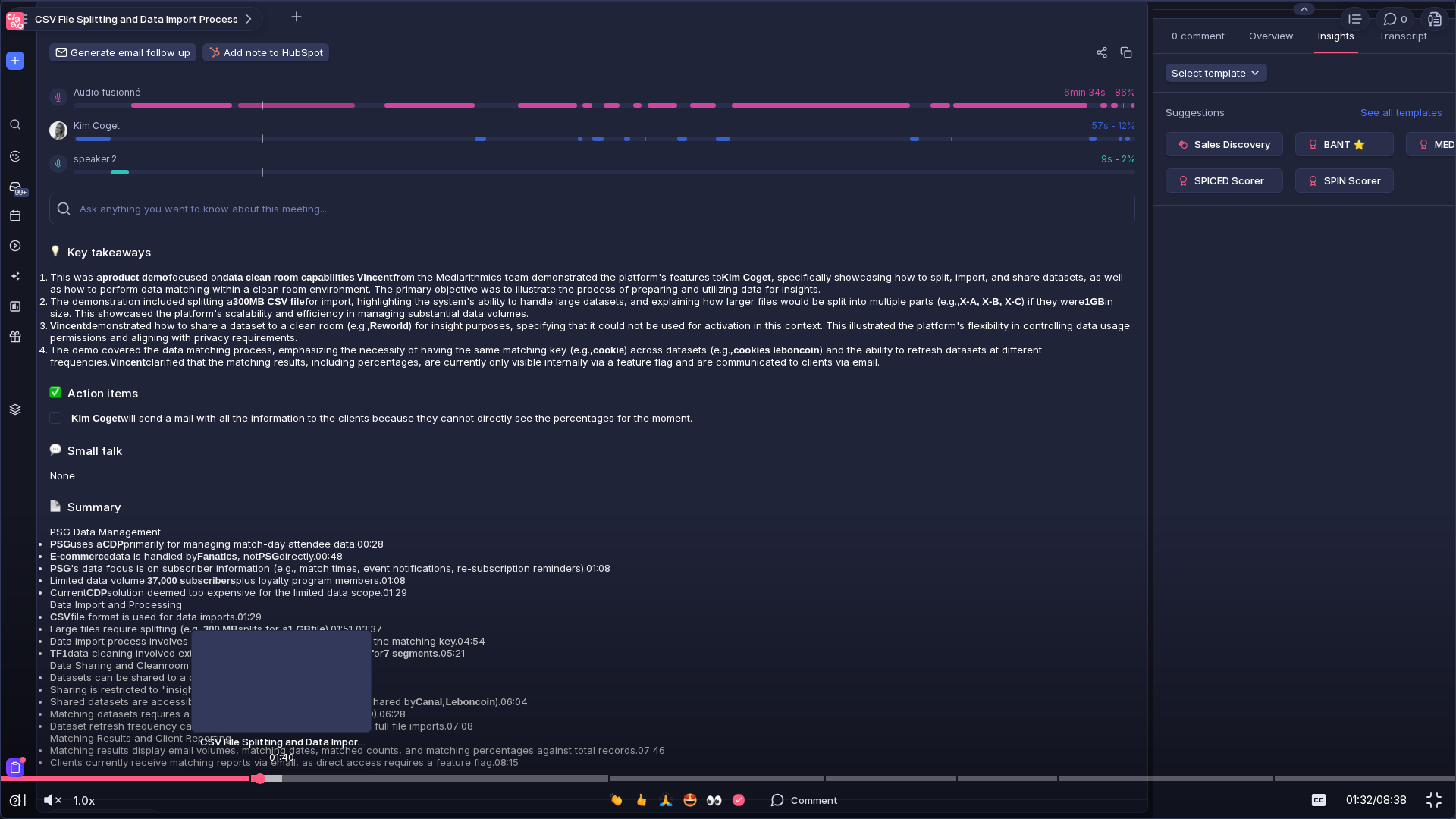 click at bounding box center [728, 778] 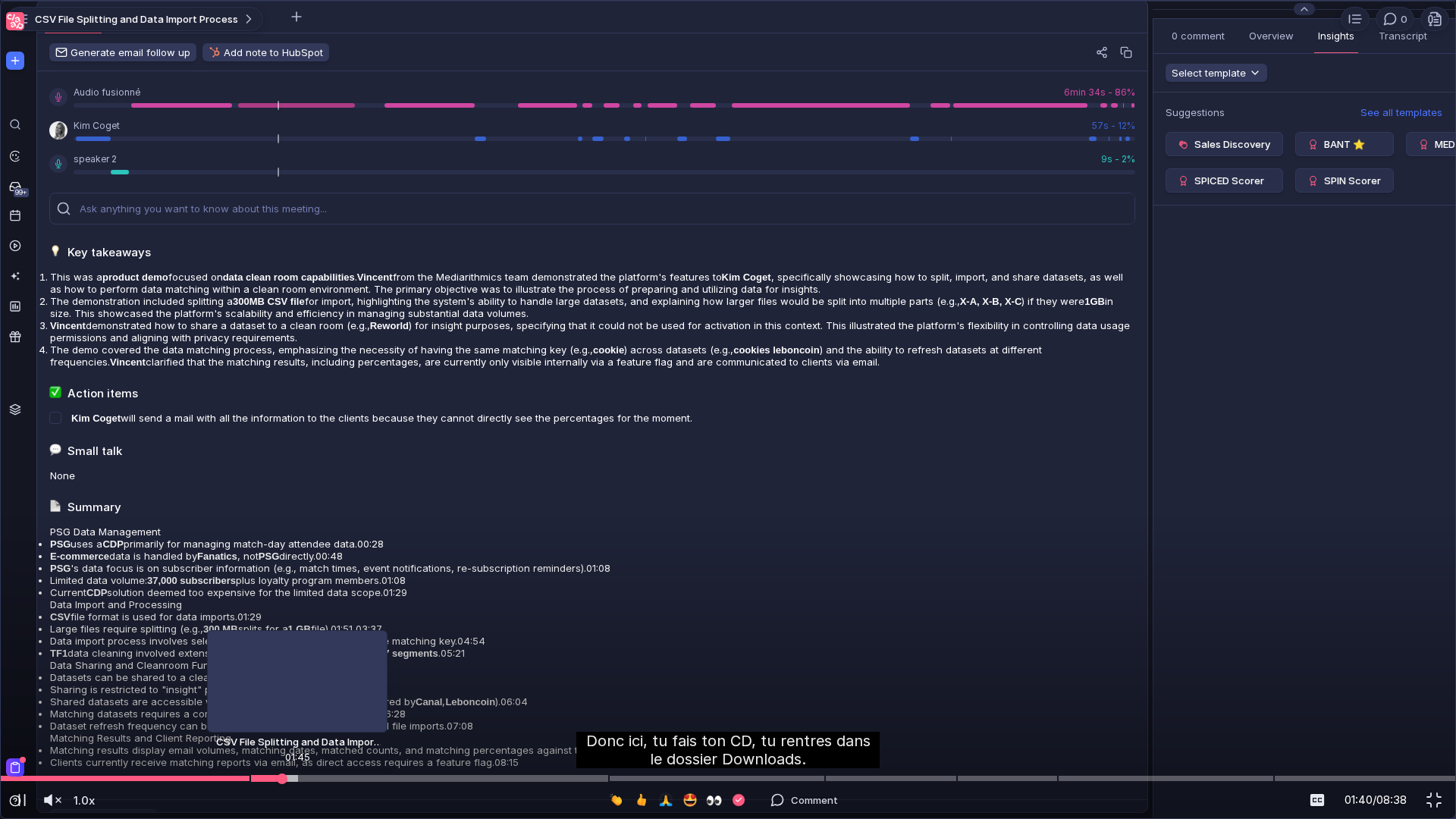 click at bounding box center [728, 778] 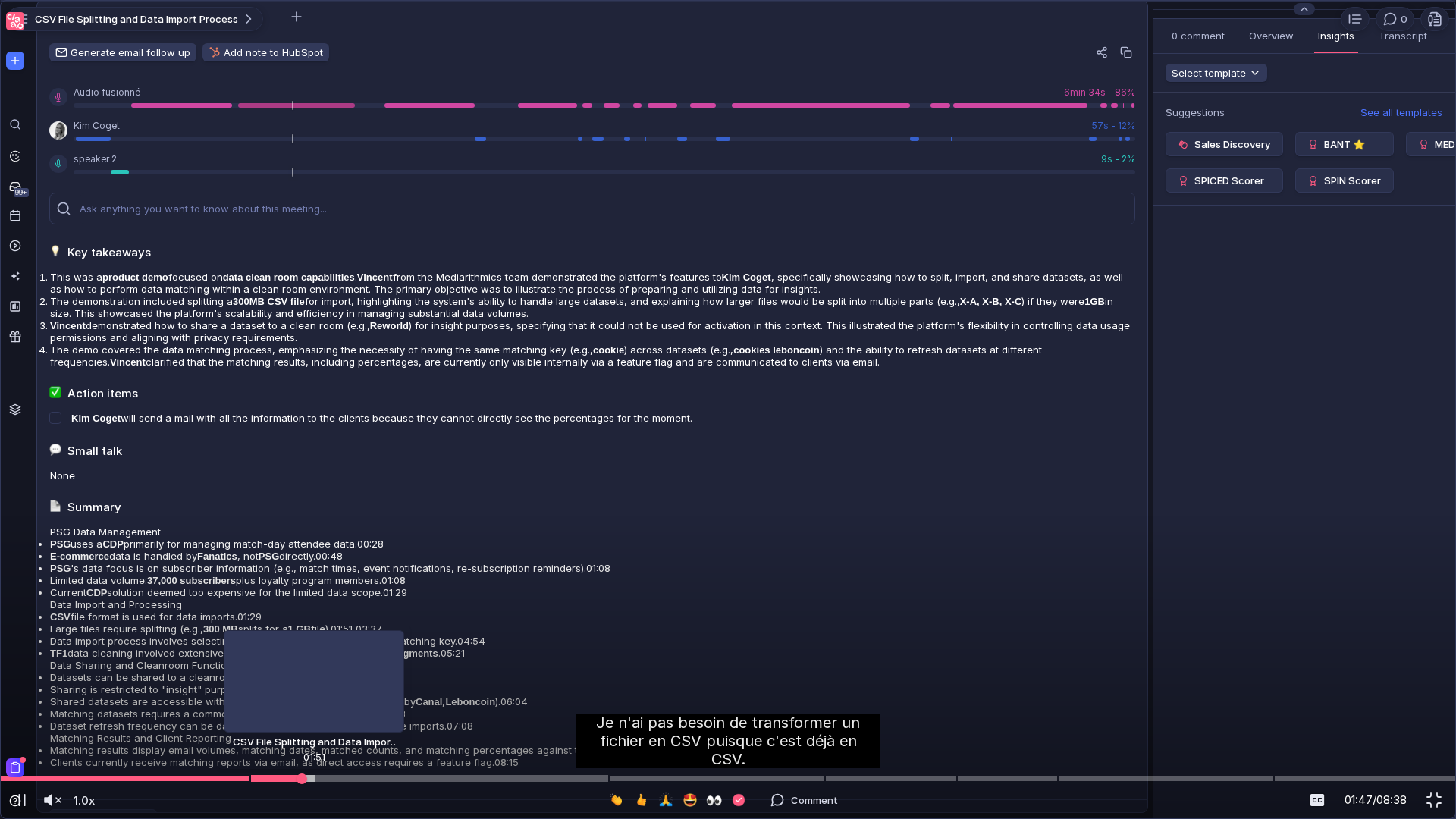 click at bounding box center (728, 778) 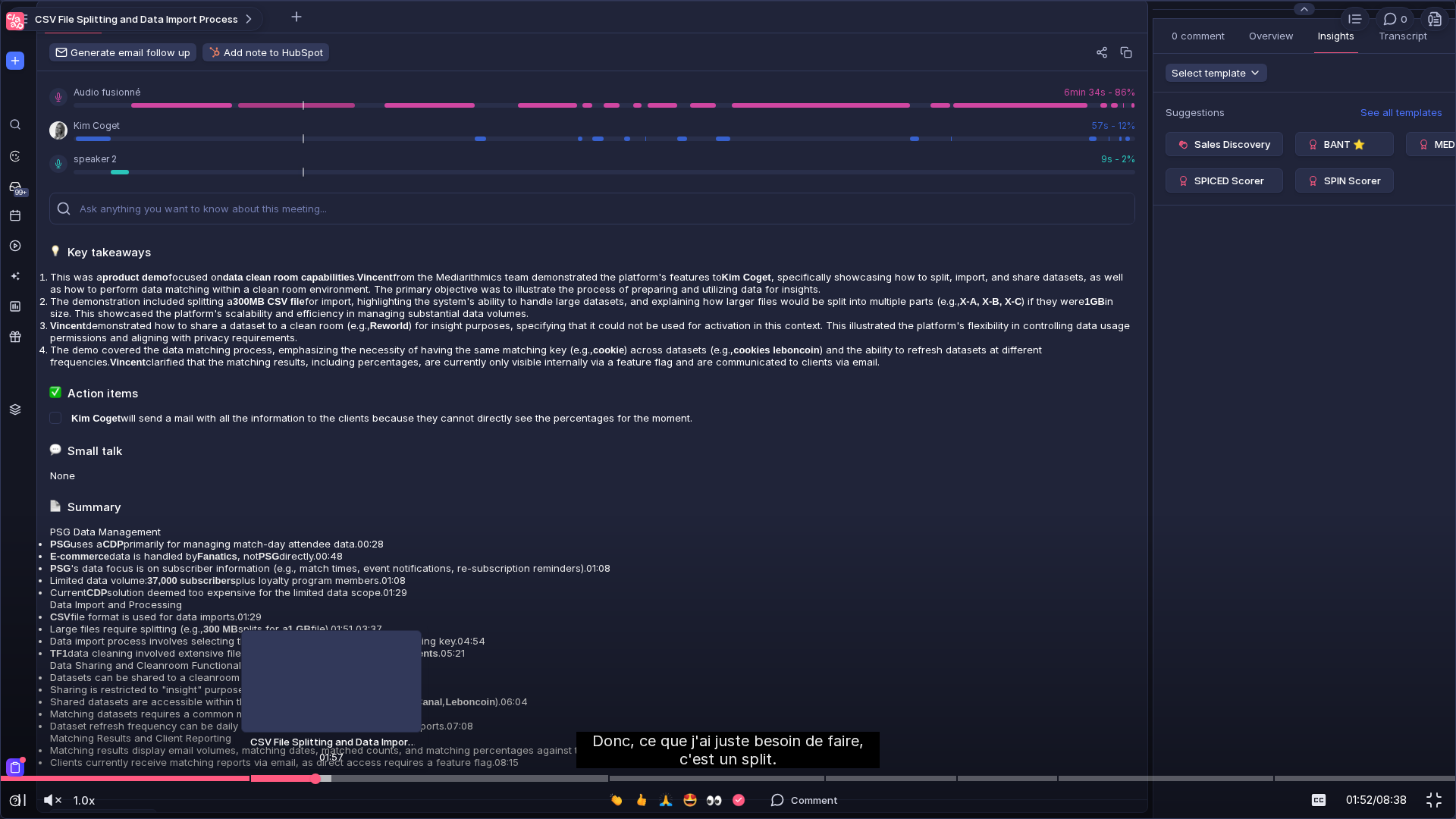 click at bounding box center (728, 778) 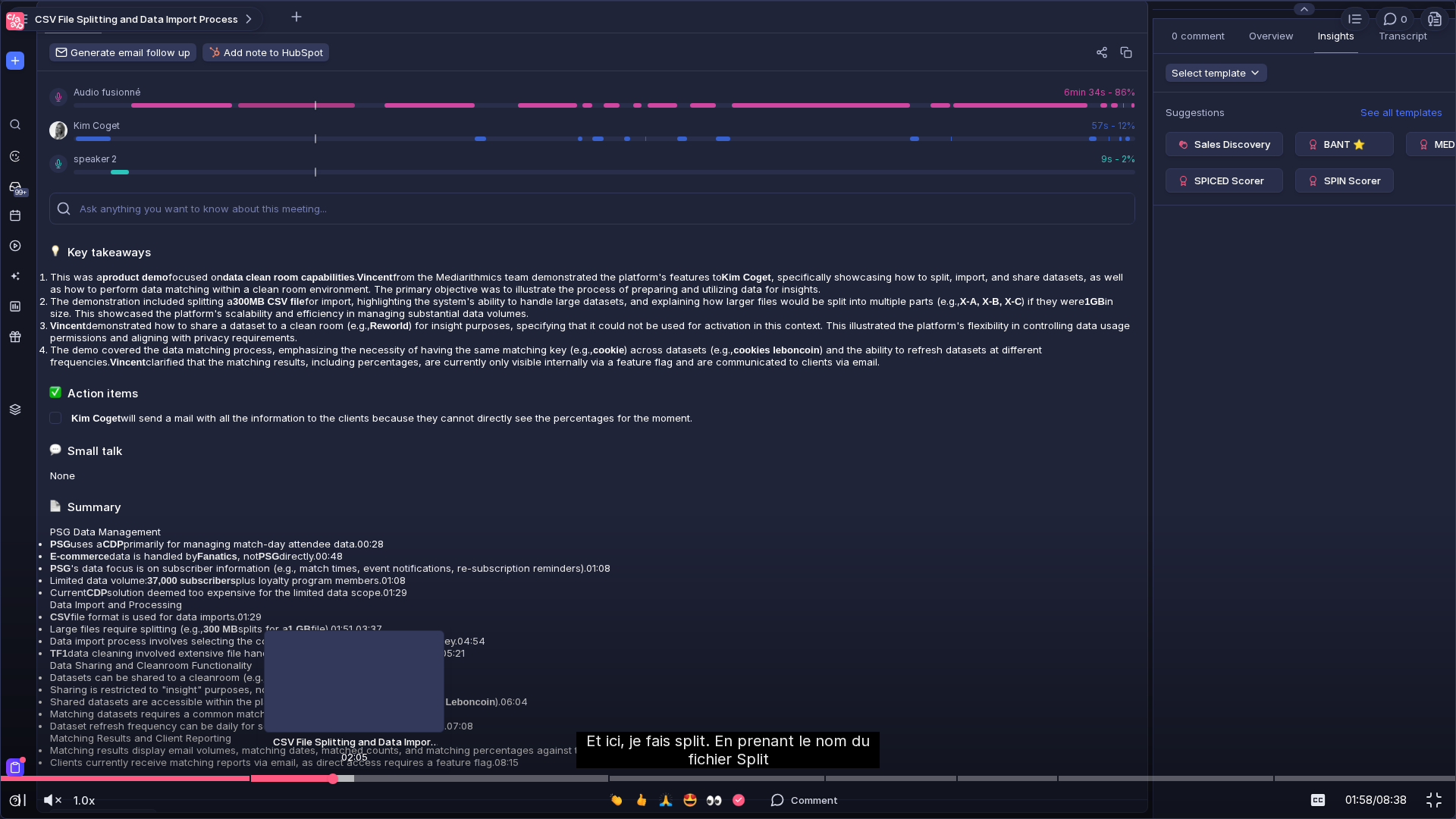 click at bounding box center (728, 778) 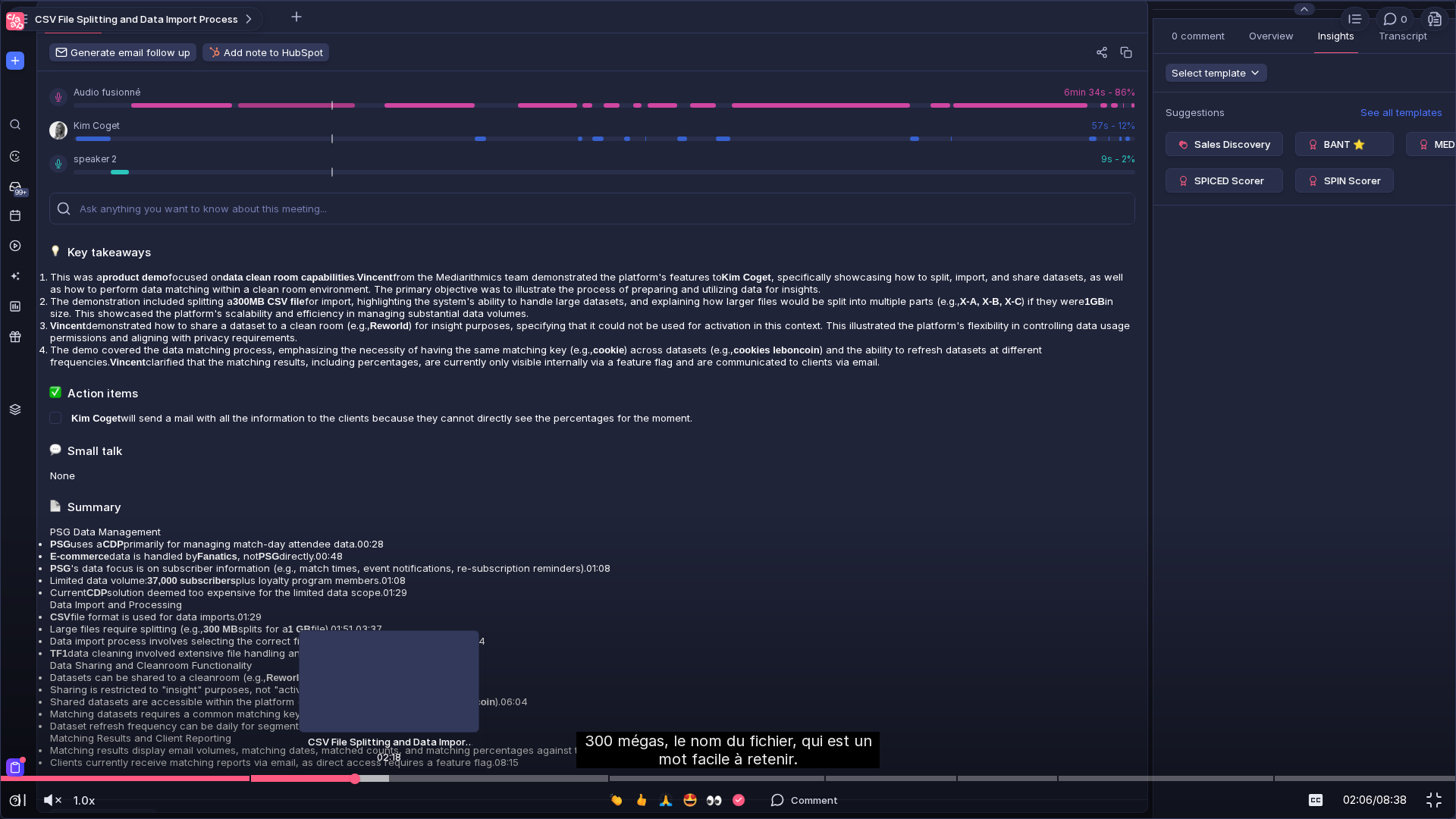 click at bounding box center [728, 778] 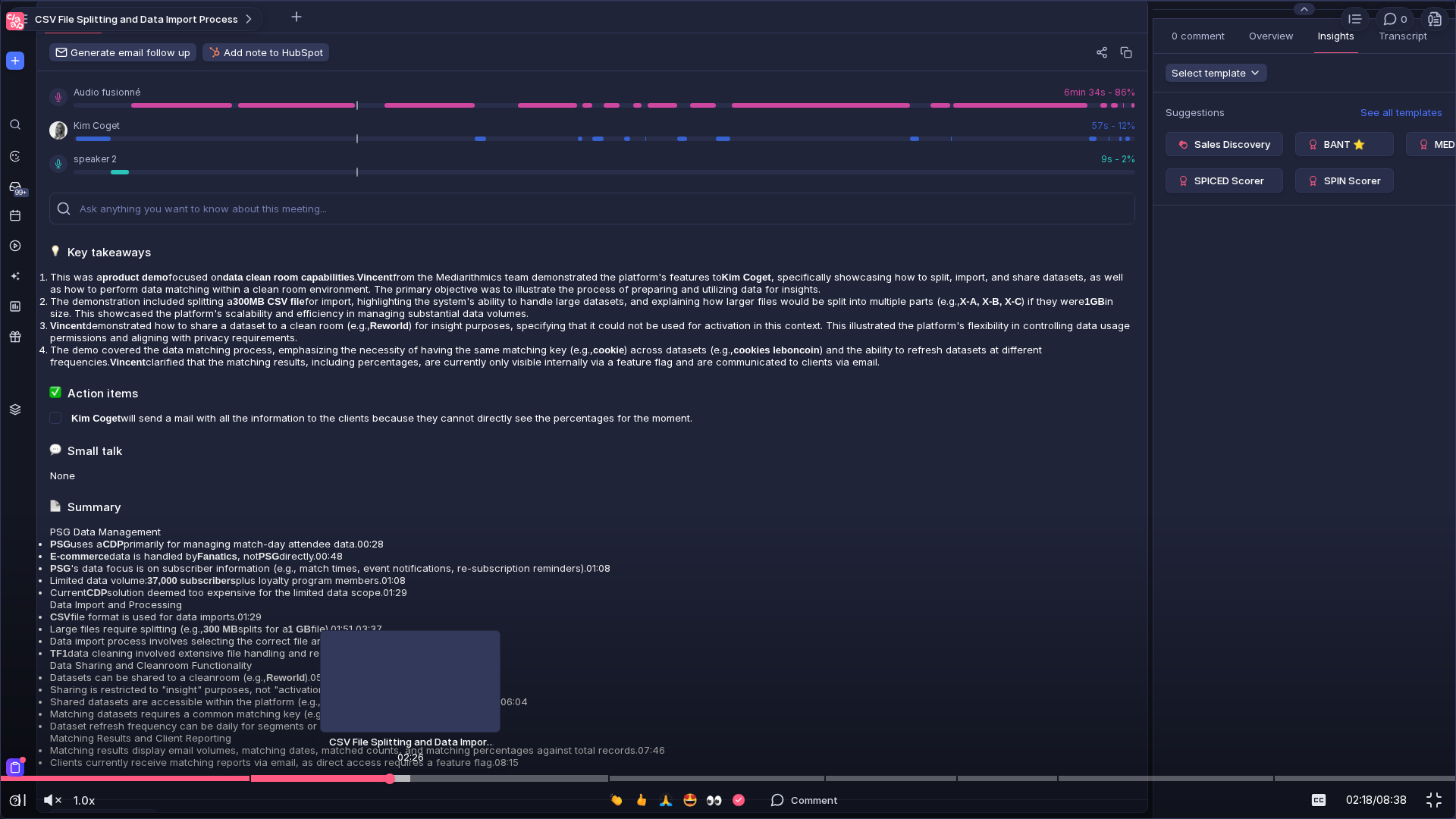 click at bounding box center [728, 778] 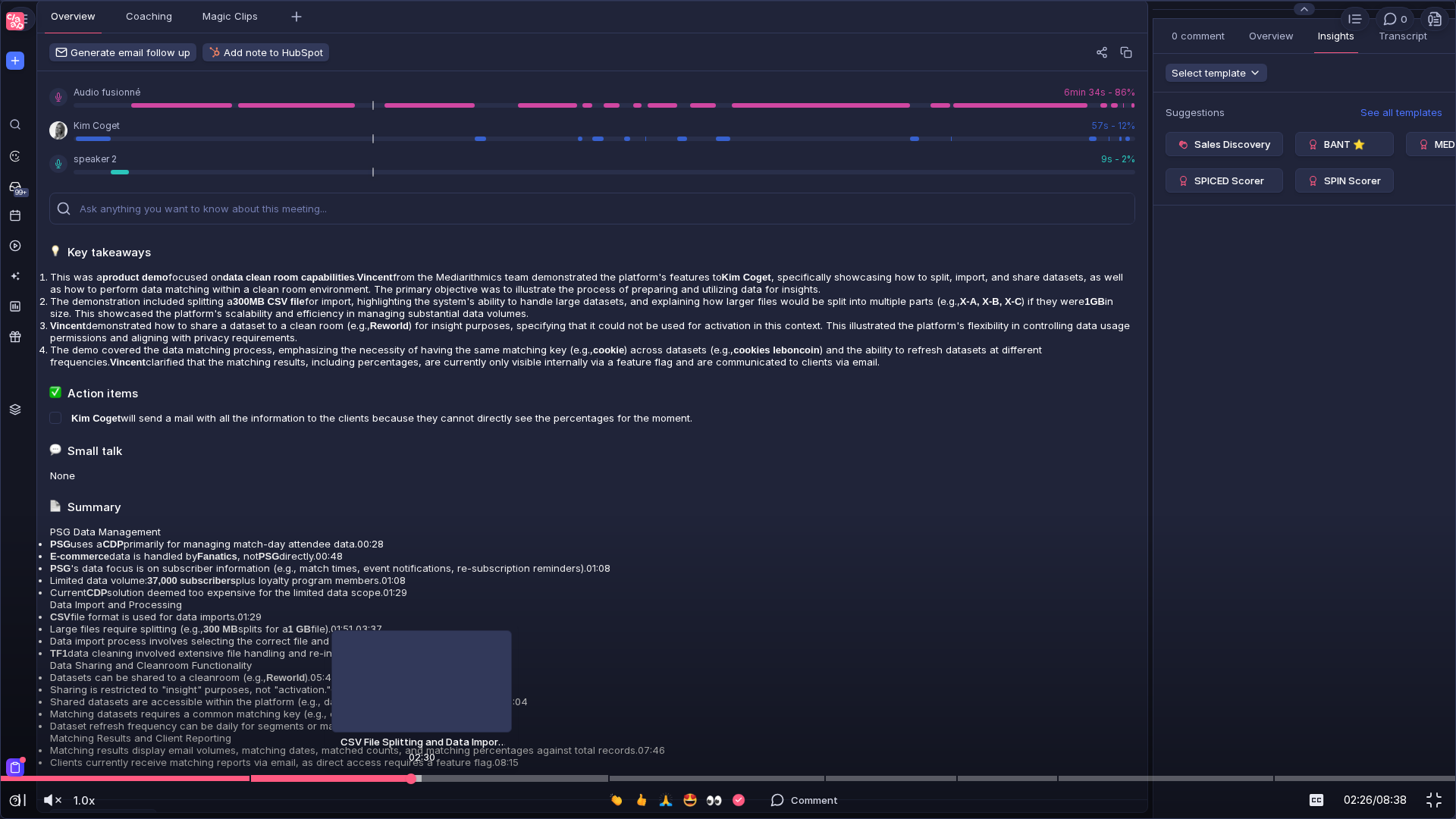 click at bounding box center (728, 778) 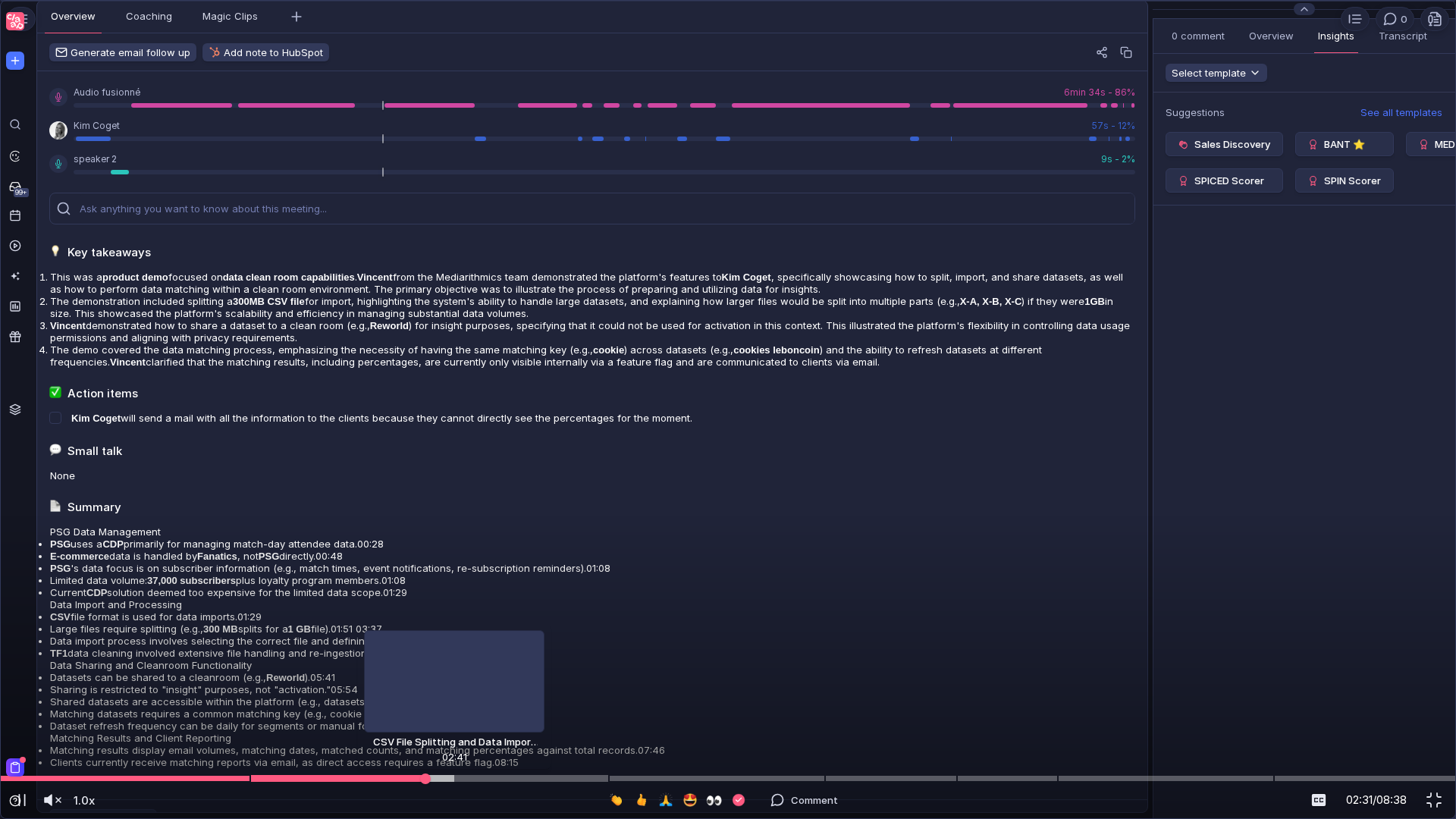 click at bounding box center [728, 778] 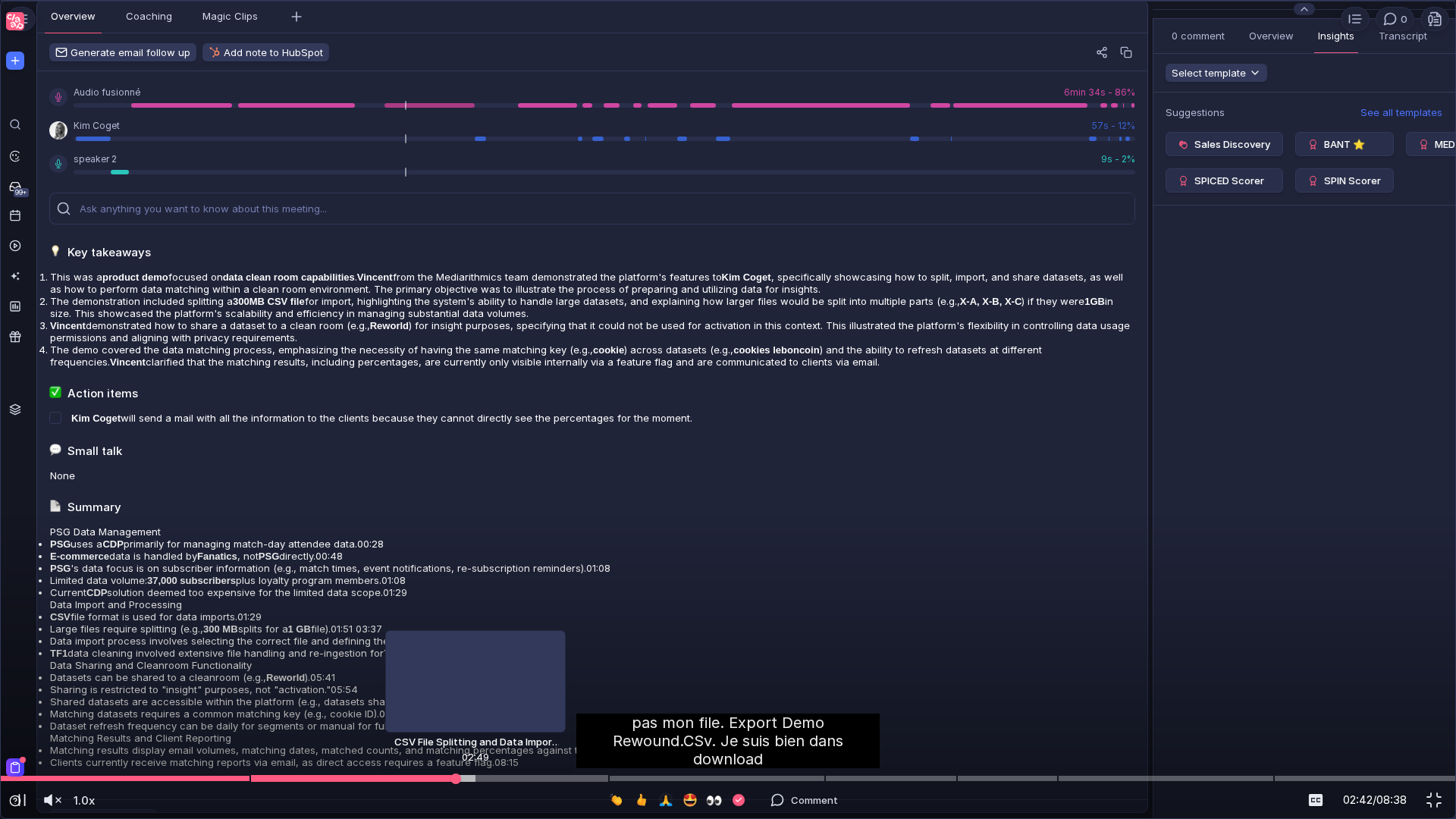 click at bounding box center [728, 778] 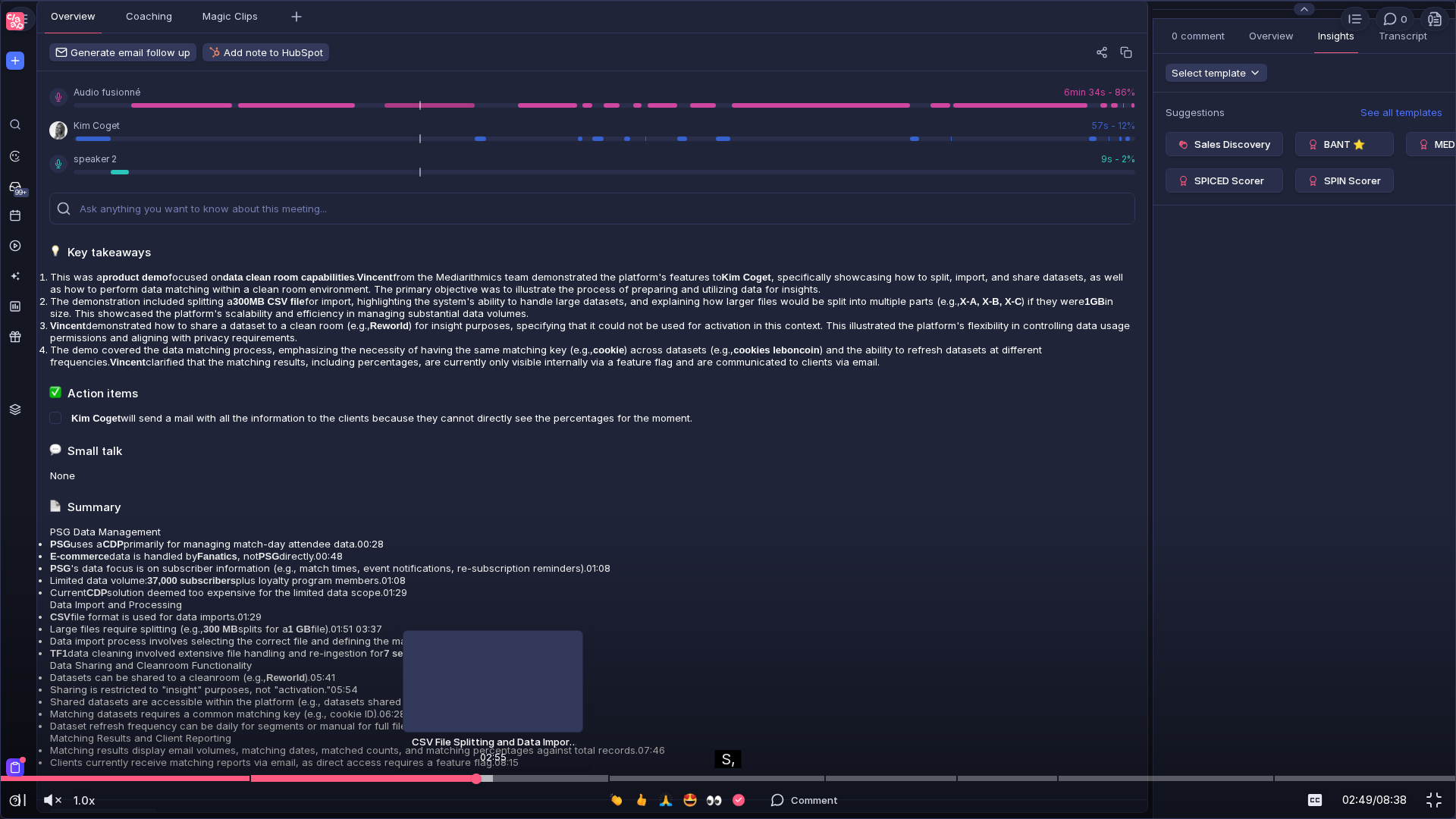 click at bounding box center (728, 778) 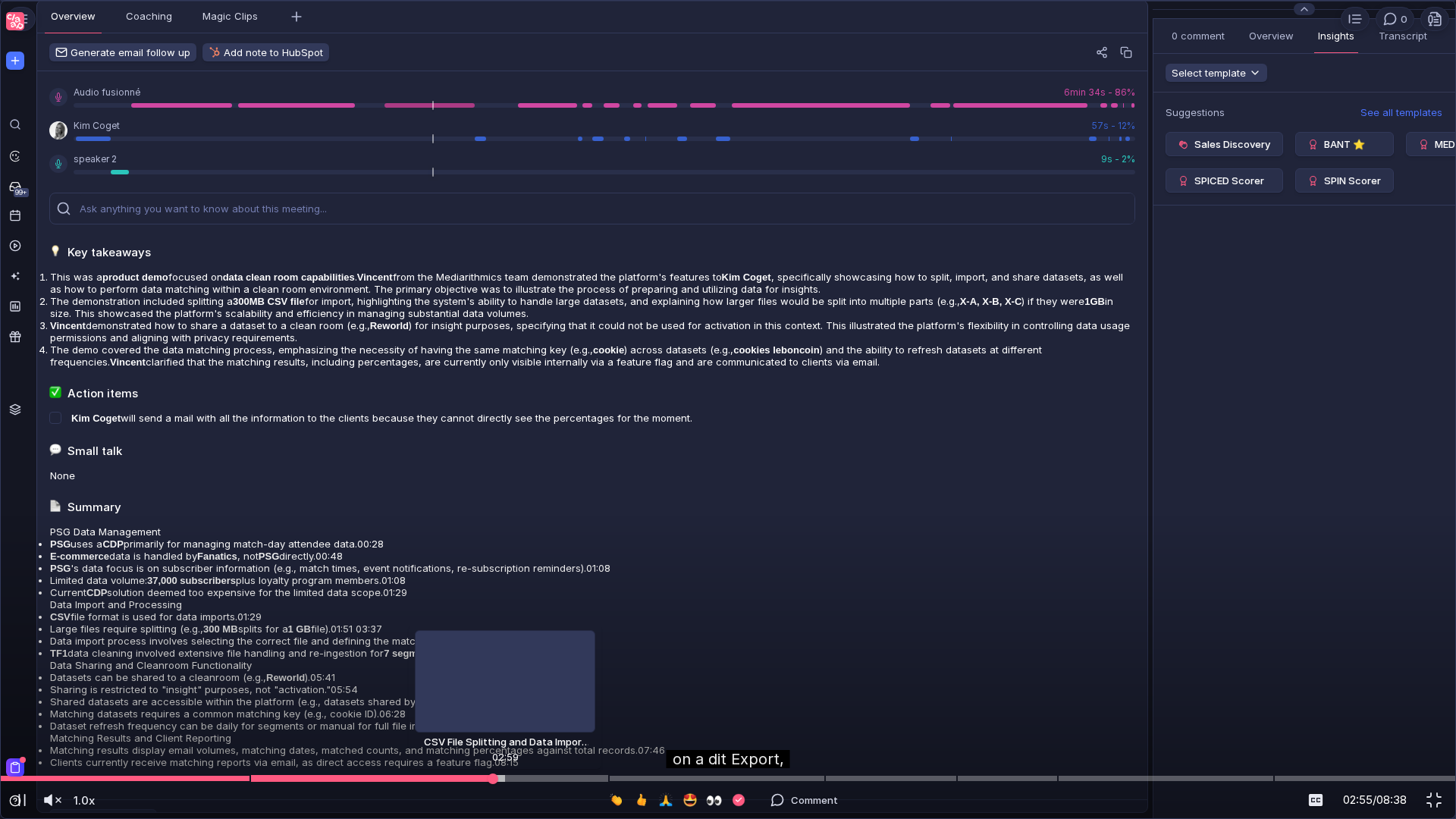 click at bounding box center [728, 778] 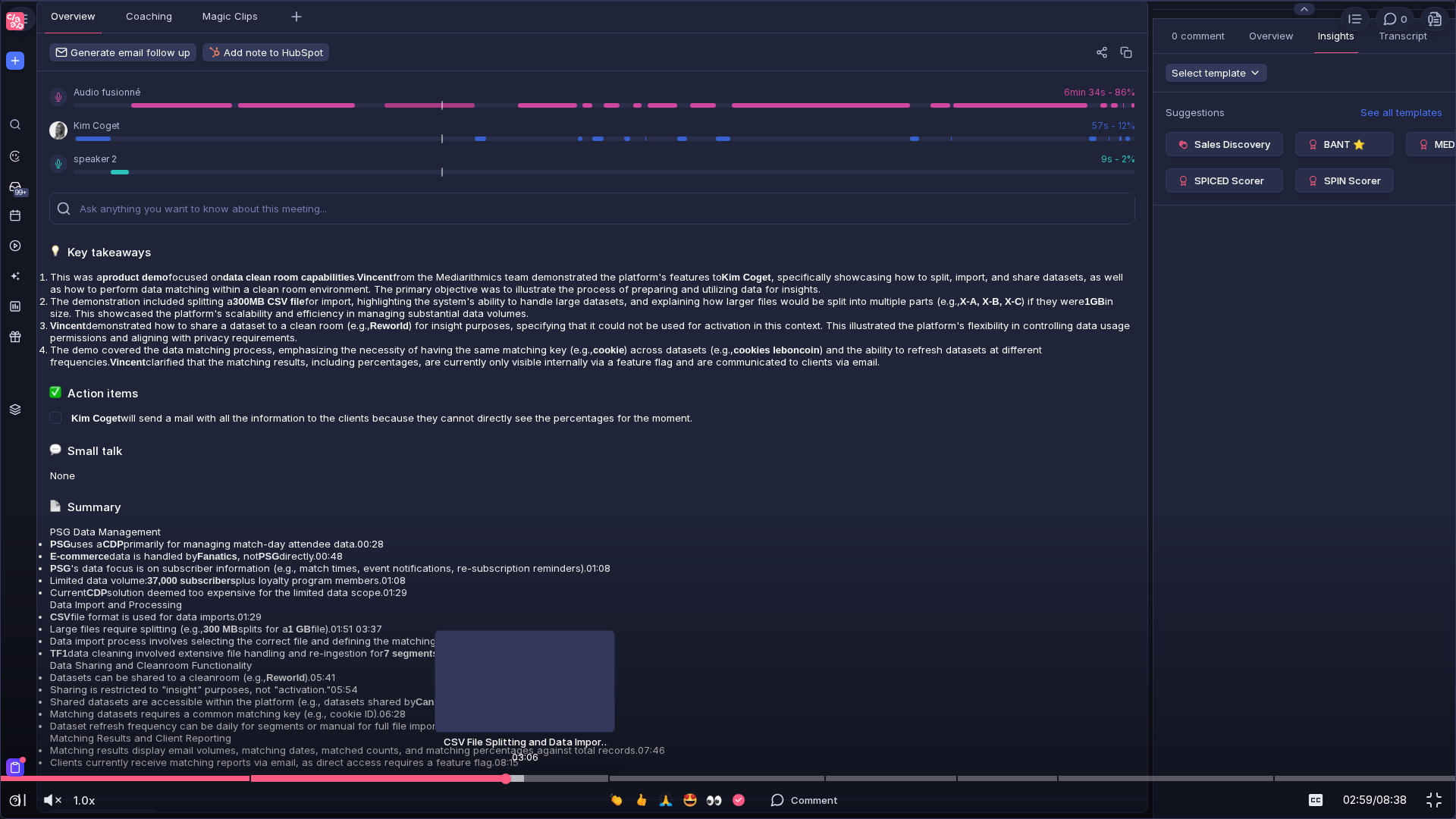 click at bounding box center (728, 778) 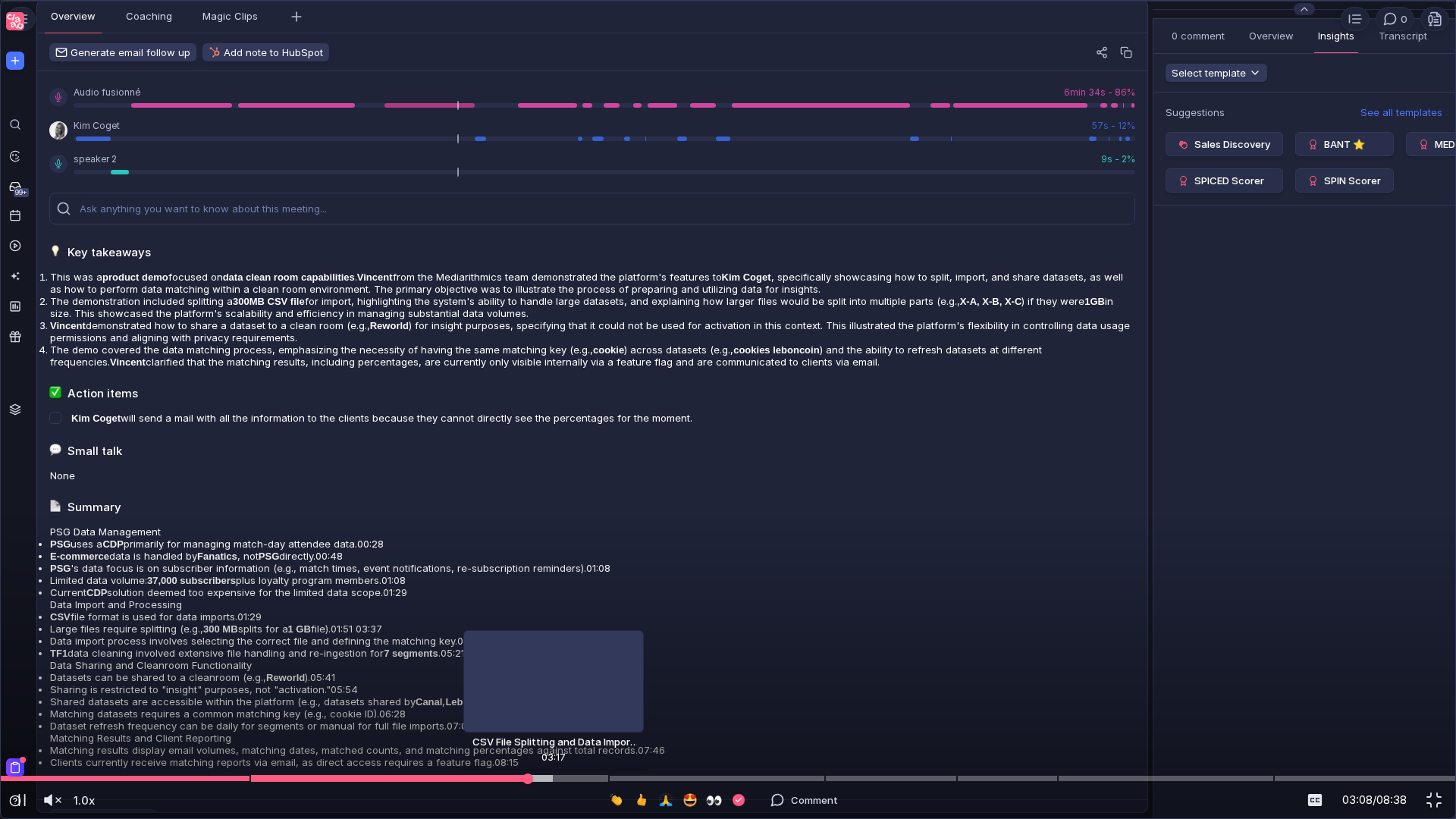 click at bounding box center (728, 778) 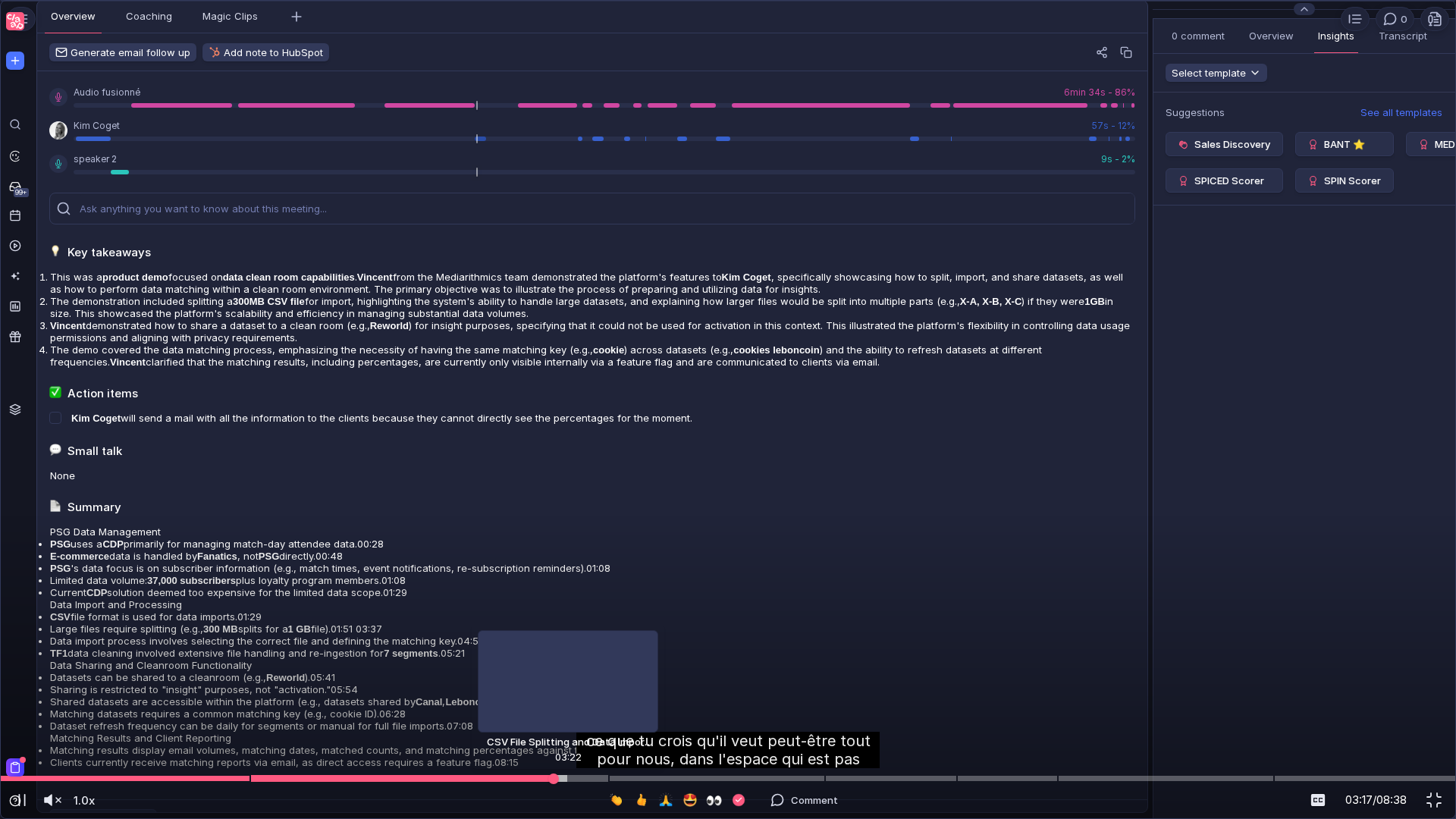 click at bounding box center [728, 778] 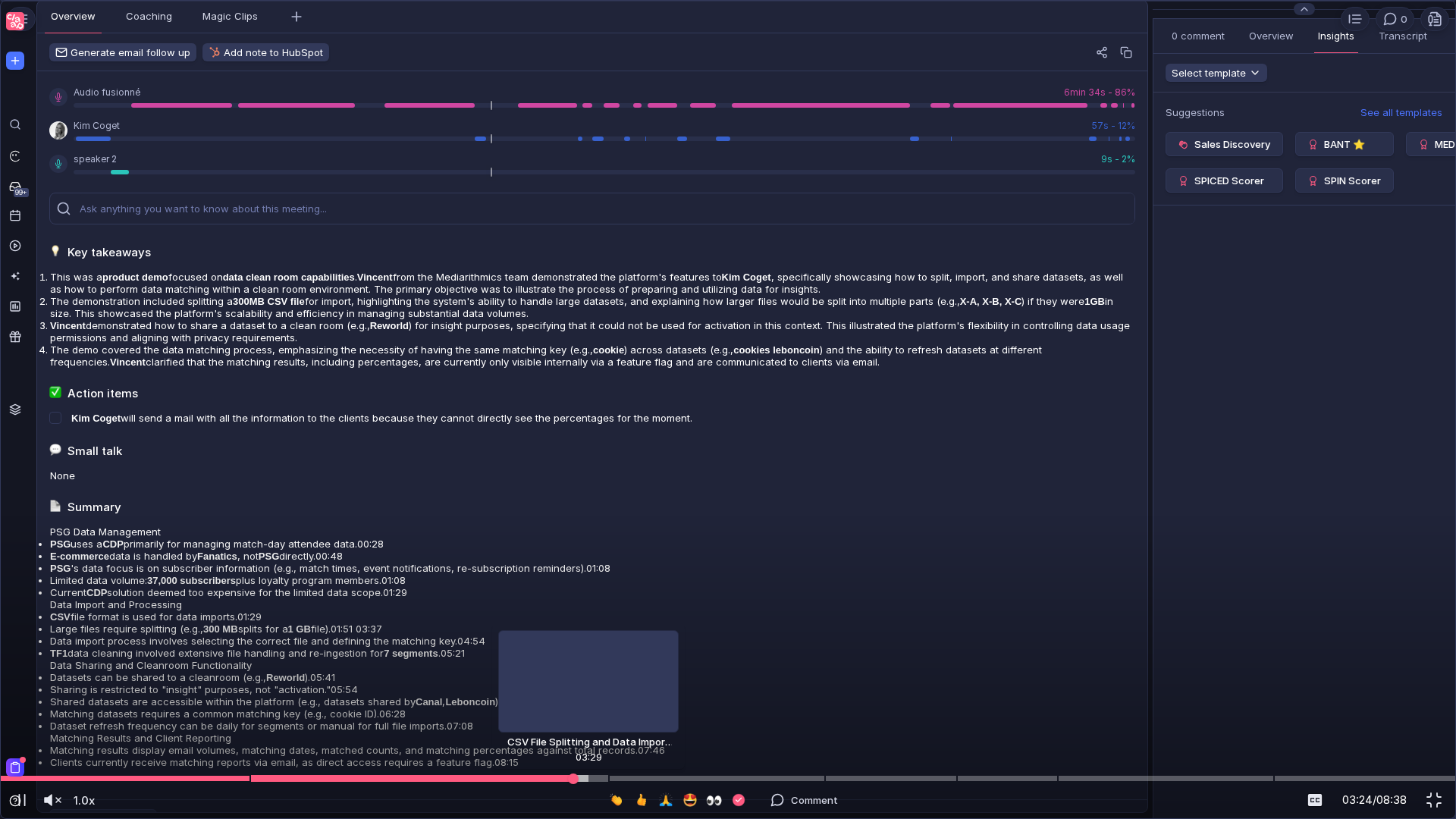 click at bounding box center [728, 778] 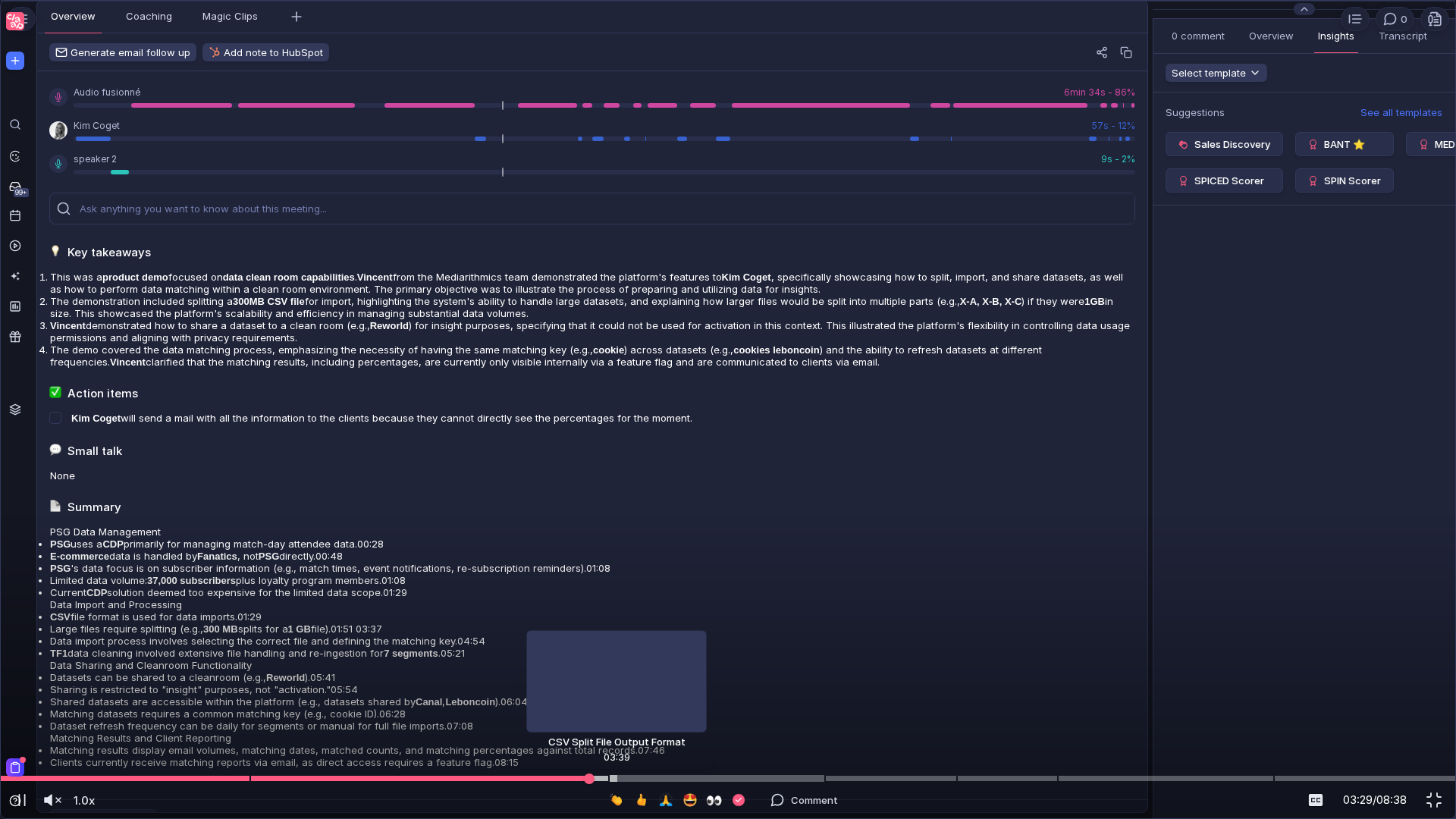 click at bounding box center (728, 778) 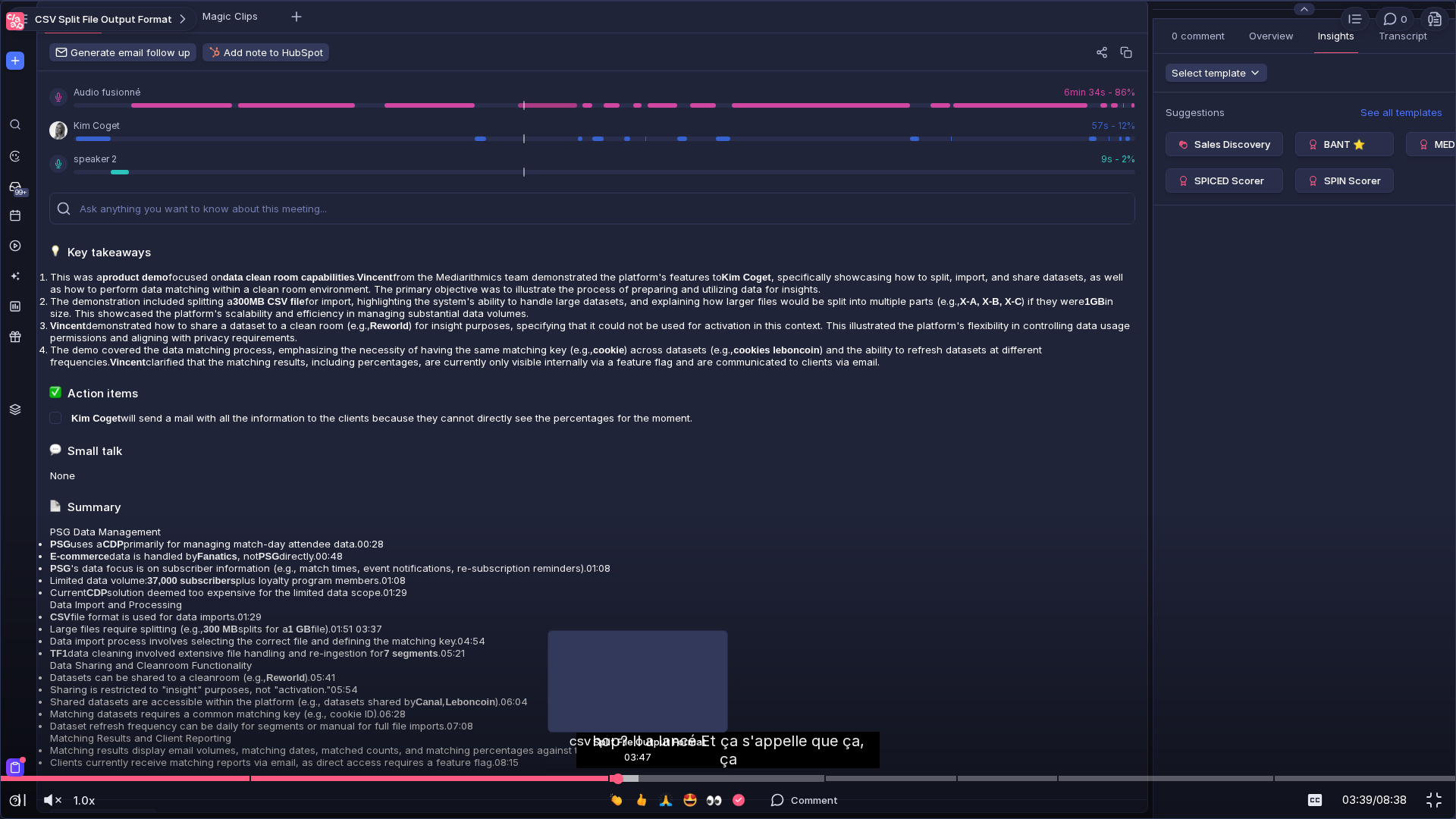 click at bounding box center (728, 778) 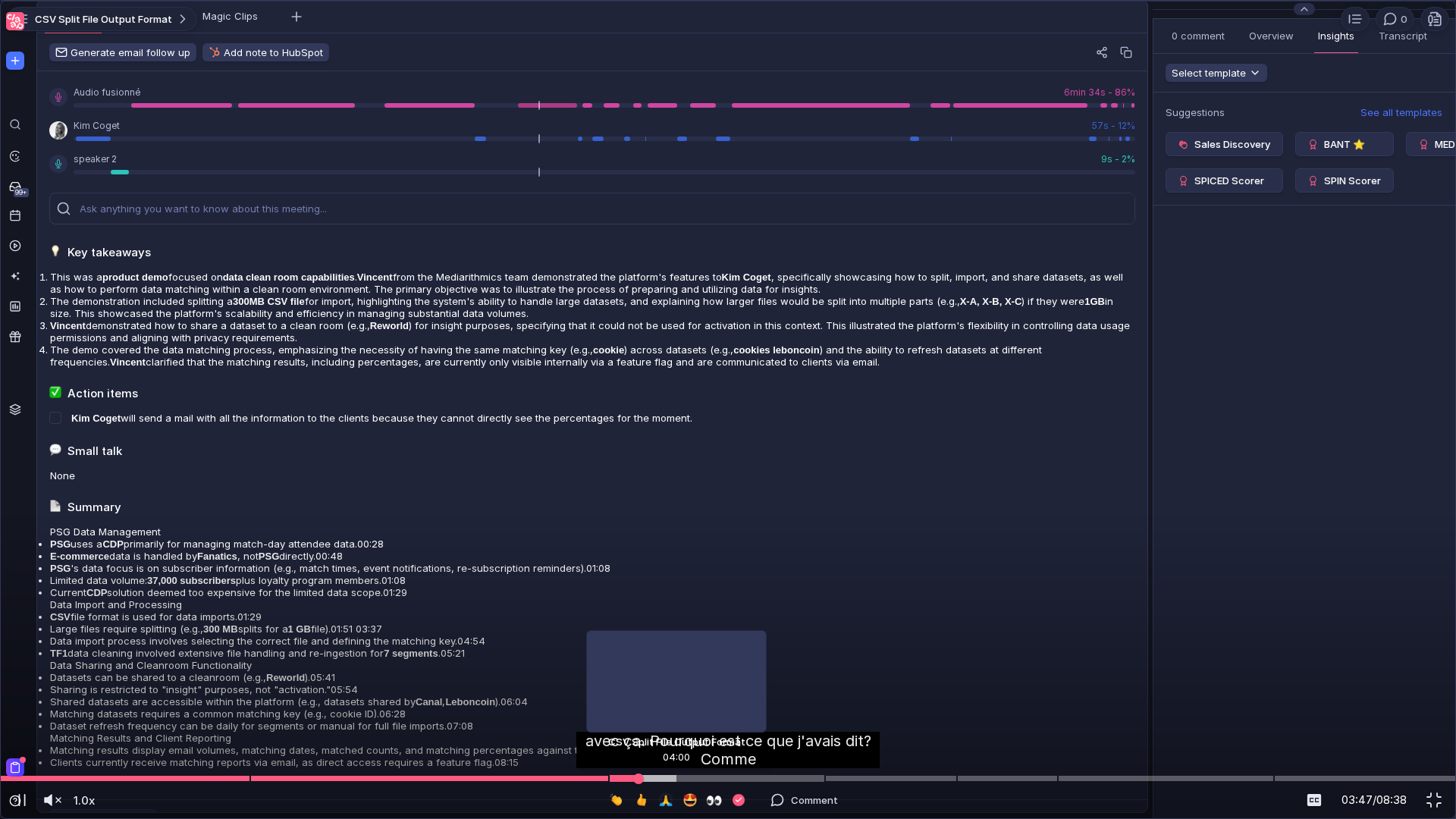 click at bounding box center (717, 779) 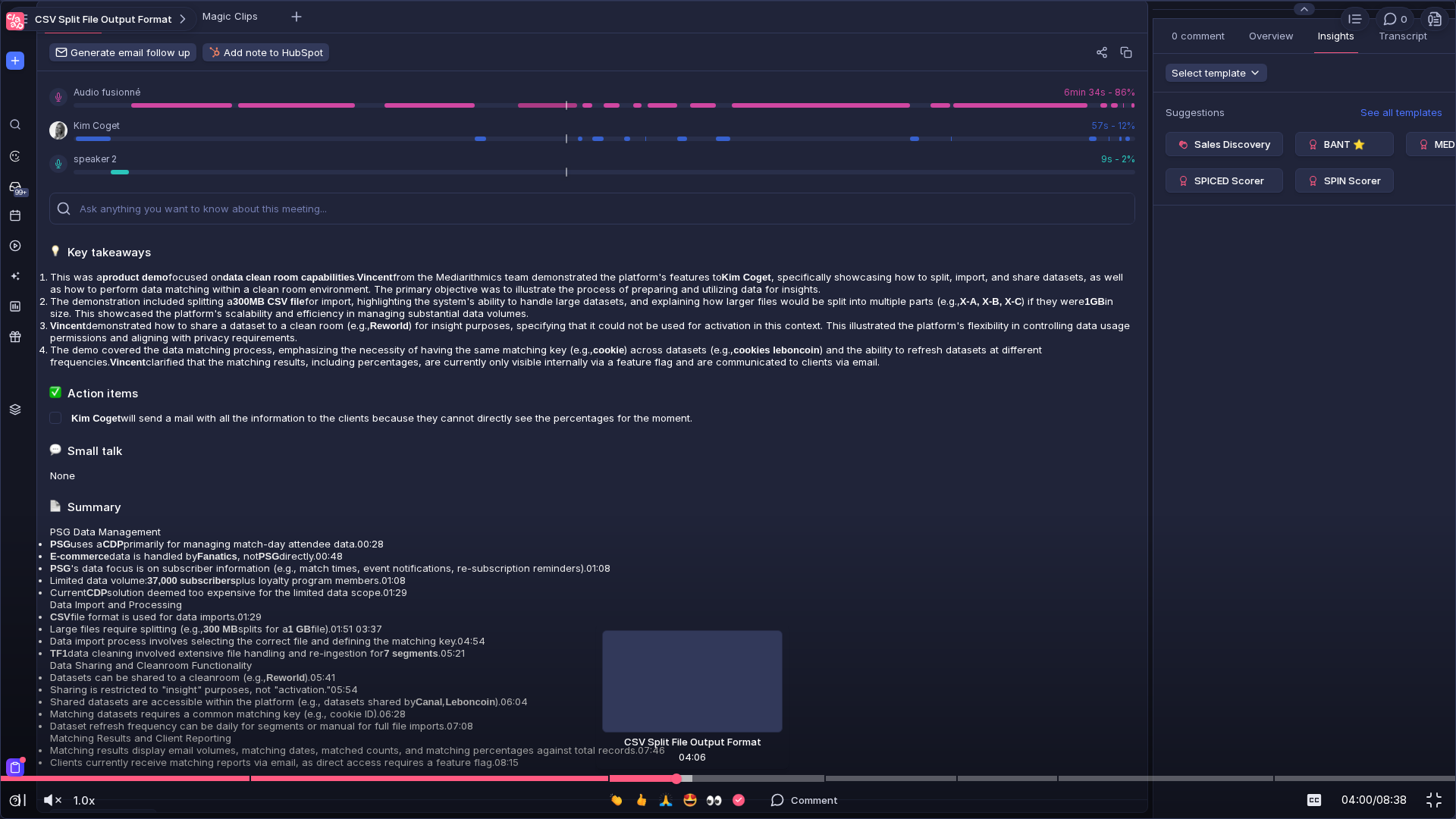 click at bounding box center [717, 779] 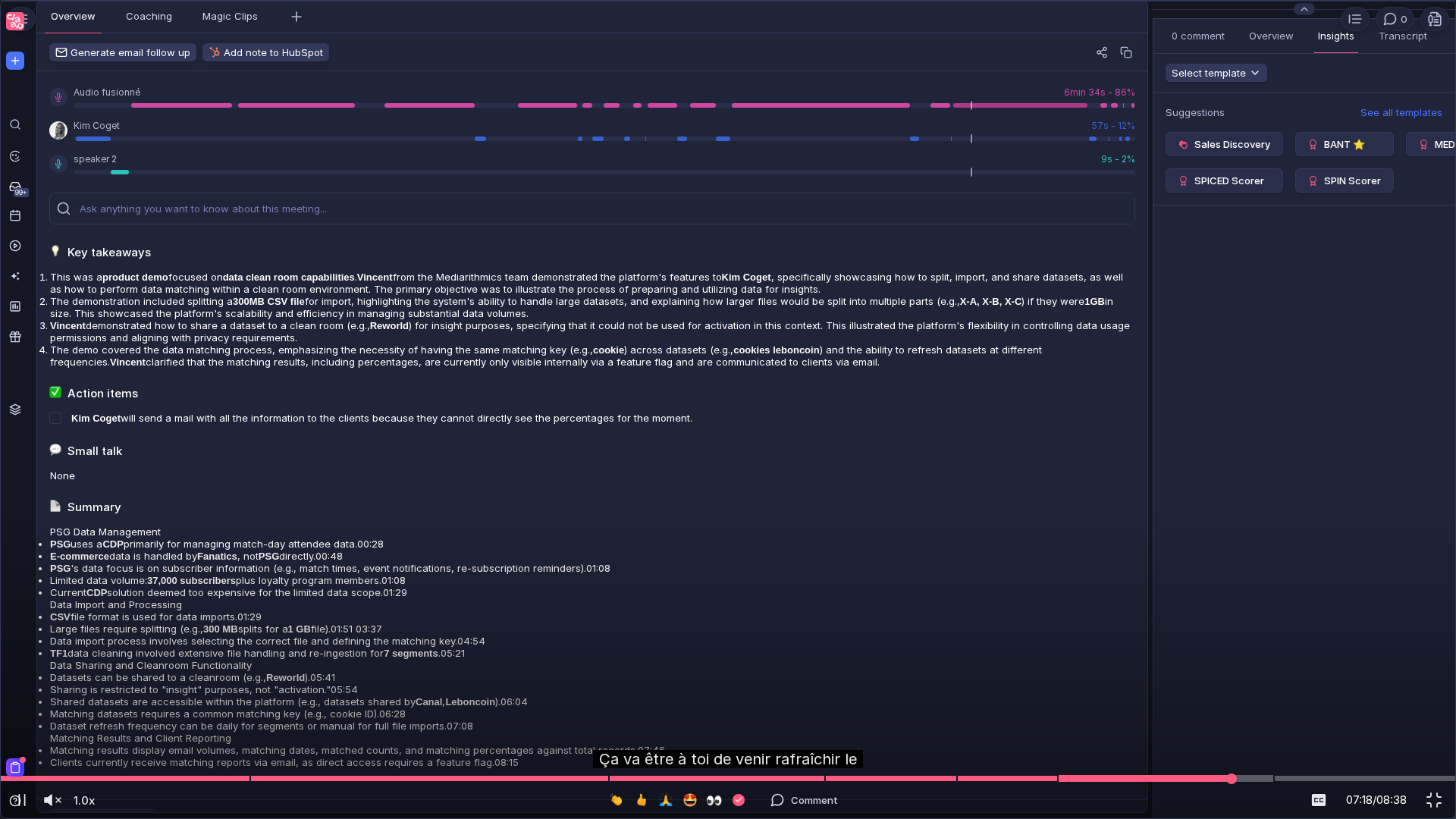 click at bounding box center [728, 778] 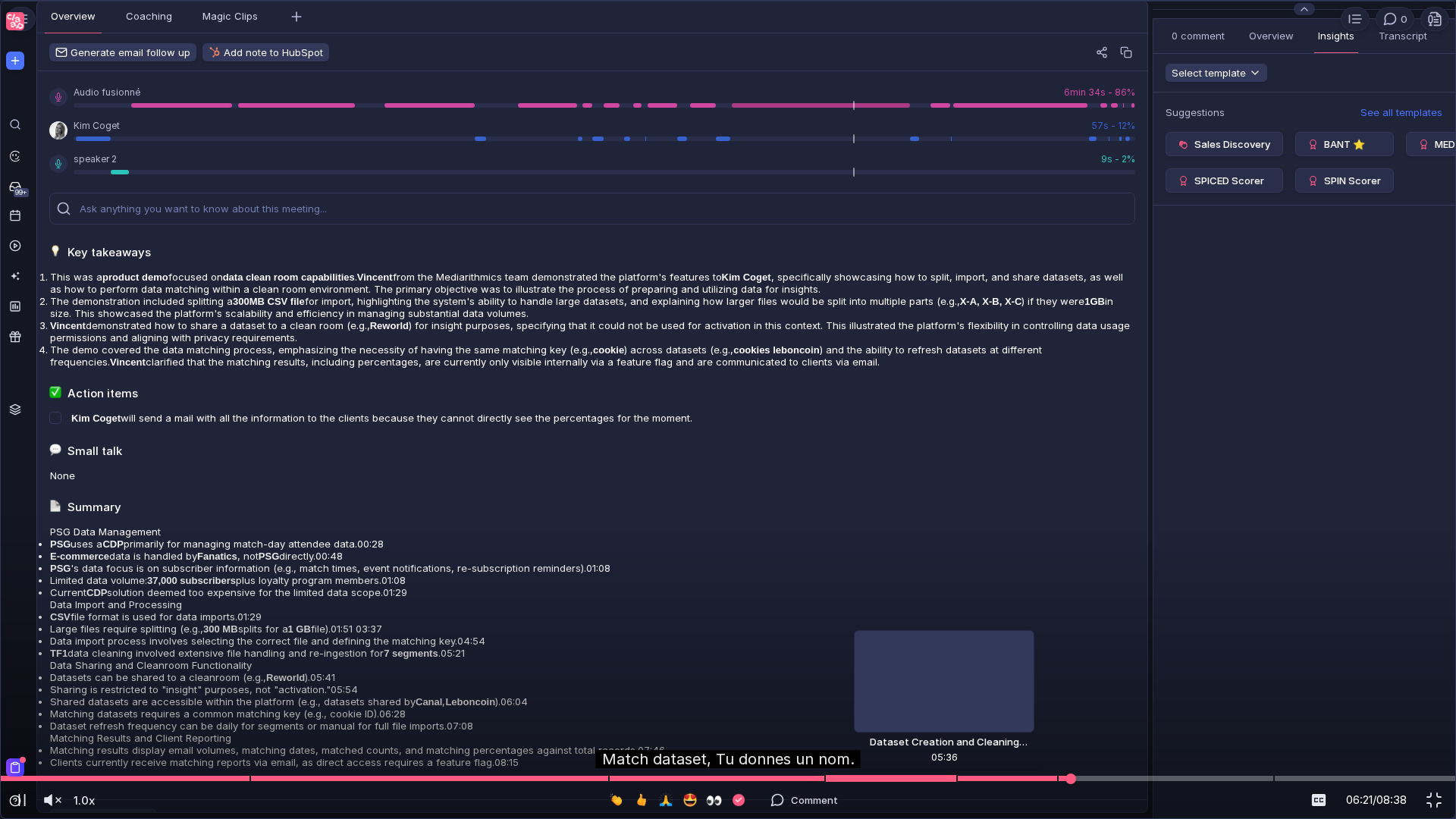 click at bounding box center (728, 778) 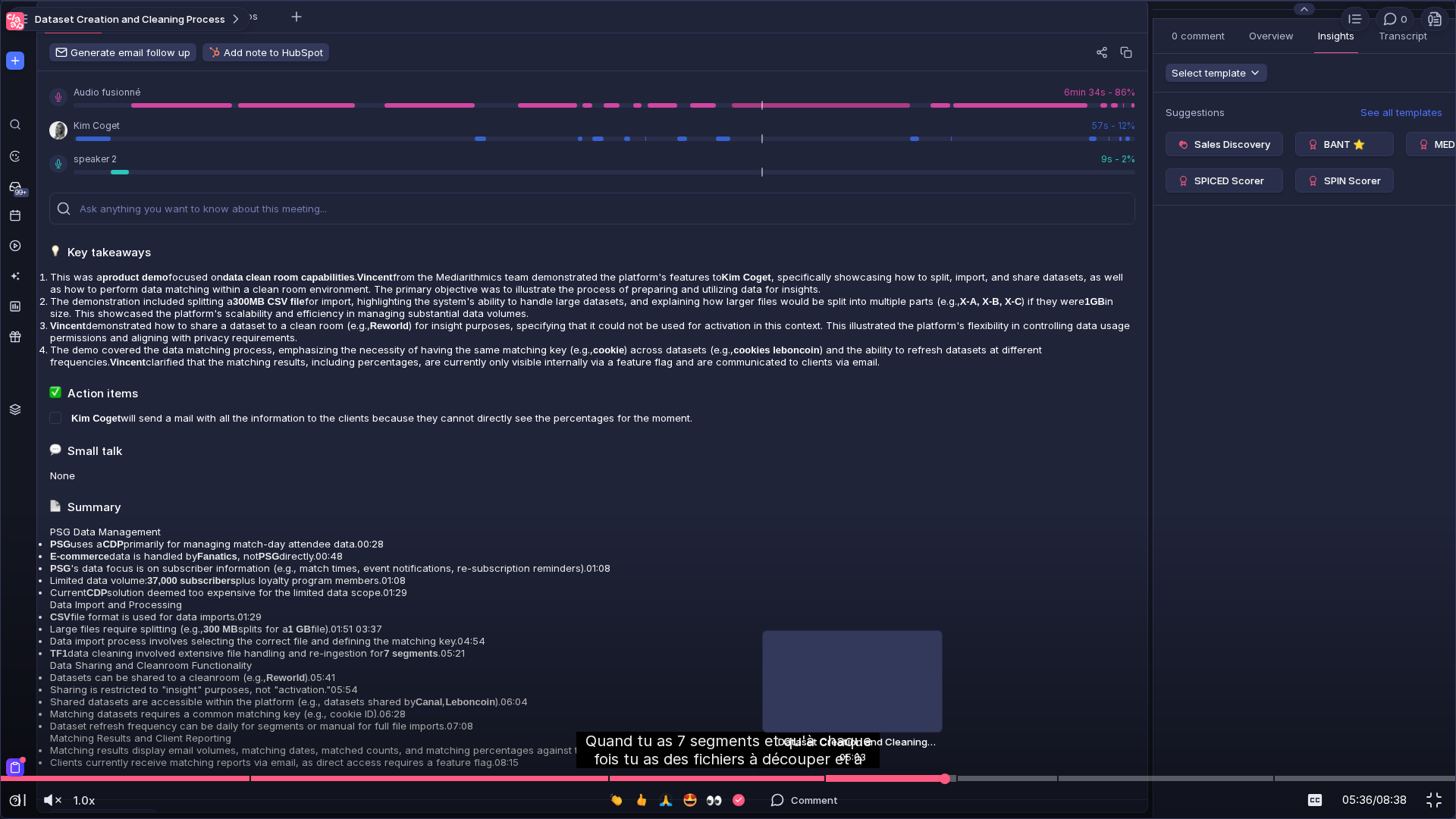 click at bounding box center [728, 778] 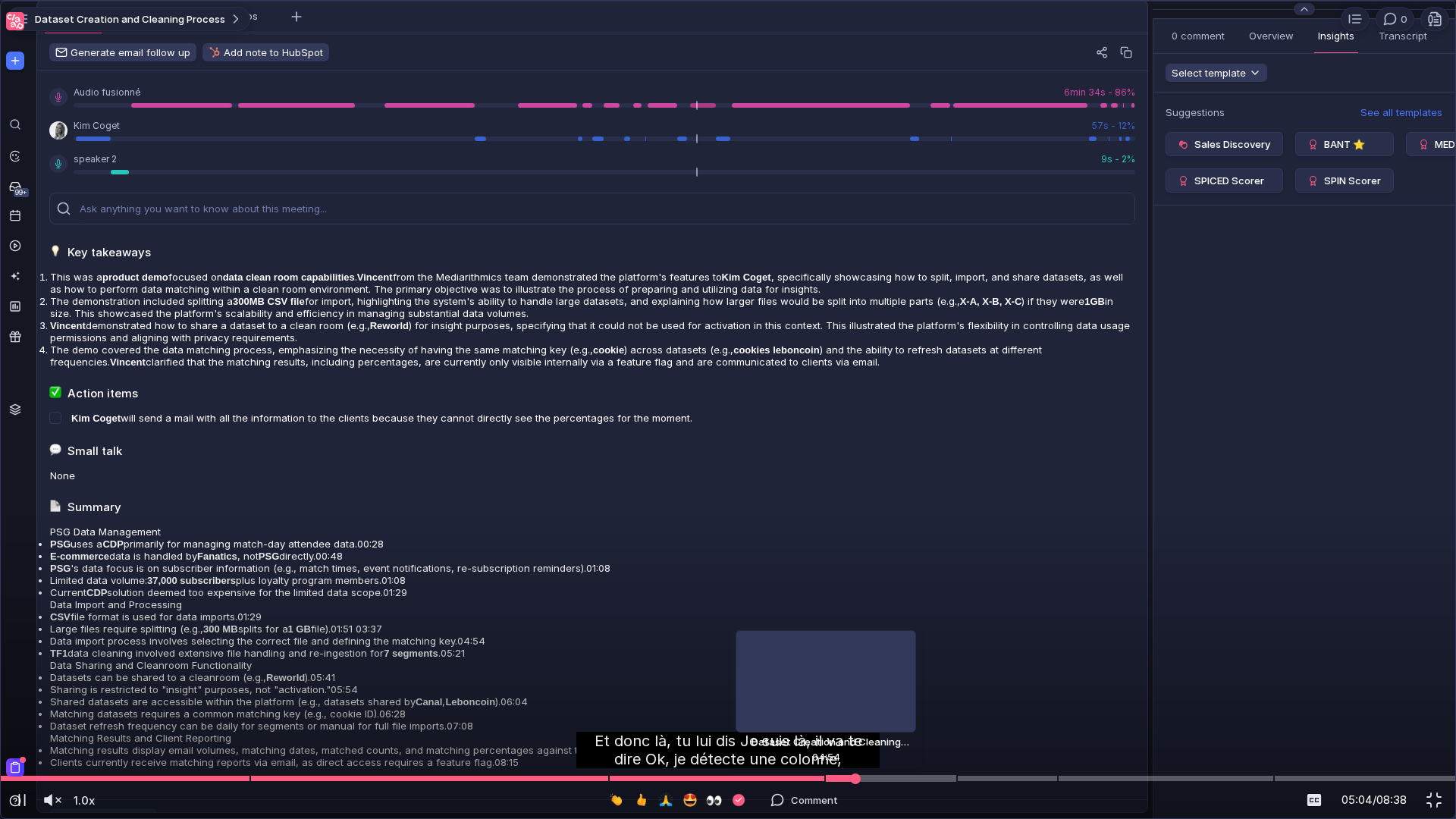 click at bounding box center (728, 778) 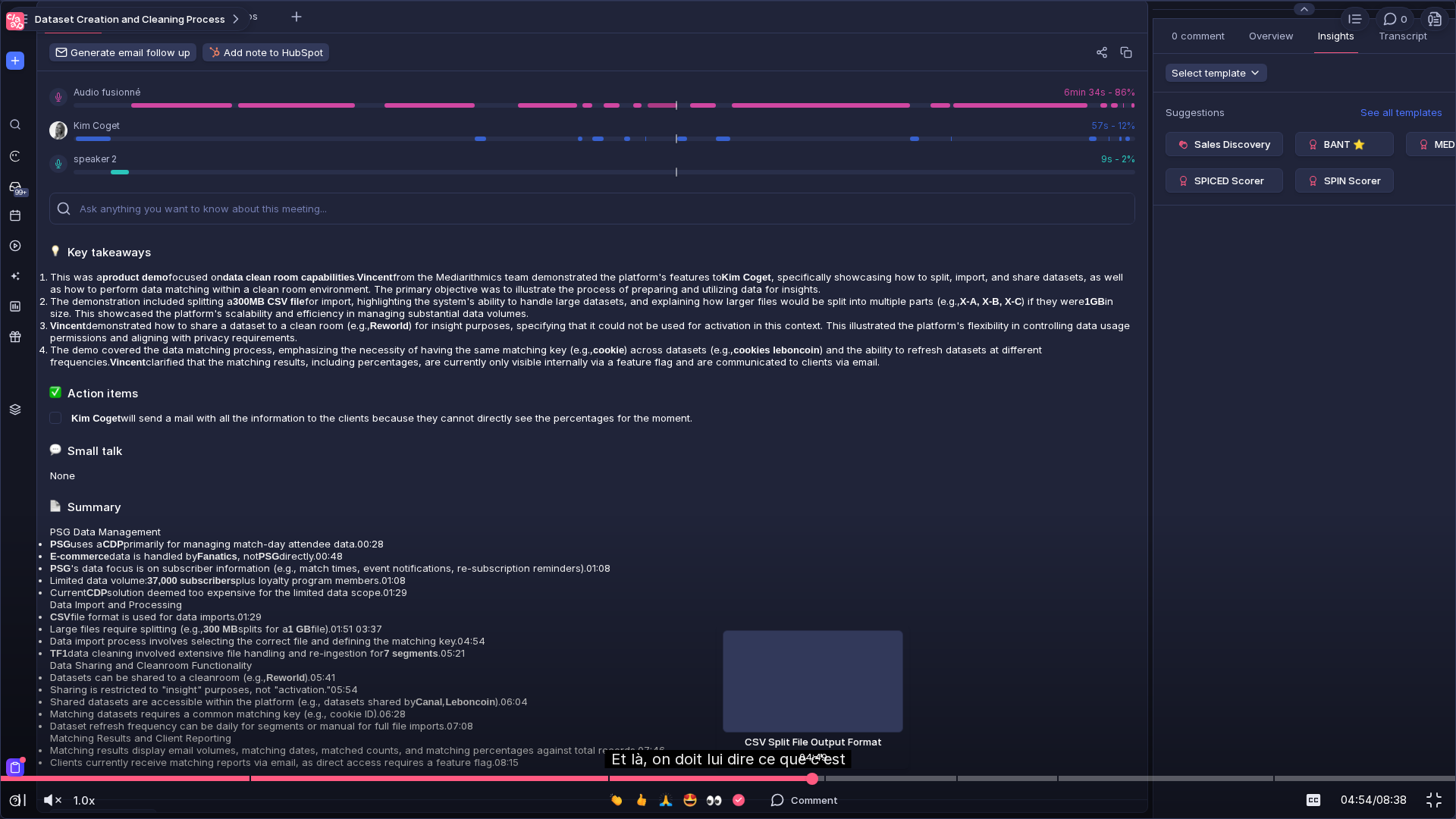 click at bounding box center [728, 778] 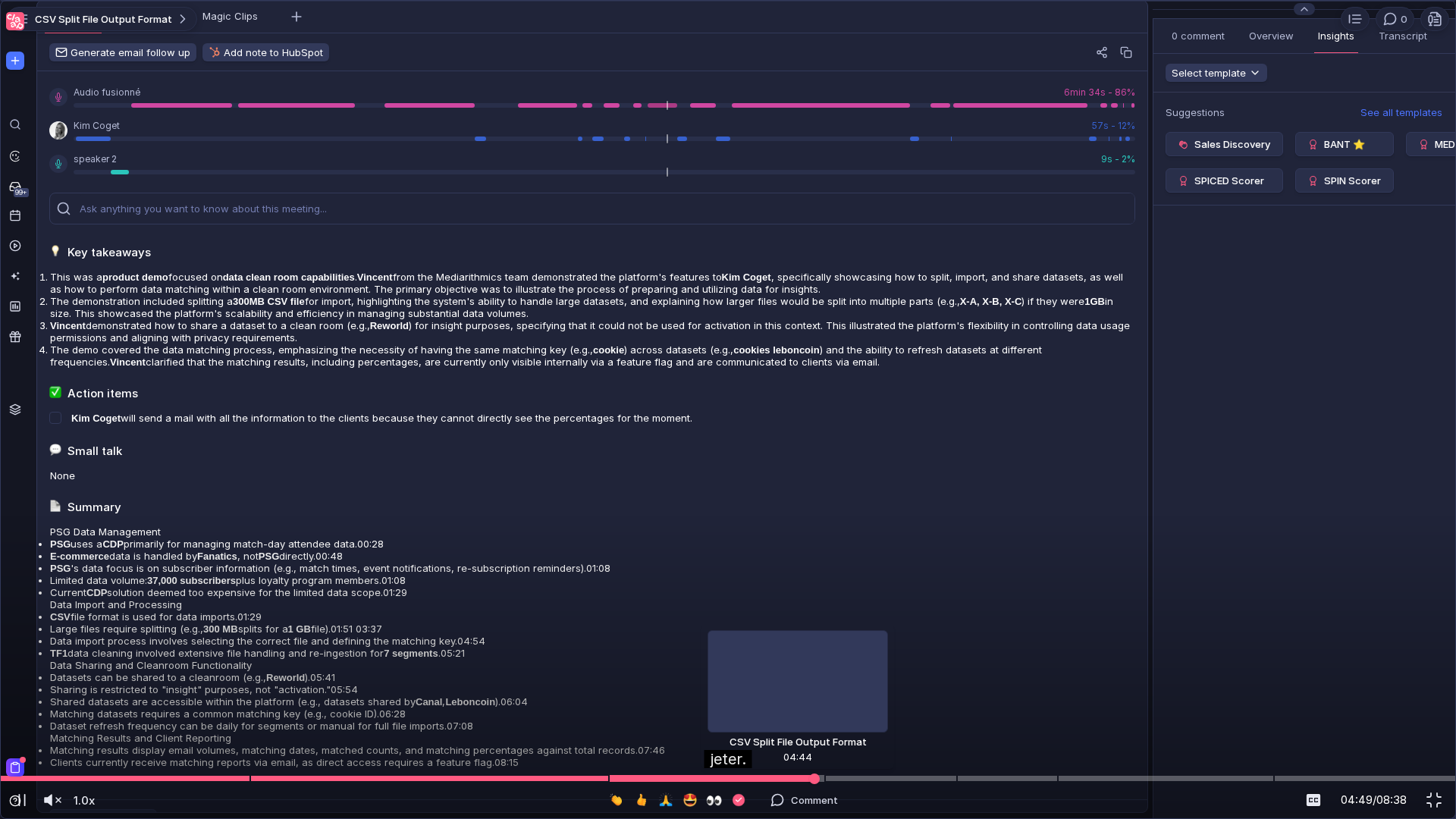 click at bounding box center [728, 778] 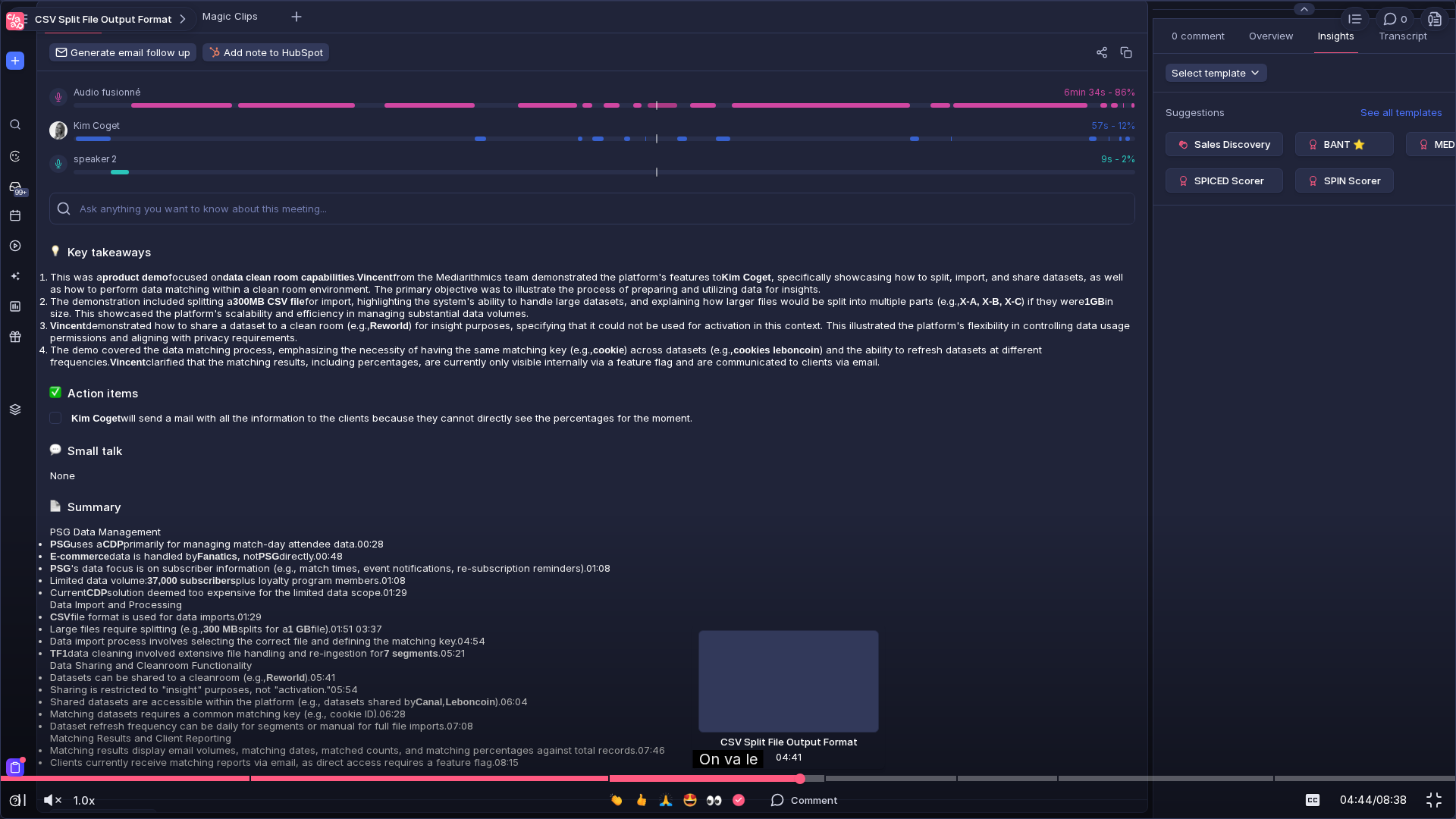 click at bounding box center [728, 778] 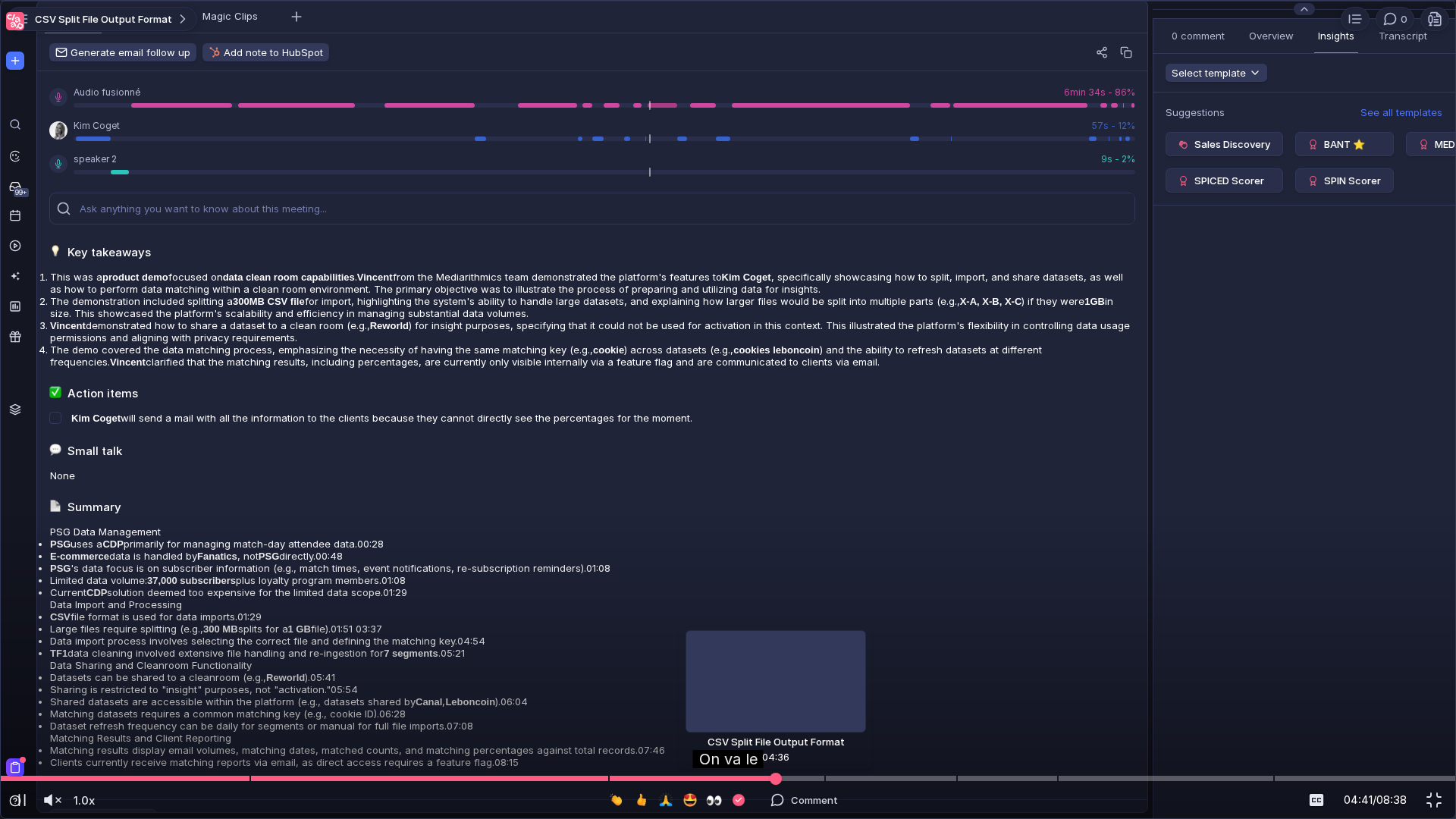 click at bounding box center [728, 778] 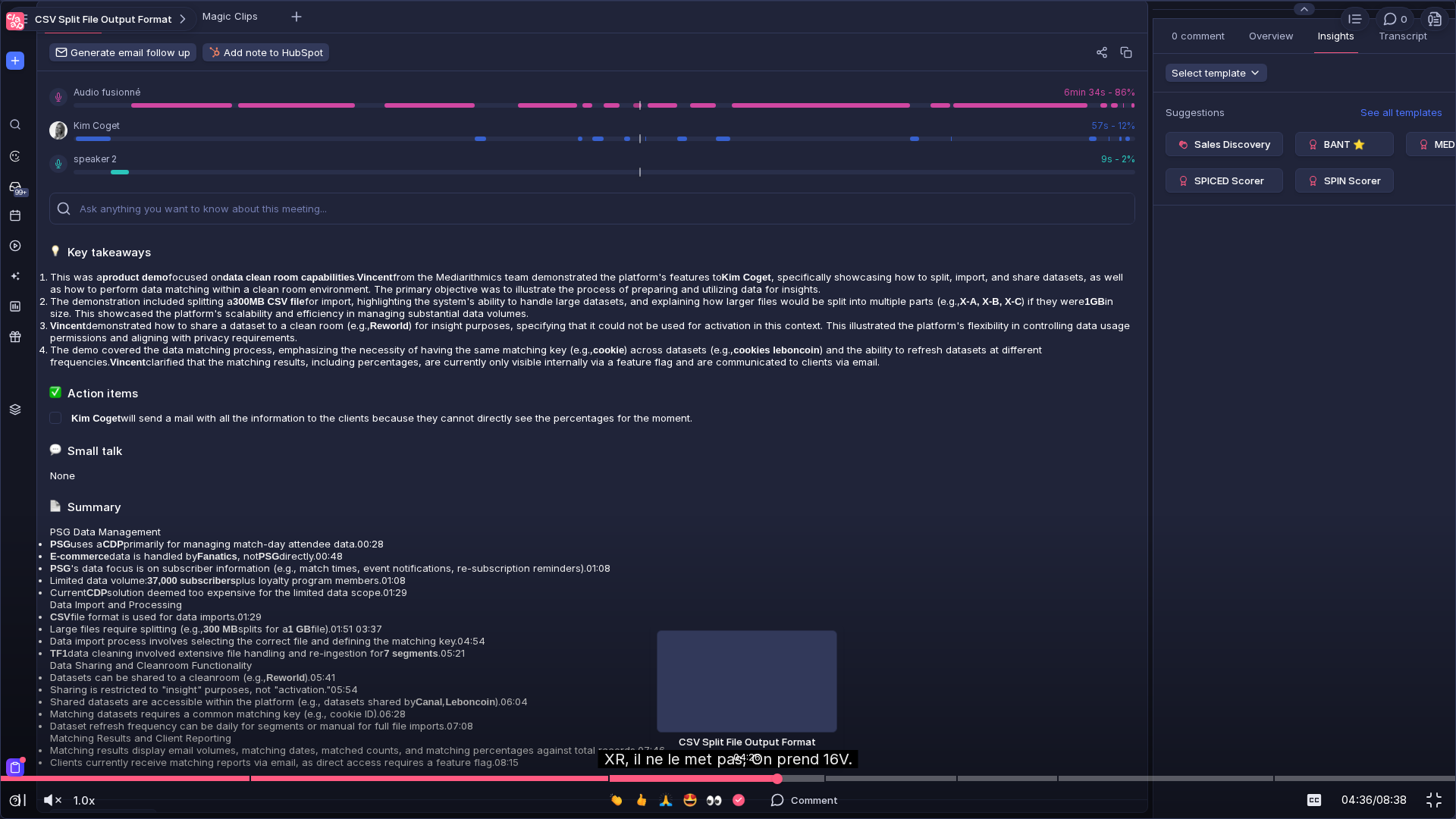 click at bounding box center (728, 778) 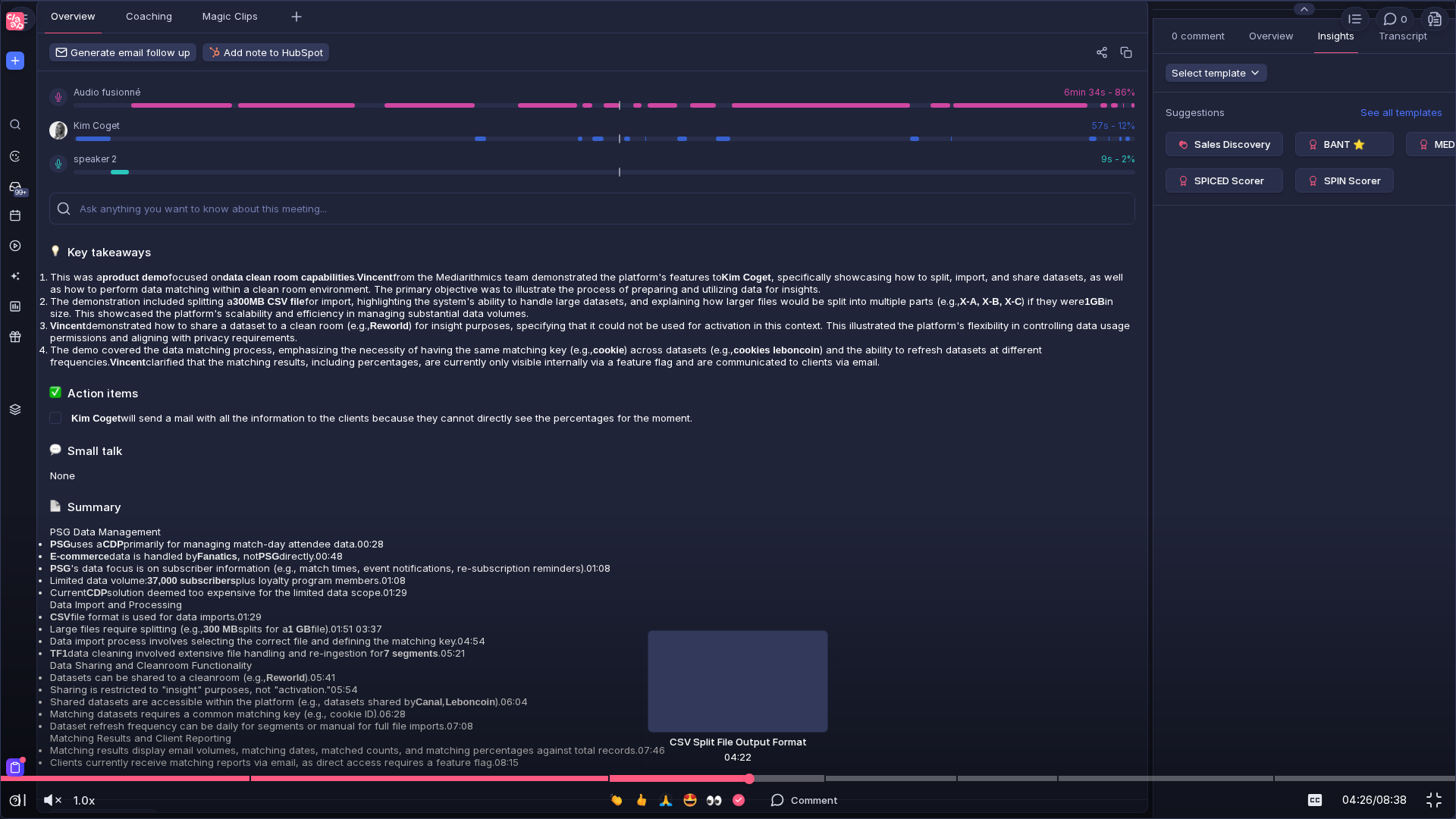click at bounding box center (728, 778) 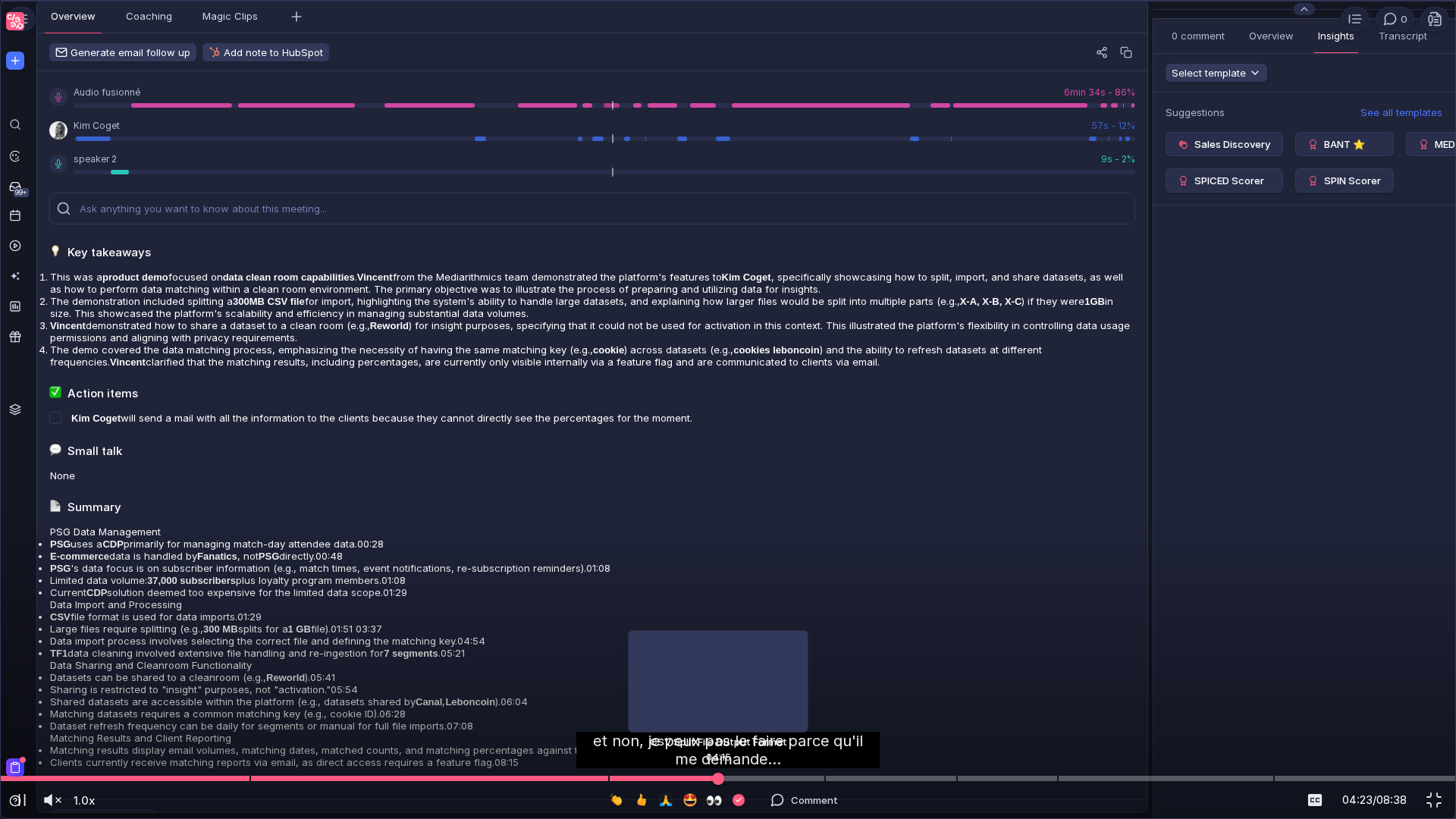click at bounding box center (728, 778) 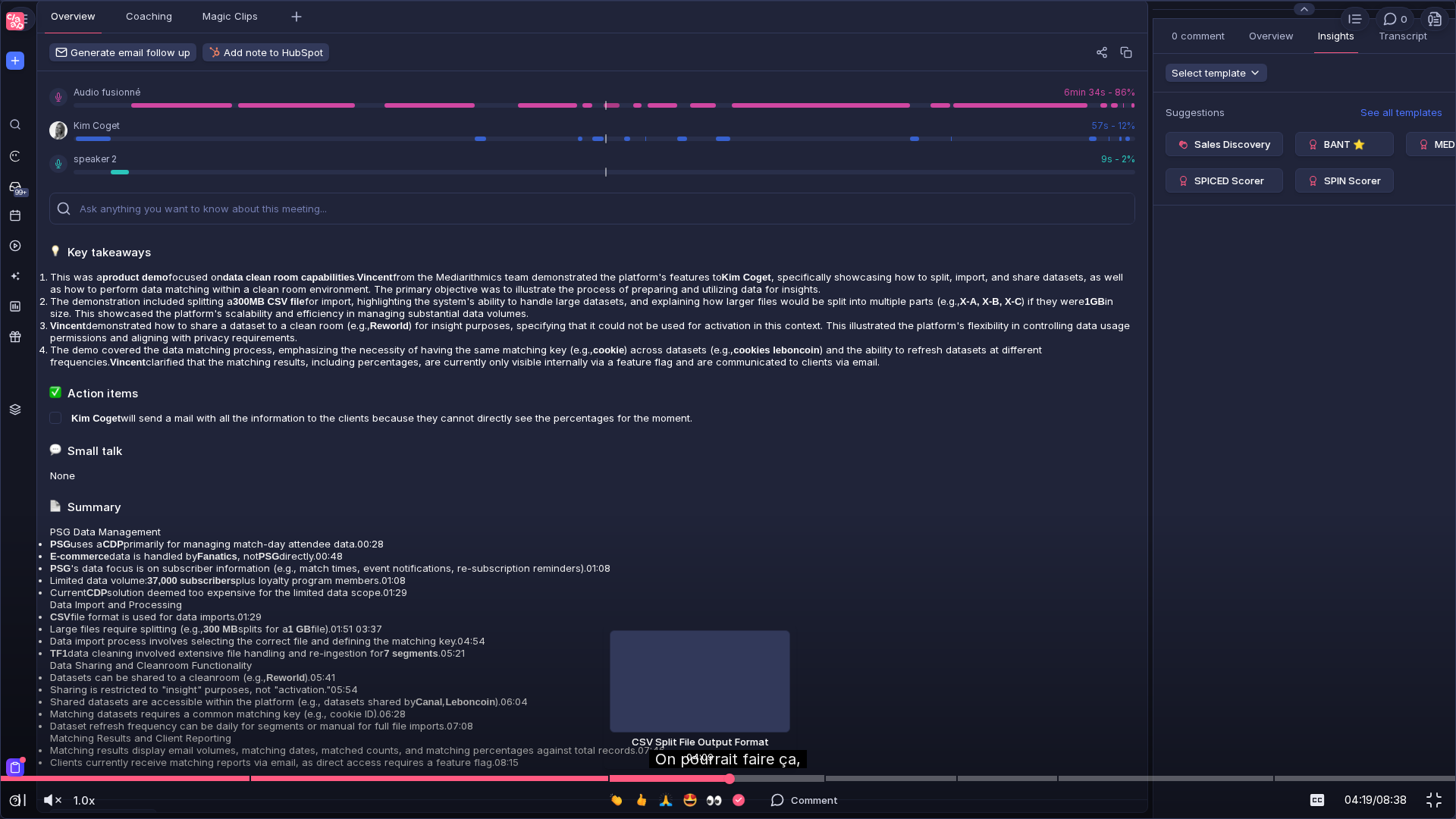 click at bounding box center (728, 778) 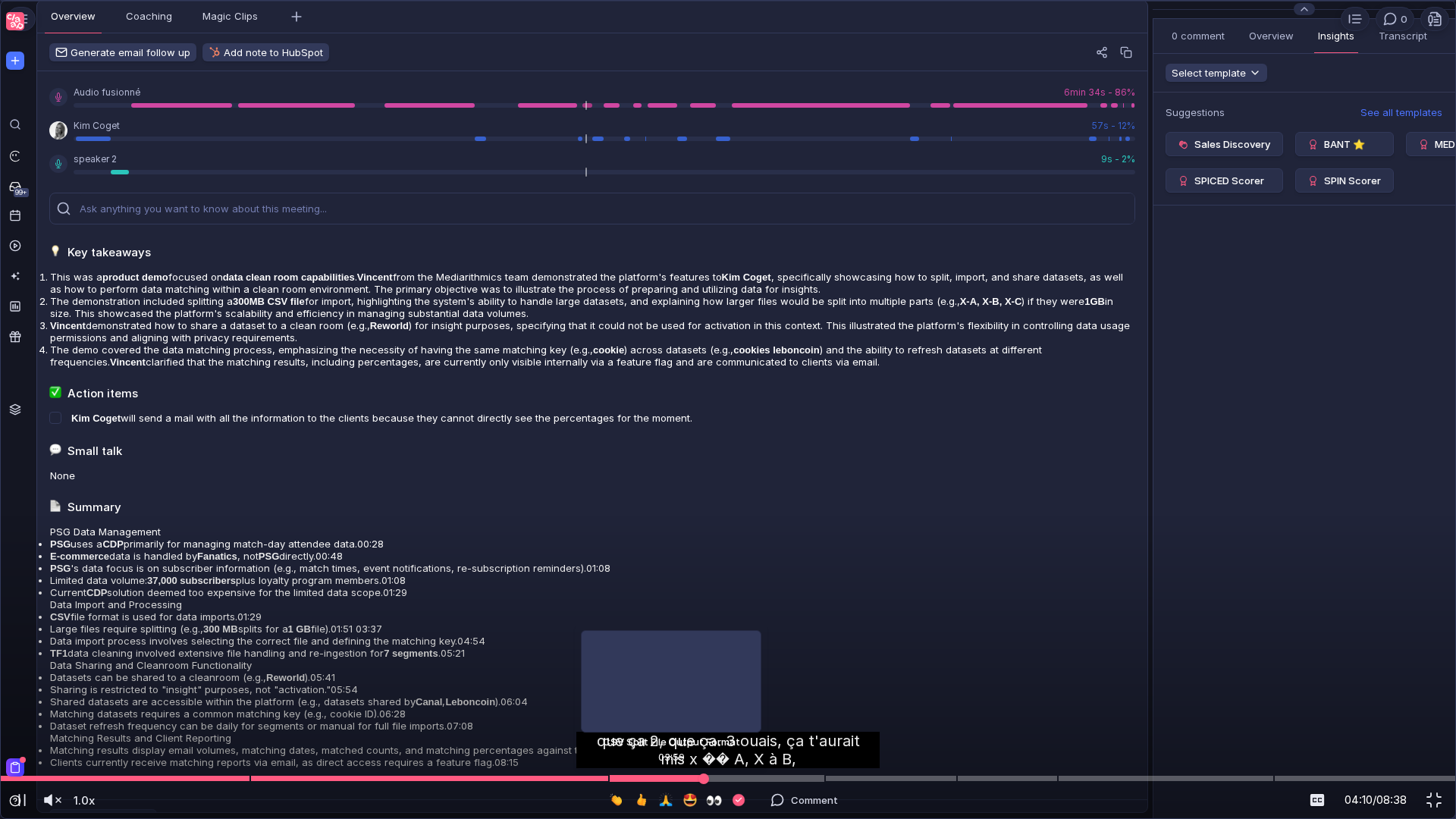 click at bounding box center [728, 778] 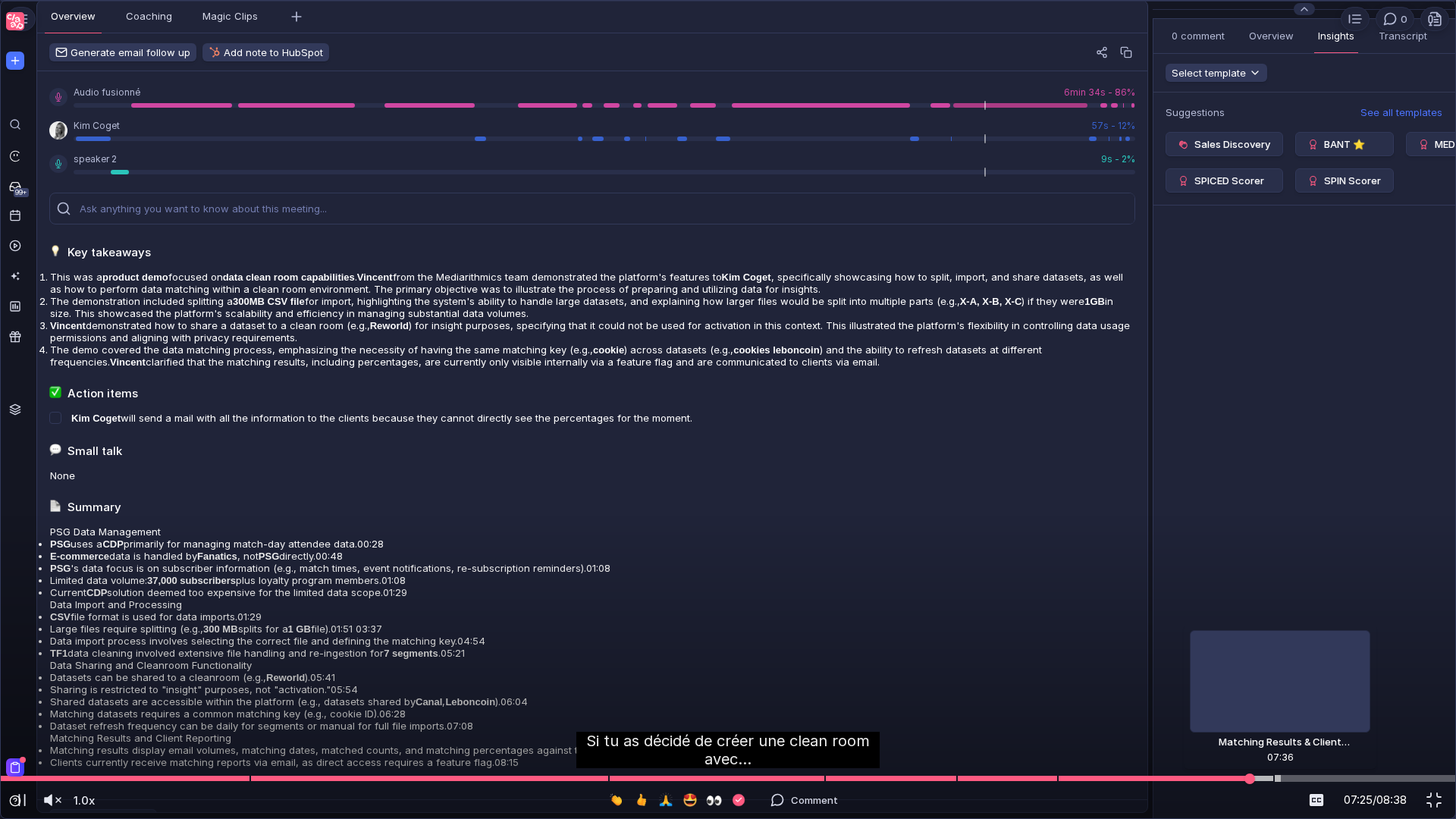 click at bounding box center (728, 778) 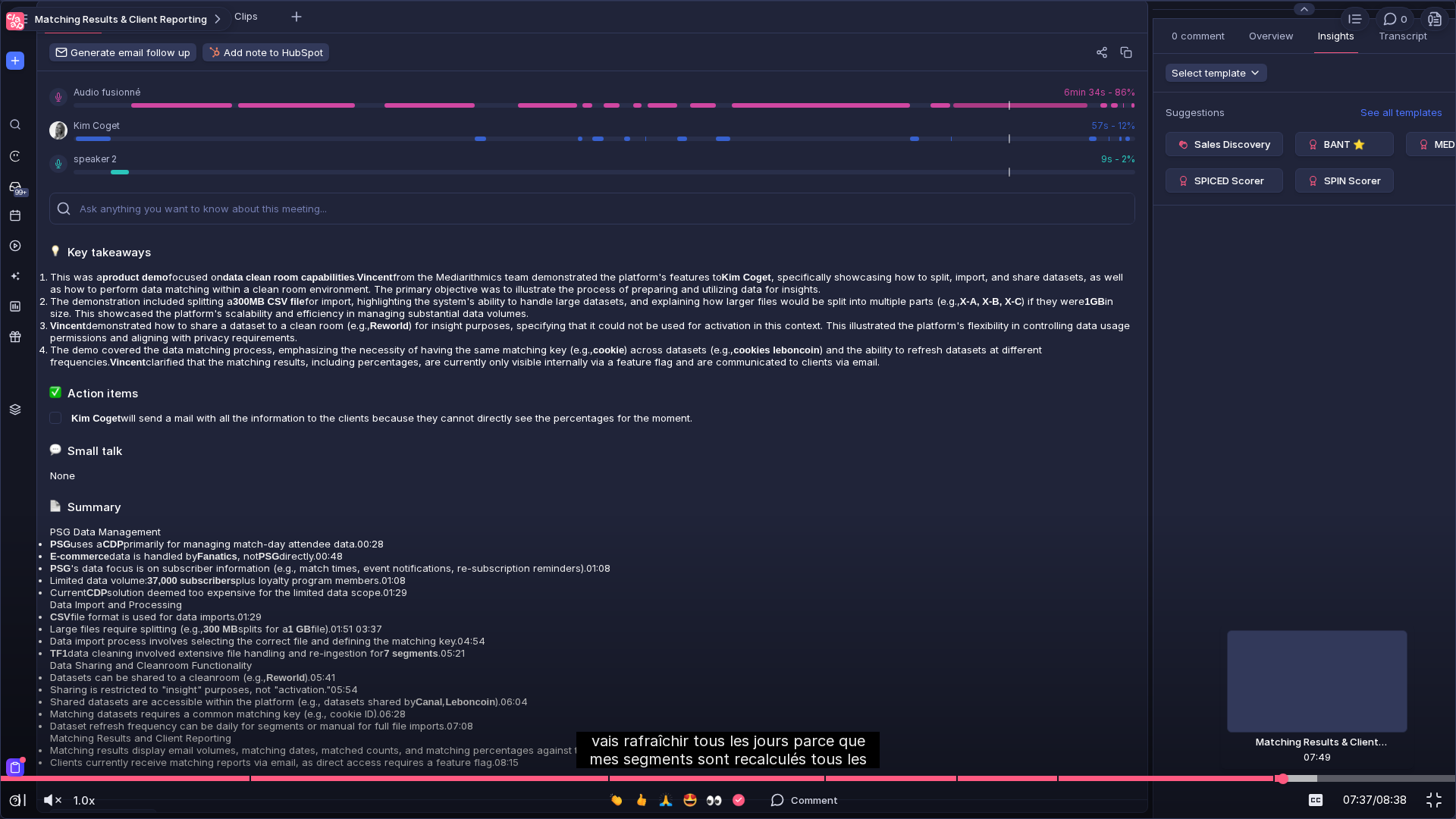 click at bounding box center (728, 778) 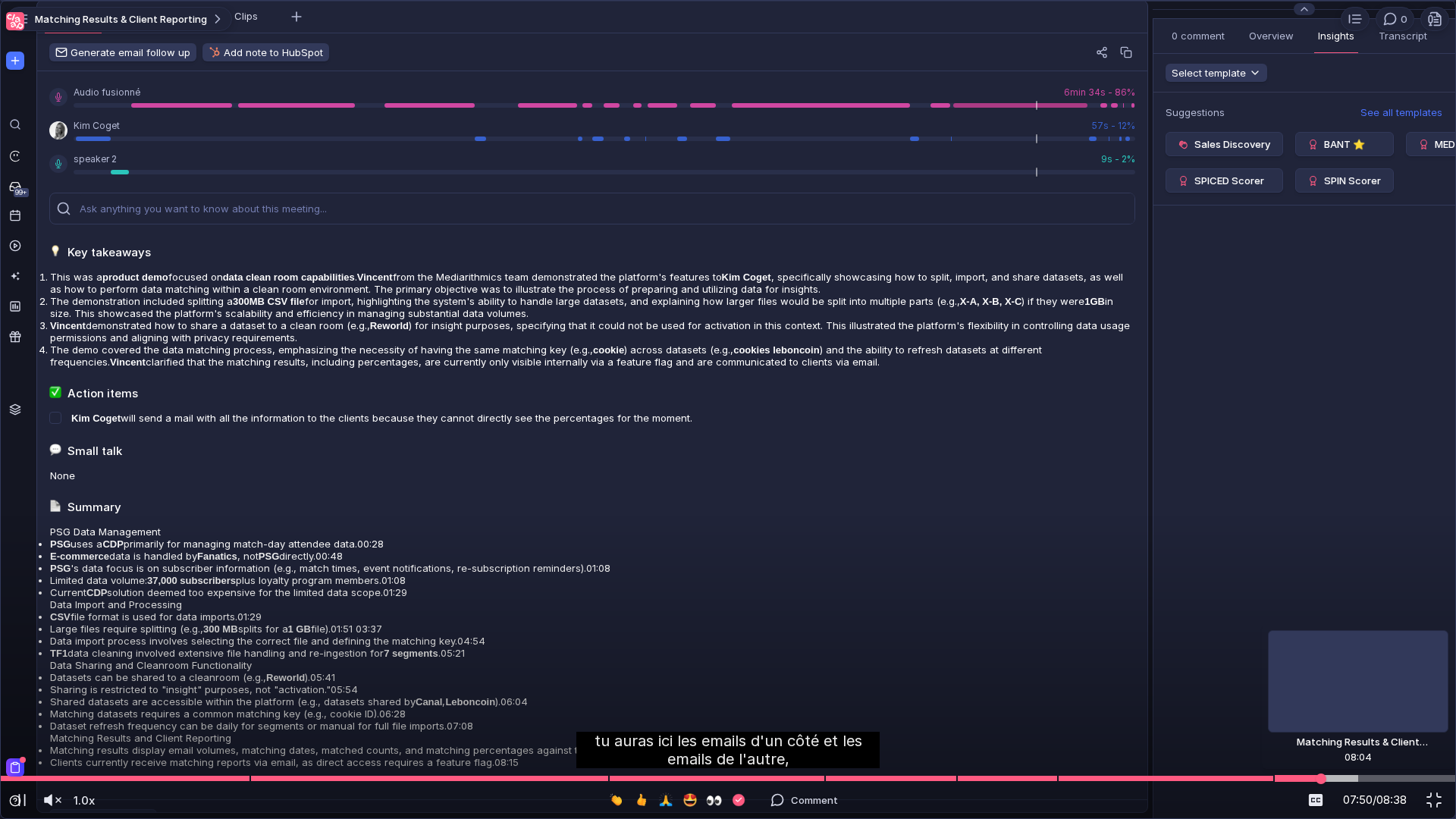 click at bounding box center (728, 778) 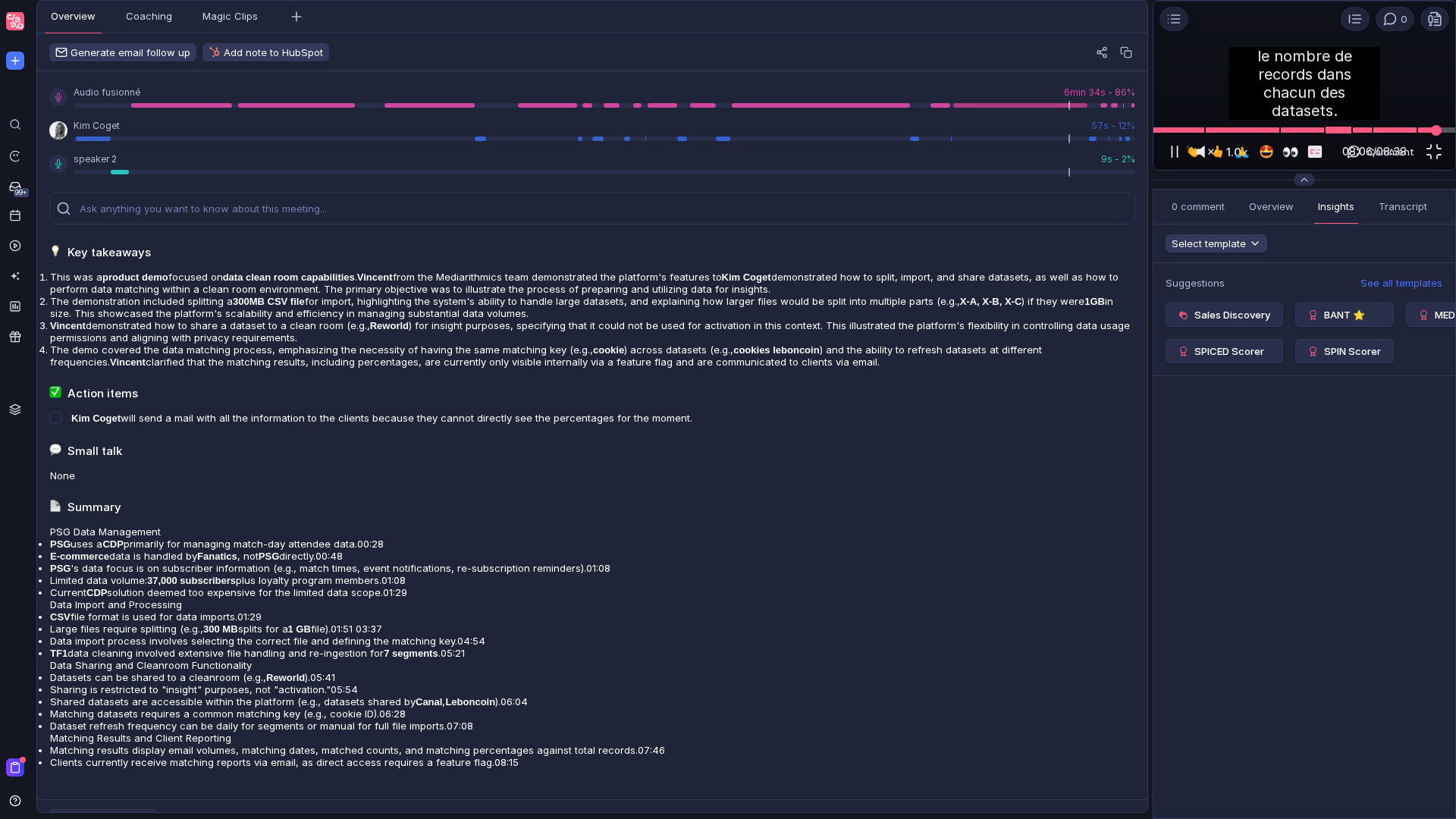 scroll, scrollTop: 0, scrollLeft: 0, axis: both 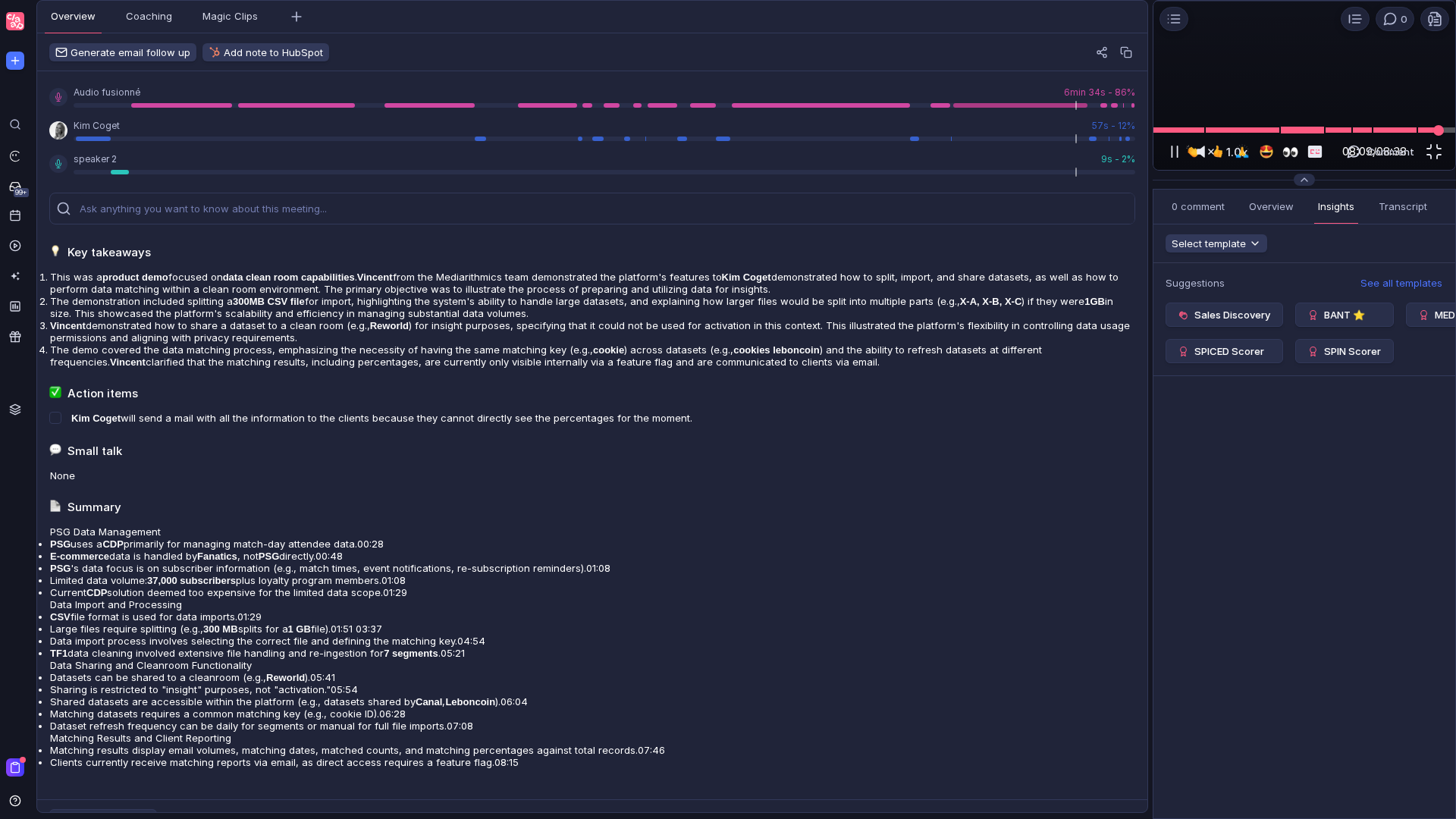 click at bounding box center [1304, 130] 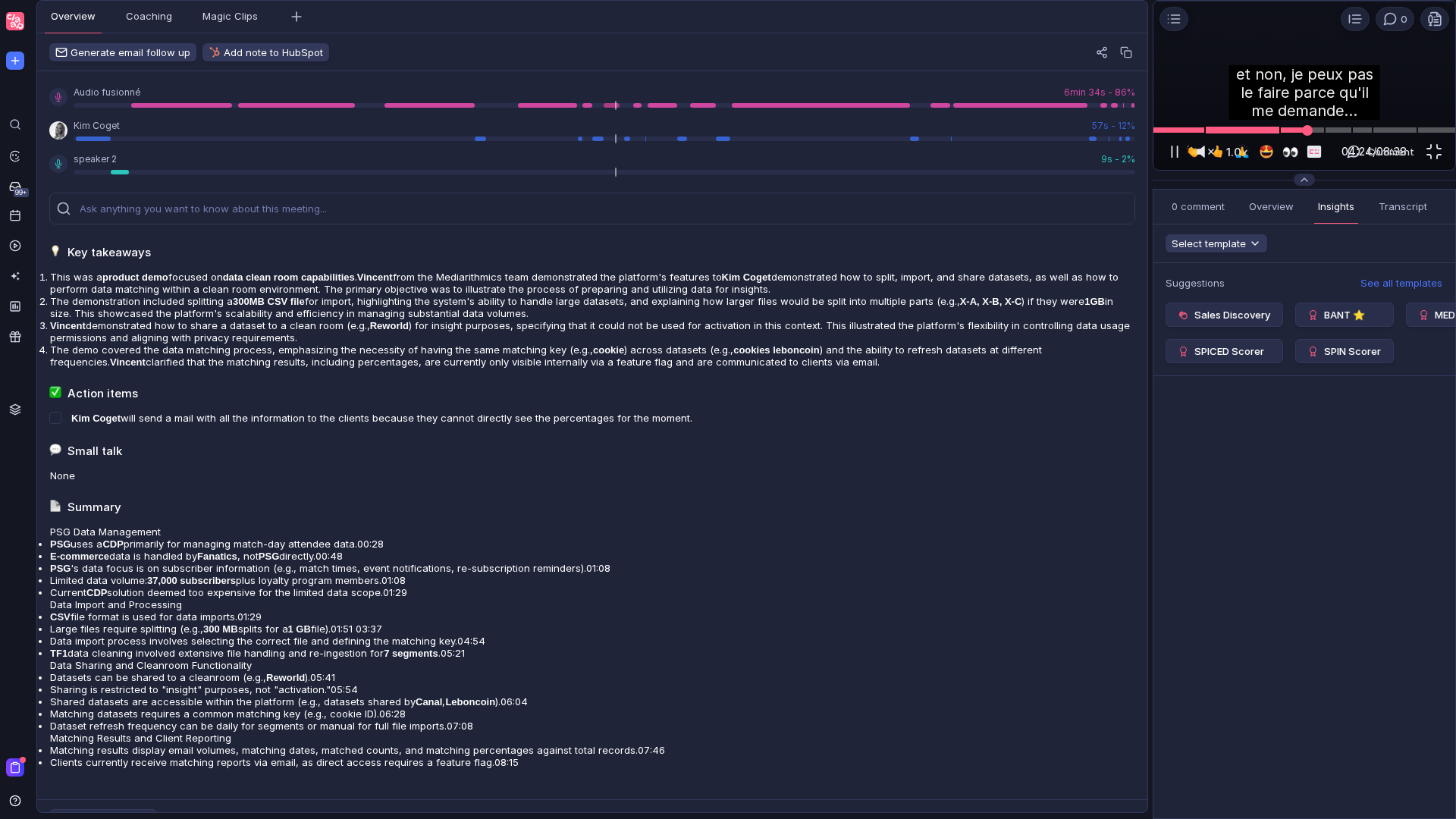 click at bounding box center (1304, 130) 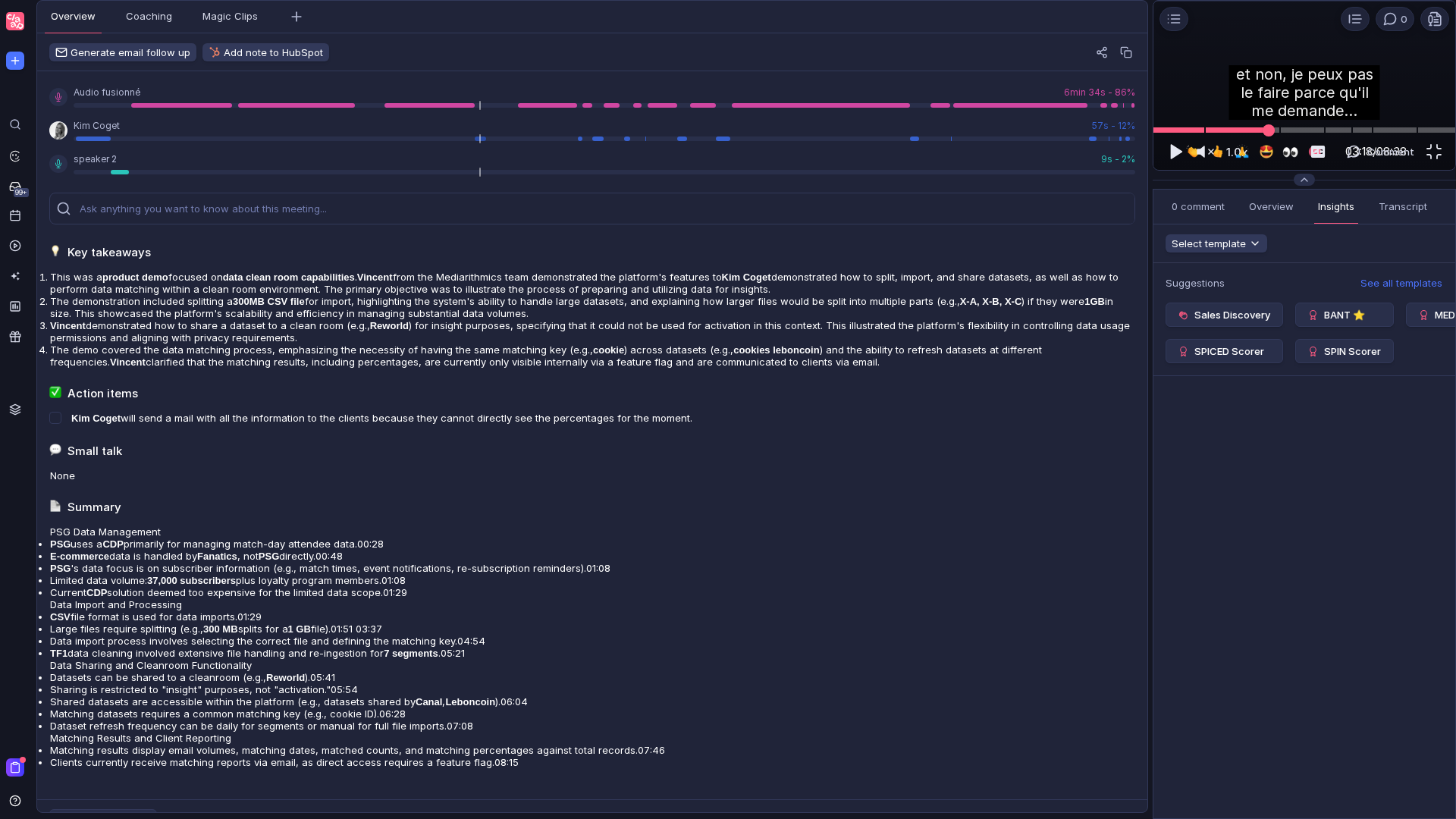 click at bounding box center (1269, 130) 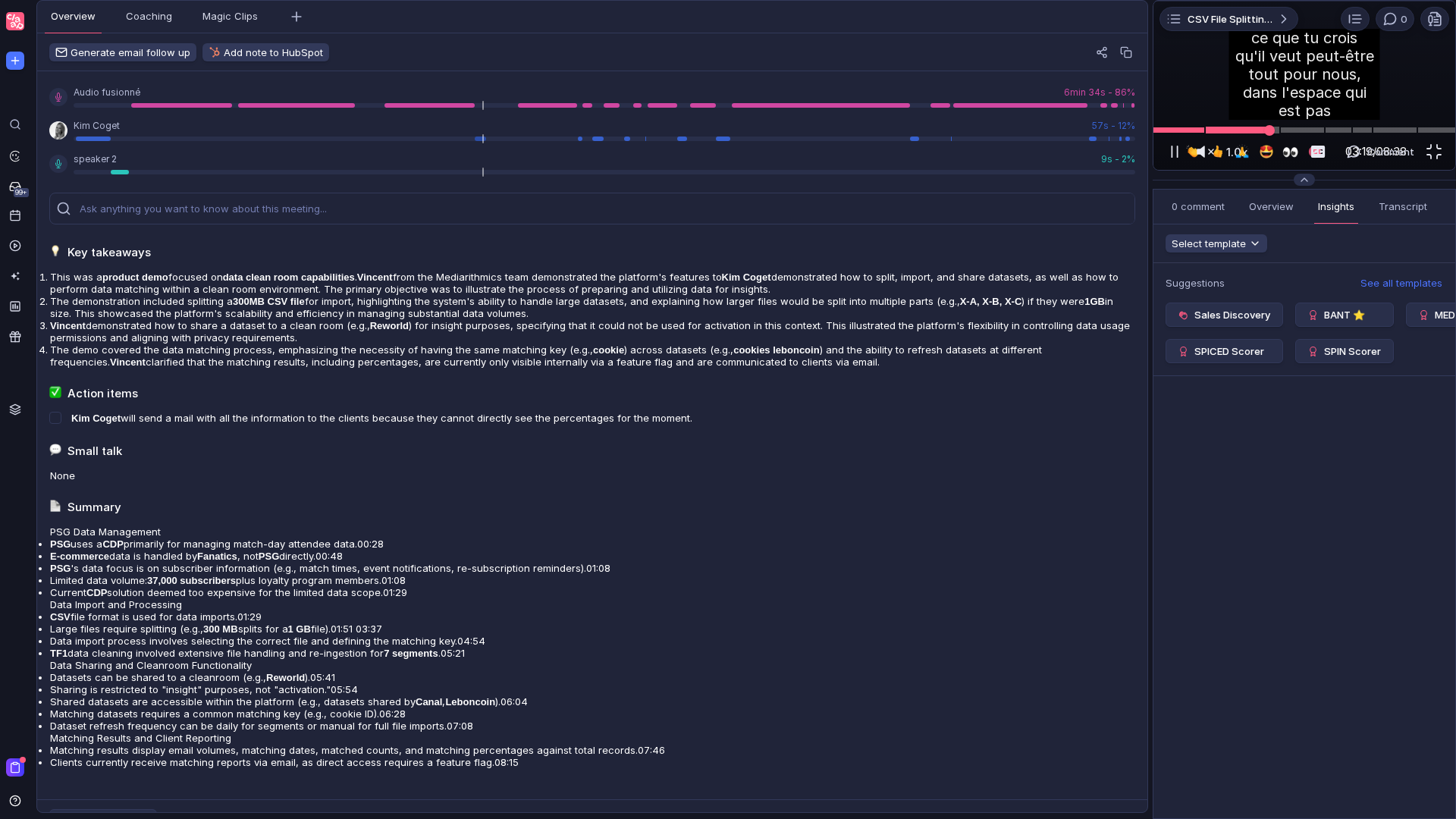 click at bounding box center (1304, 130) 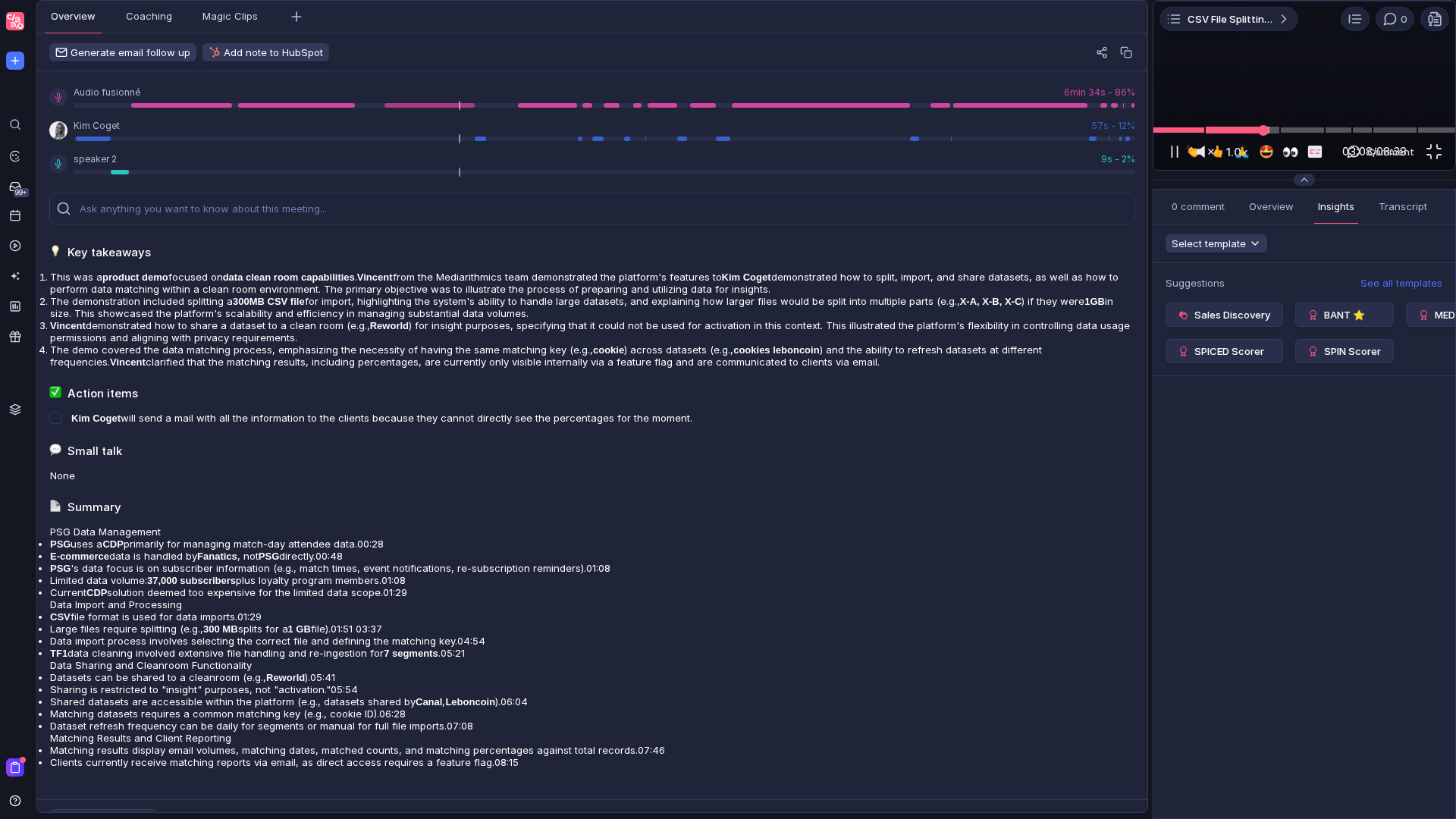 click at bounding box center (1304, 130) 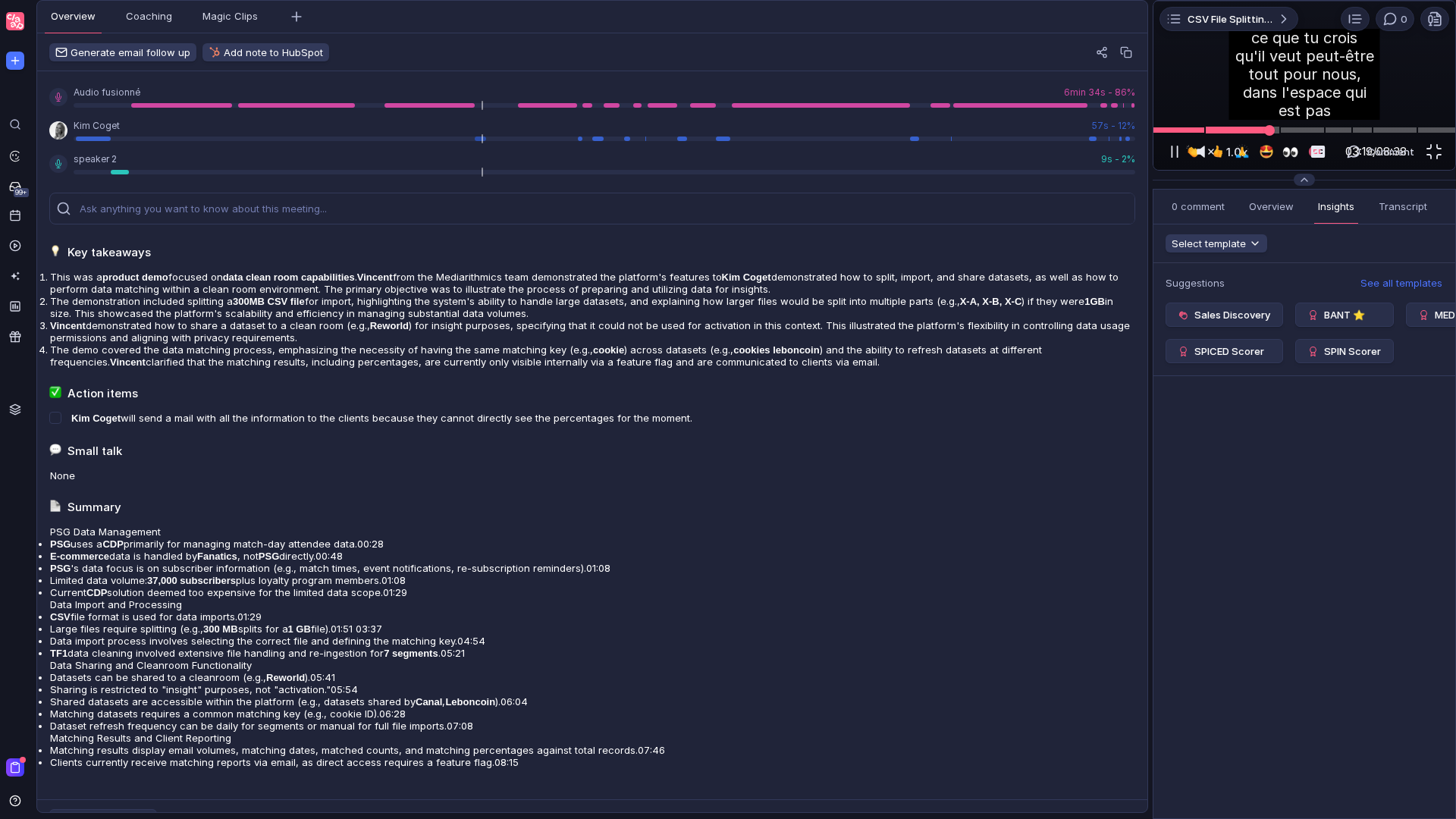 click at bounding box center [1304, 130] 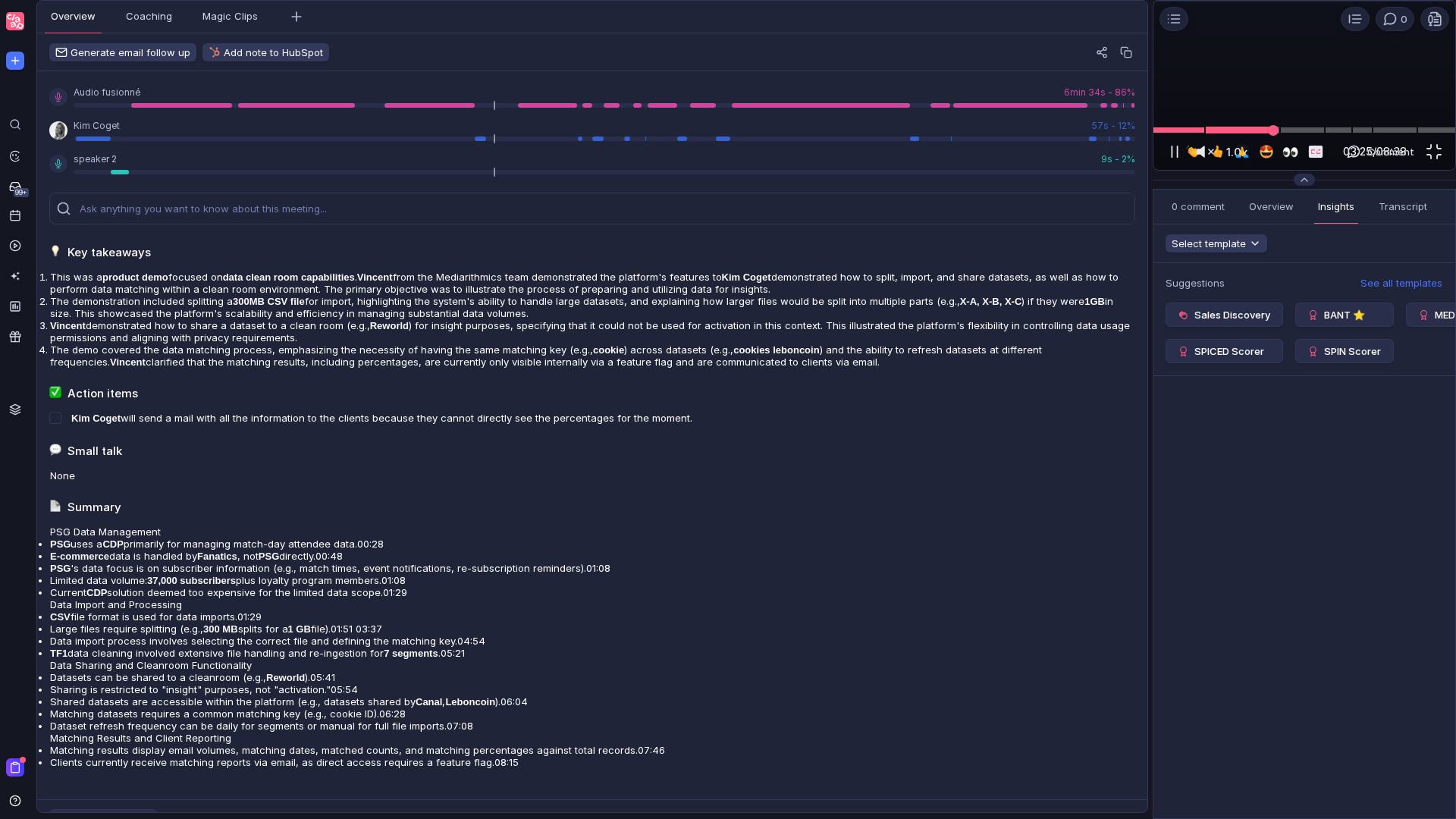 click at bounding box center (1304, 130) 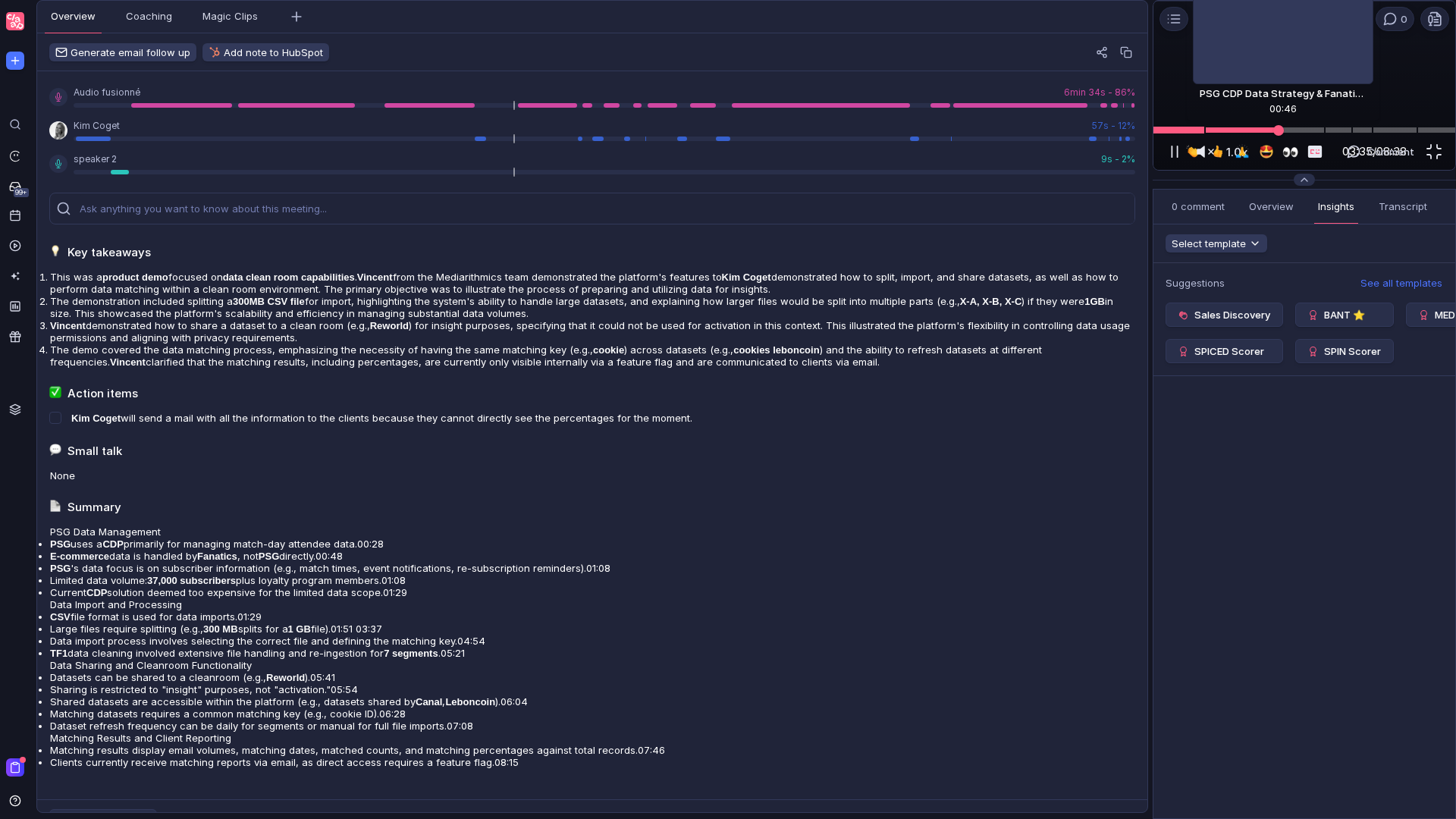 click at bounding box center [1304, 130] 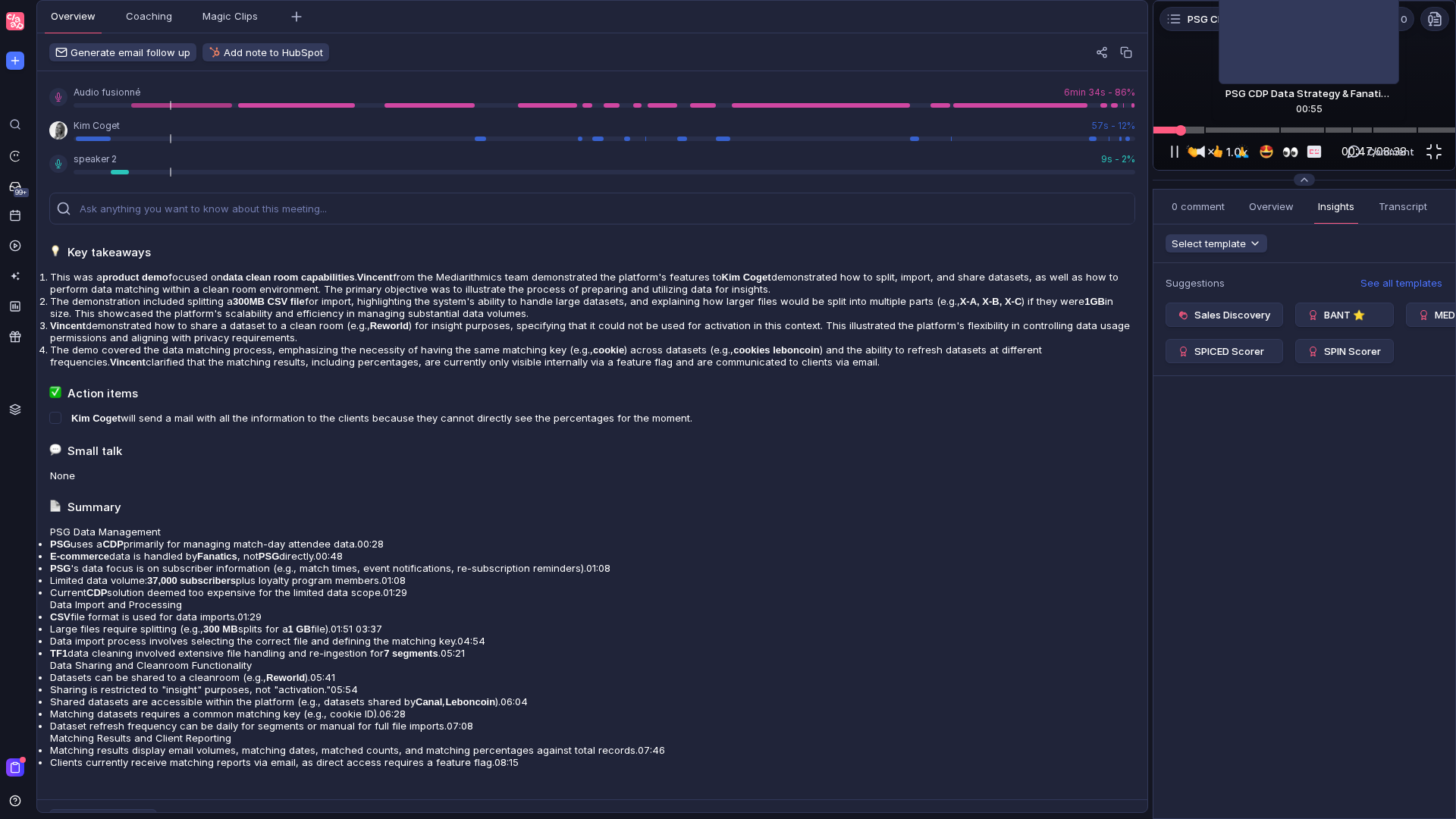 click at bounding box center [1304, 130] 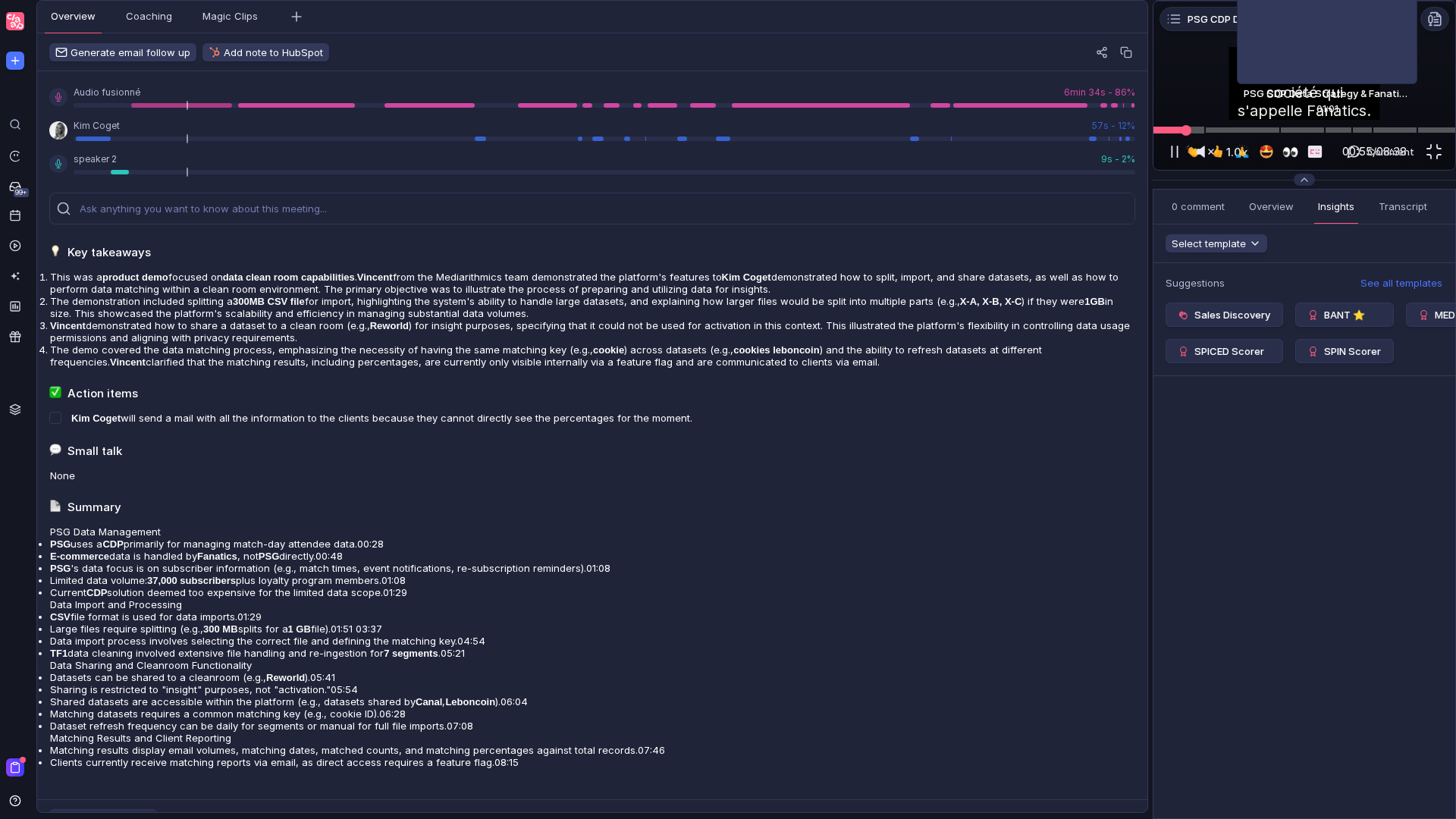 click at bounding box center (1304, 130) 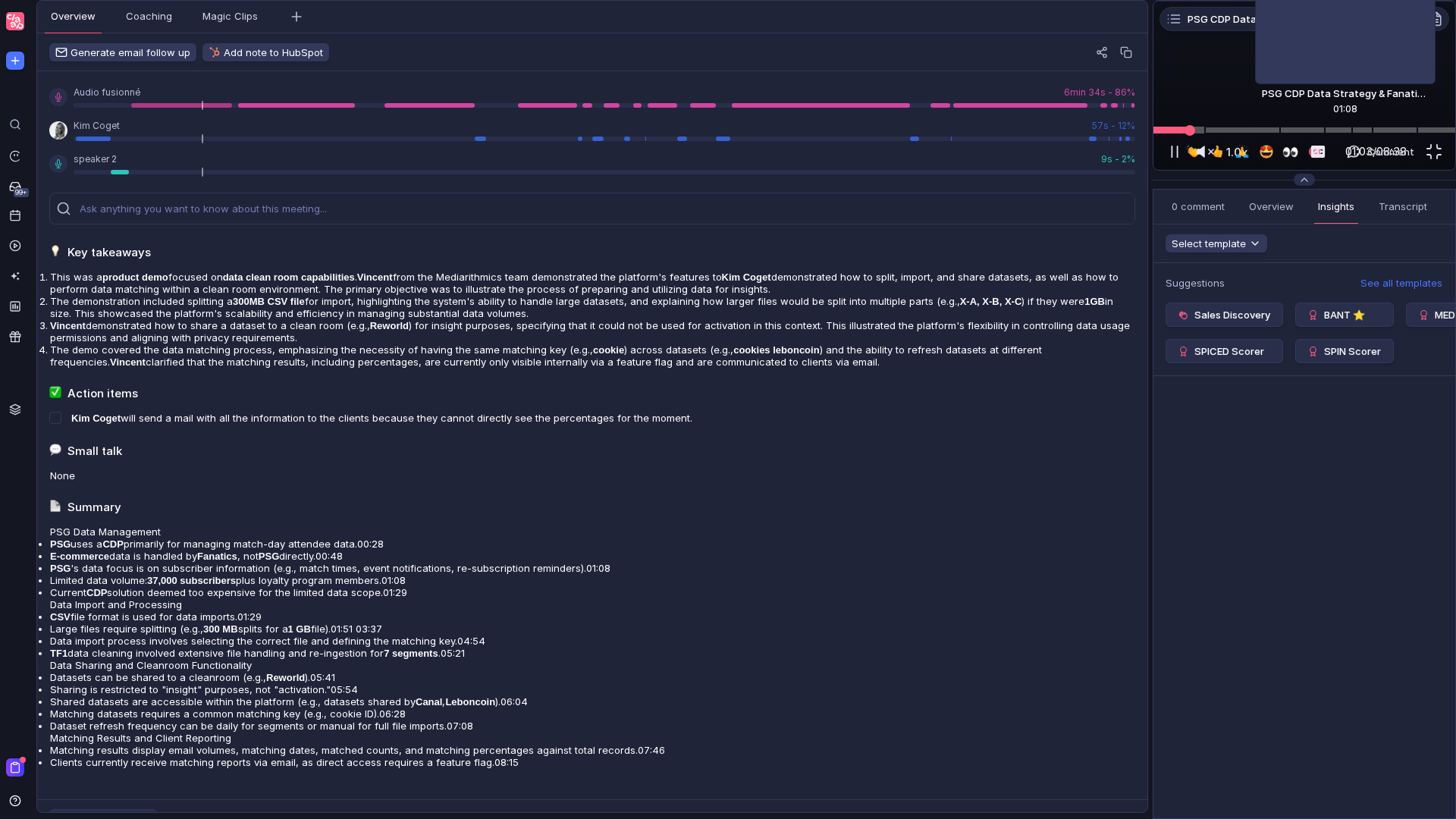 click at bounding box center [1304, 130] 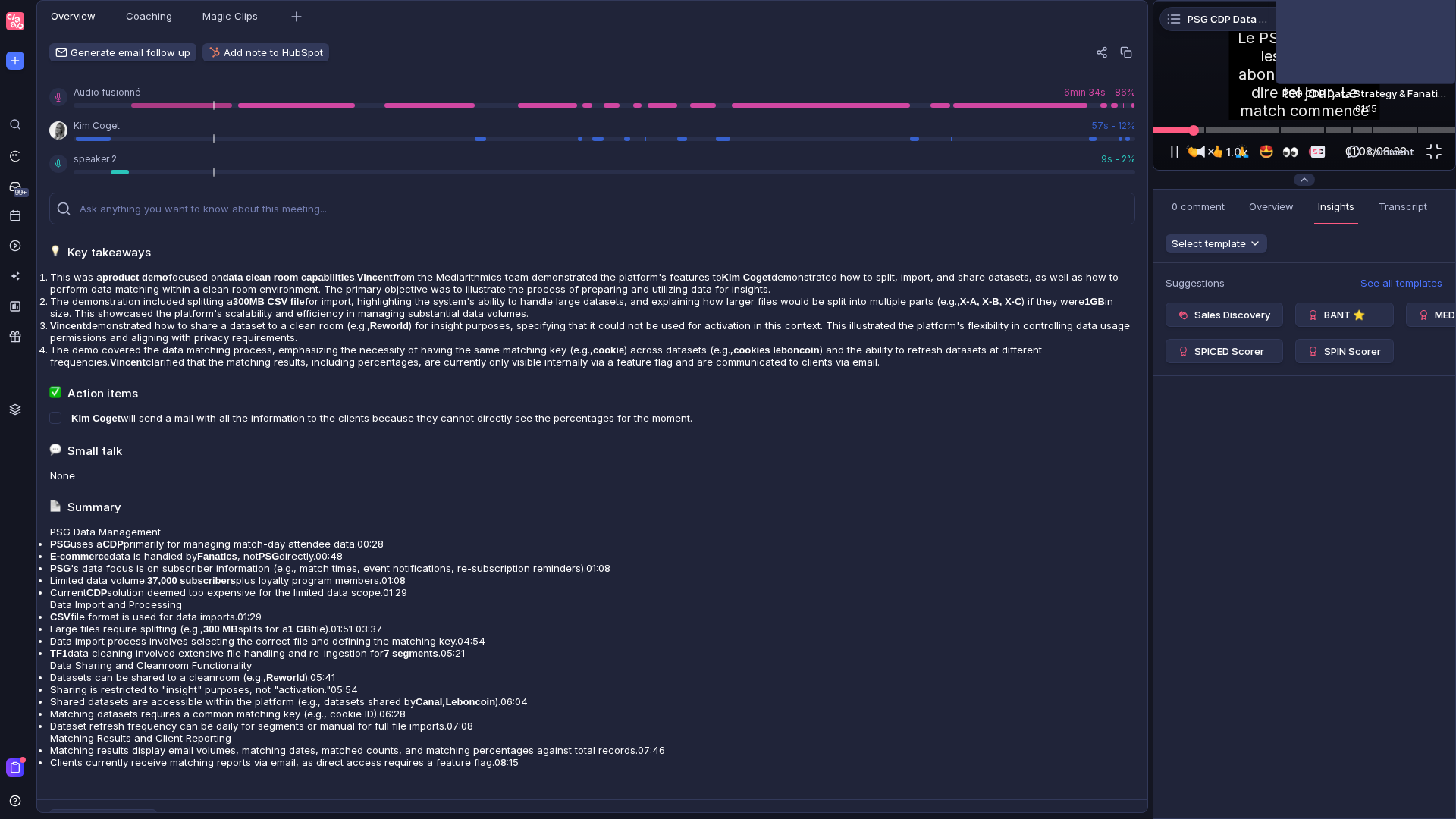 click at bounding box center (1304, 130) 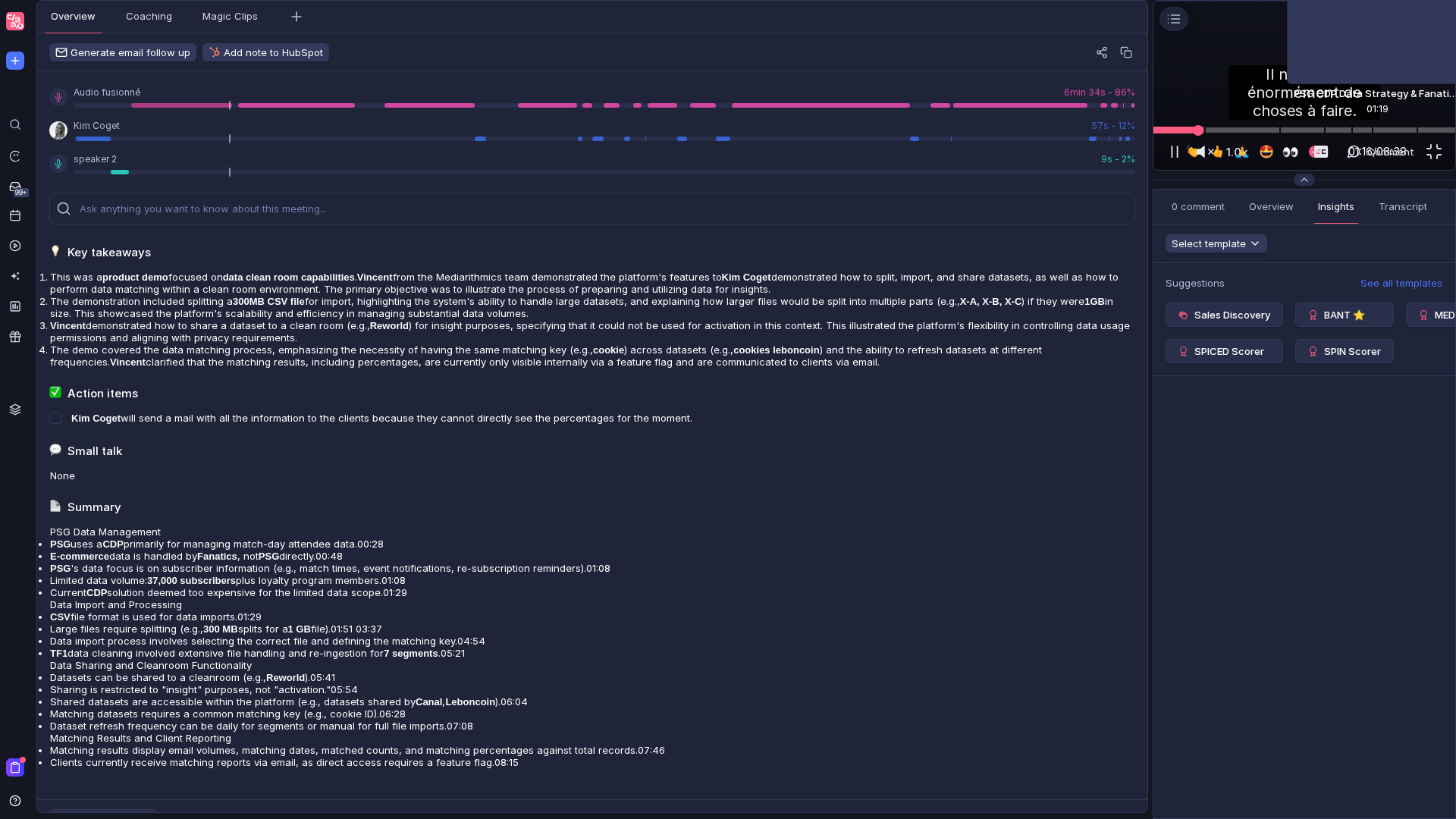 click at bounding box center (1304, 130) 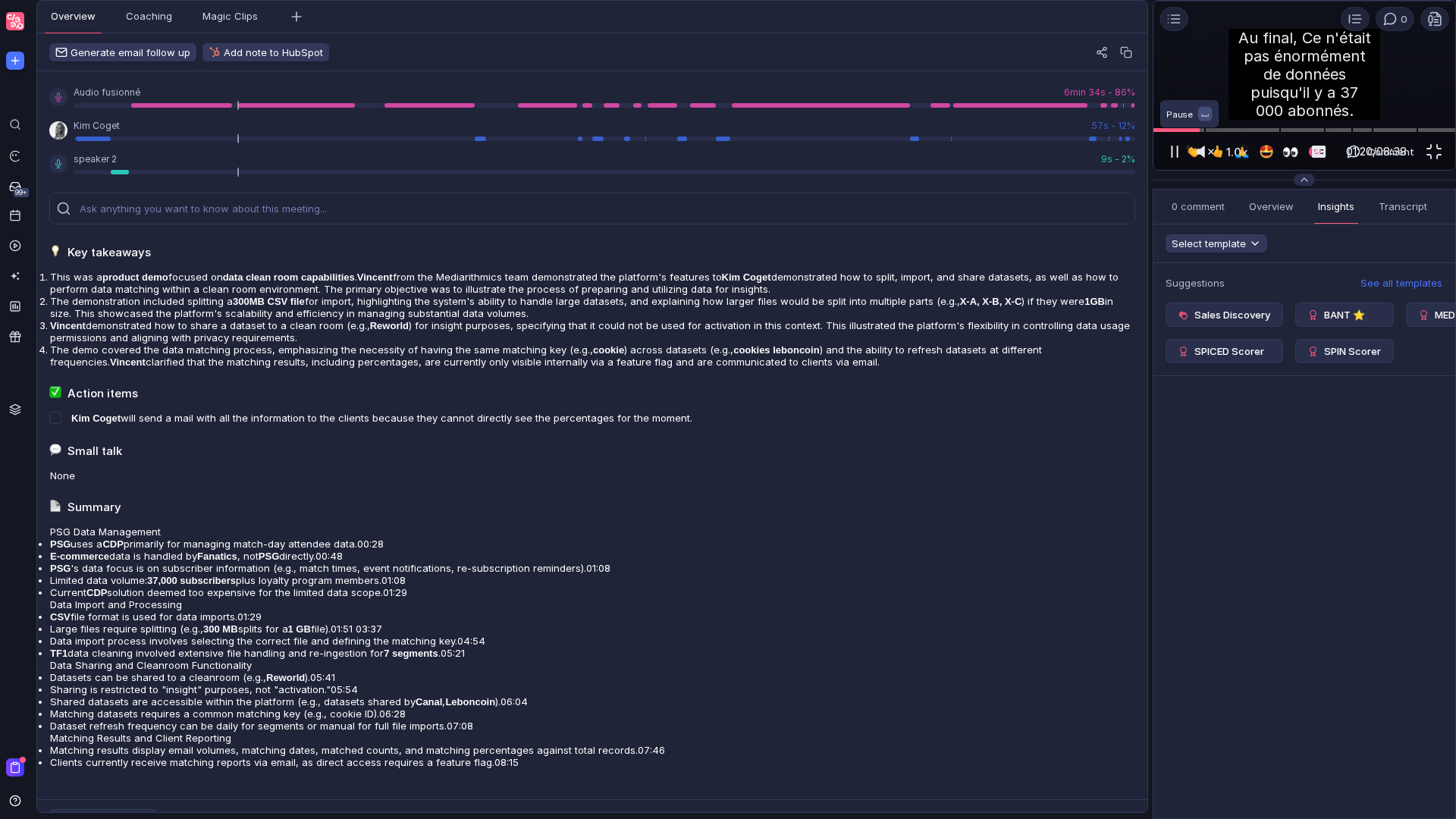 click at bounding box center [1175, 152] 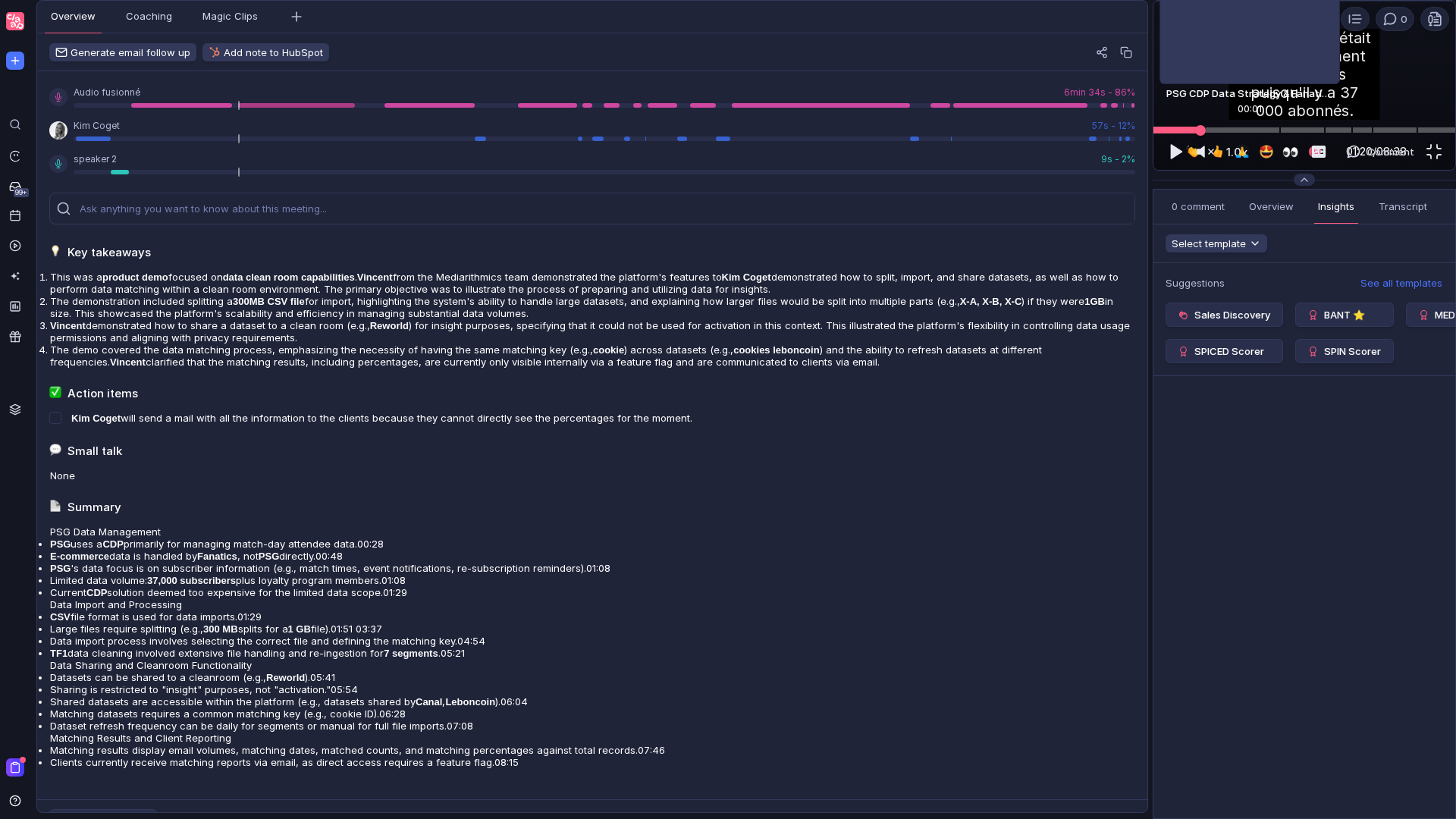 click at bounding box center [1304, 130] 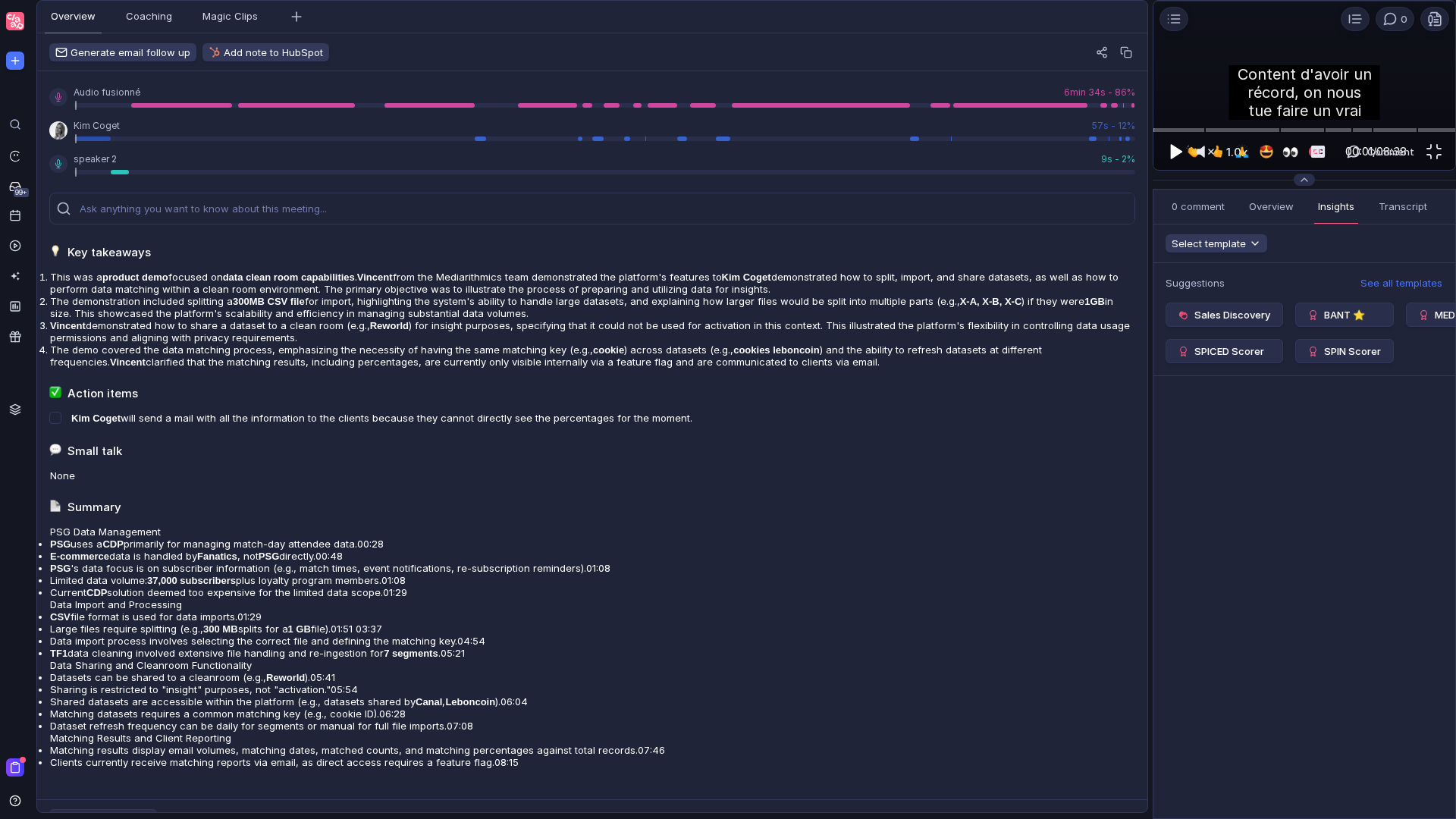 click at bounding box center [1176, 152] 